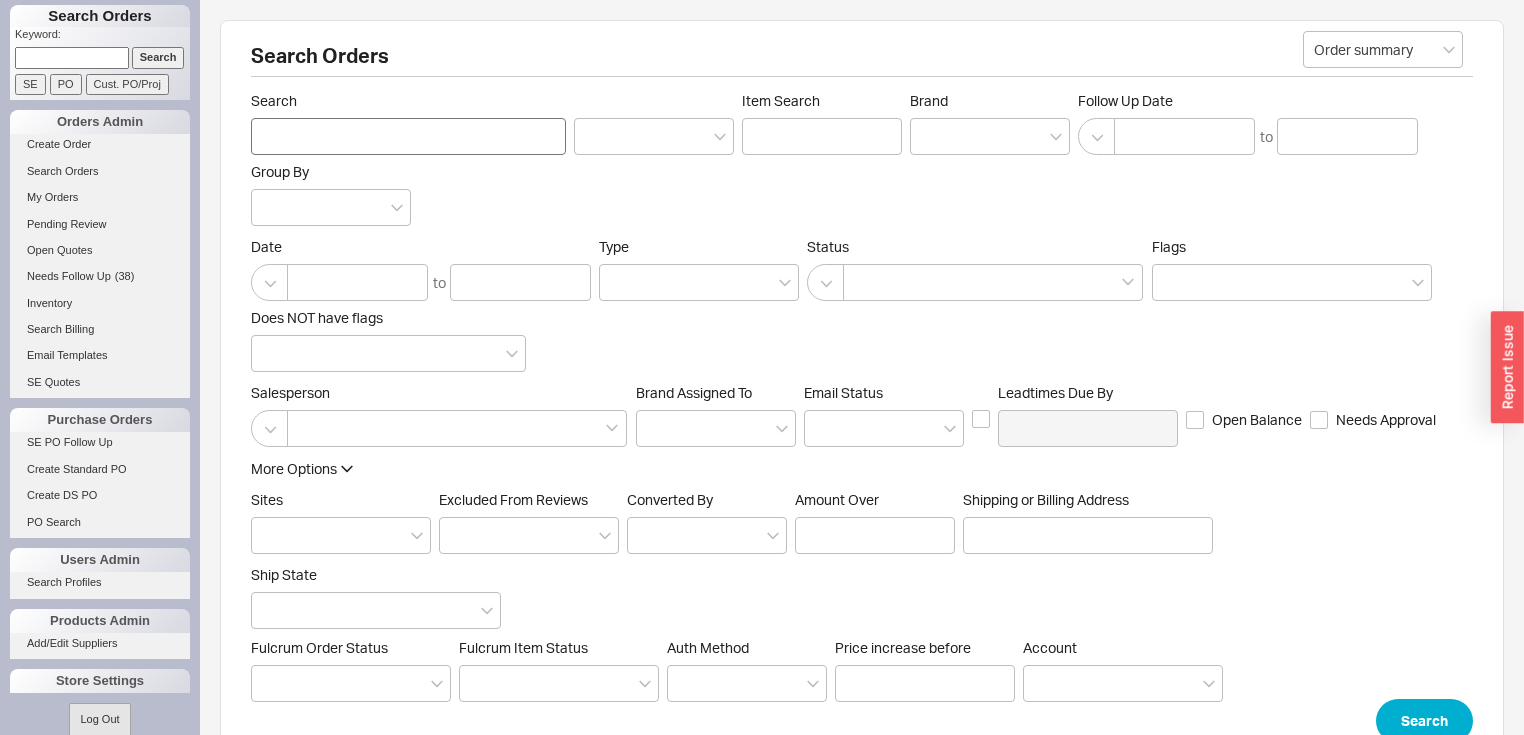 scroll, scrollTop: 0, scrollLeft: 0, axis: both 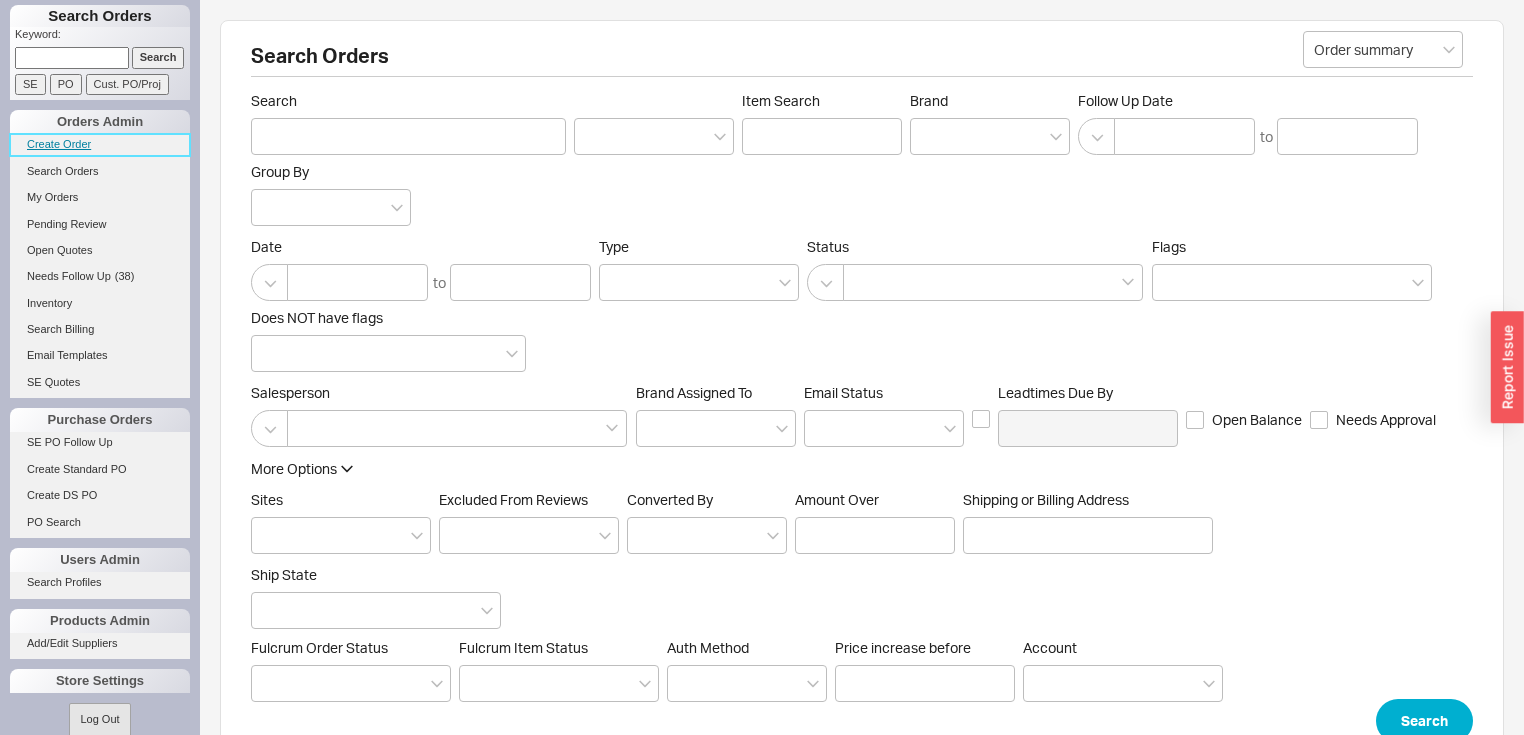 click on "Create Order" at bounding box center [100, 144] 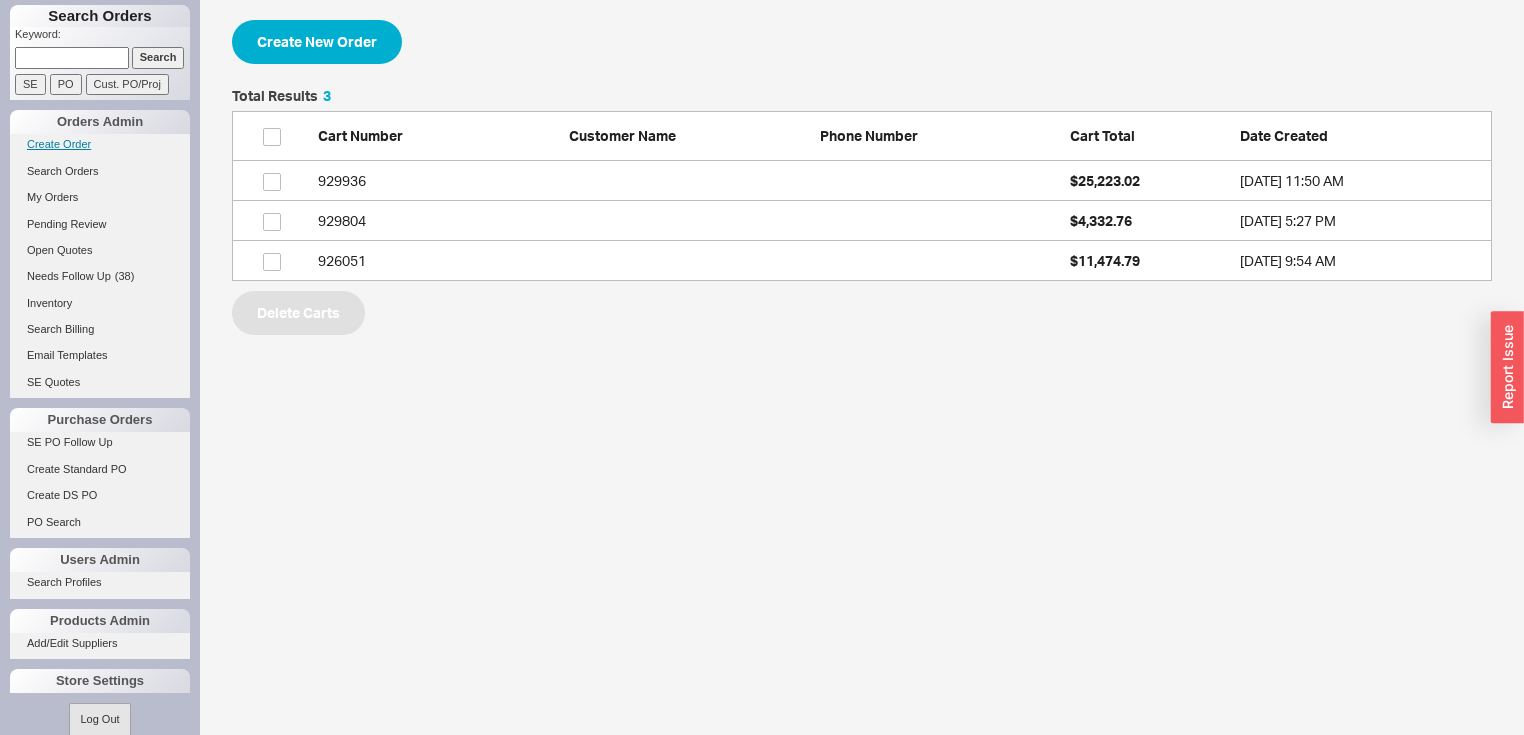 scroll, scrollTop: 12, scrollLeft: 12, axis: both 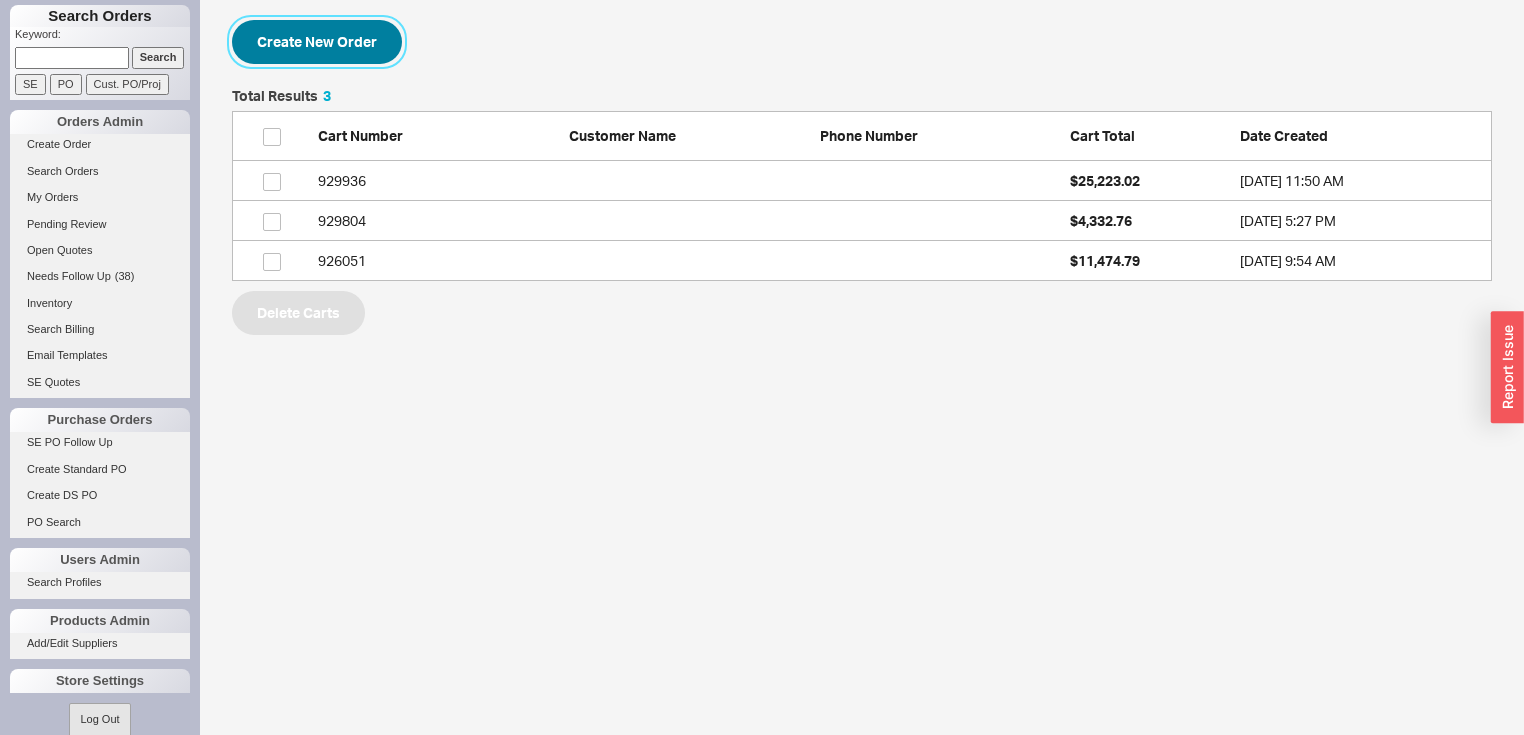 click on "Create New Order" at bounding box center (317, 42) 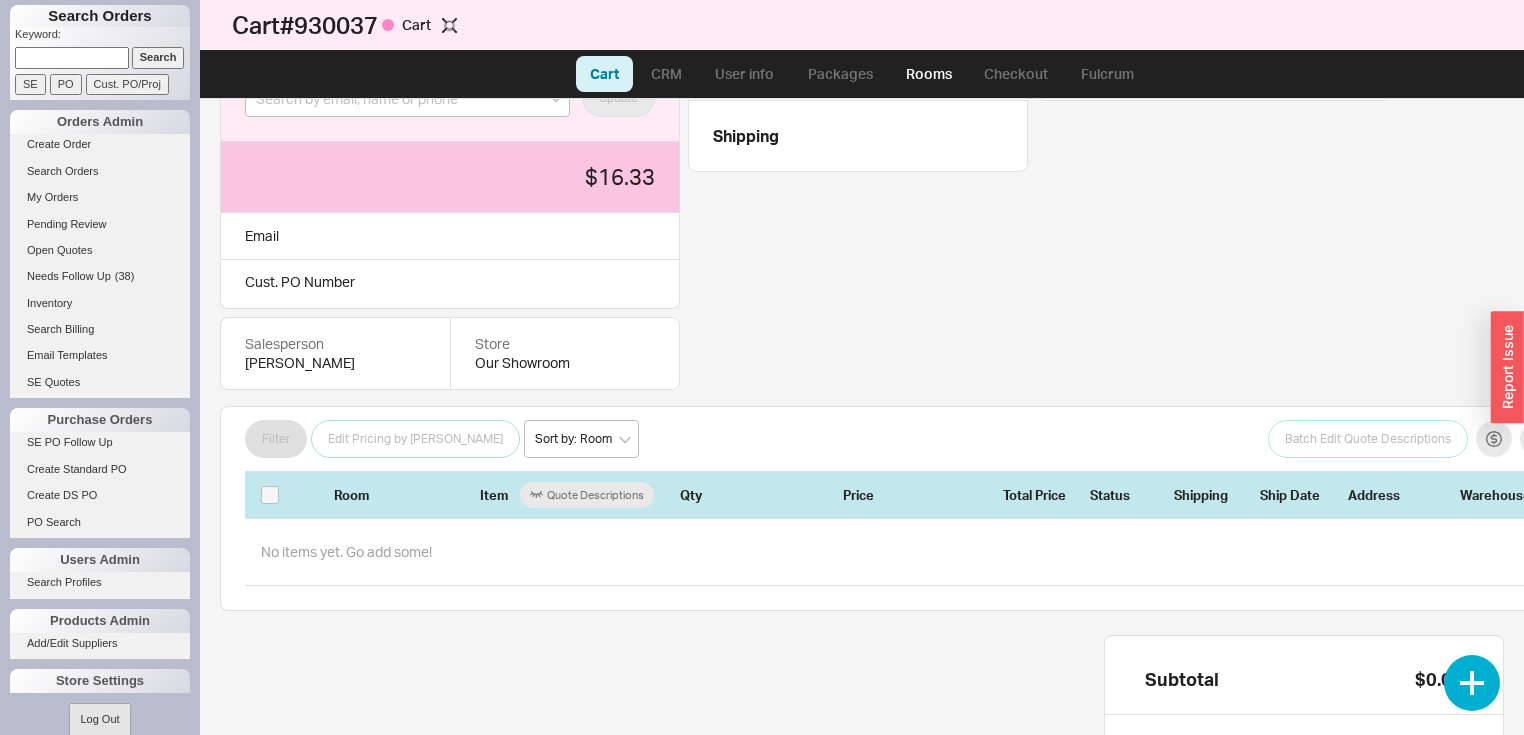 scroll, scrollTop: 320, scrollLeft: 0, axis: vertical 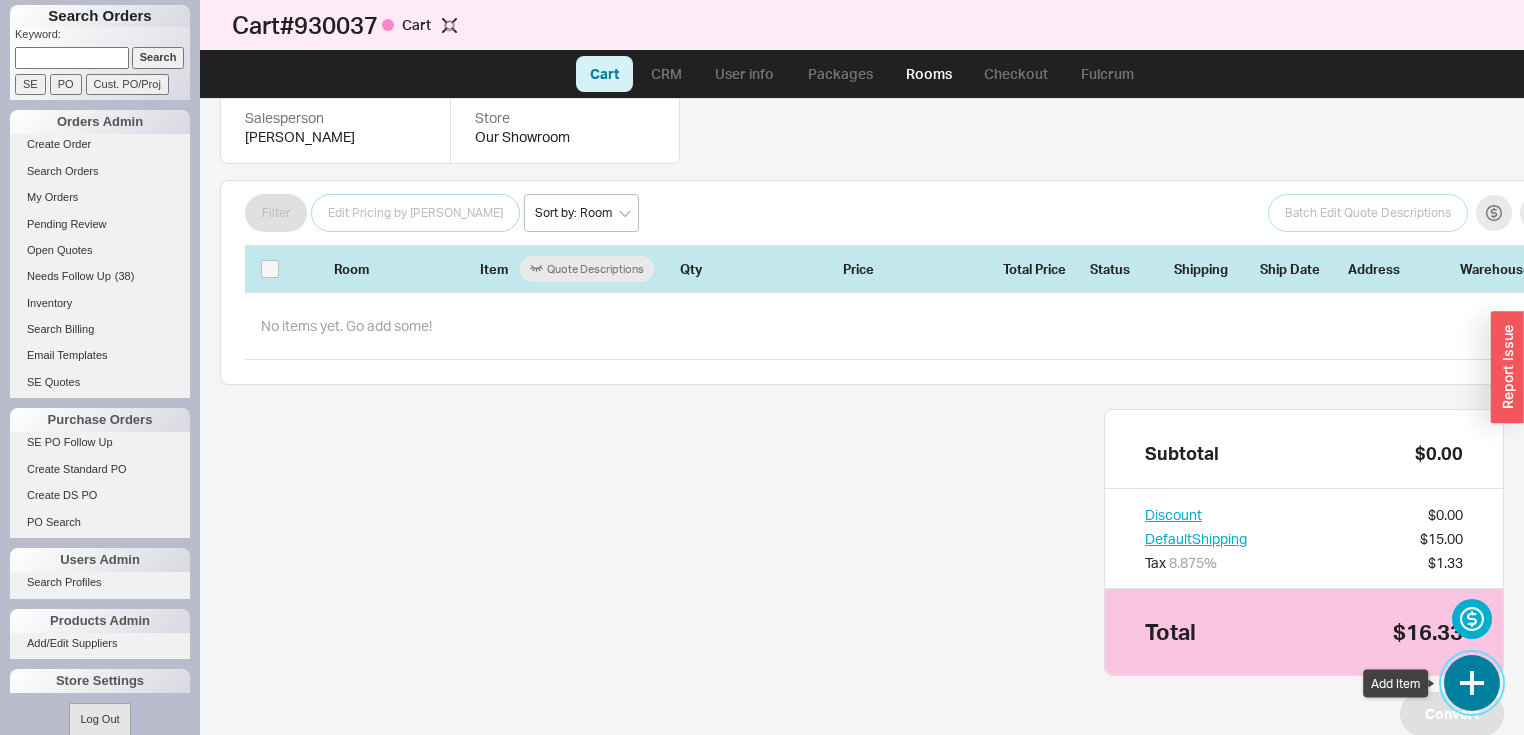 click at bounding box center (1472, 683) 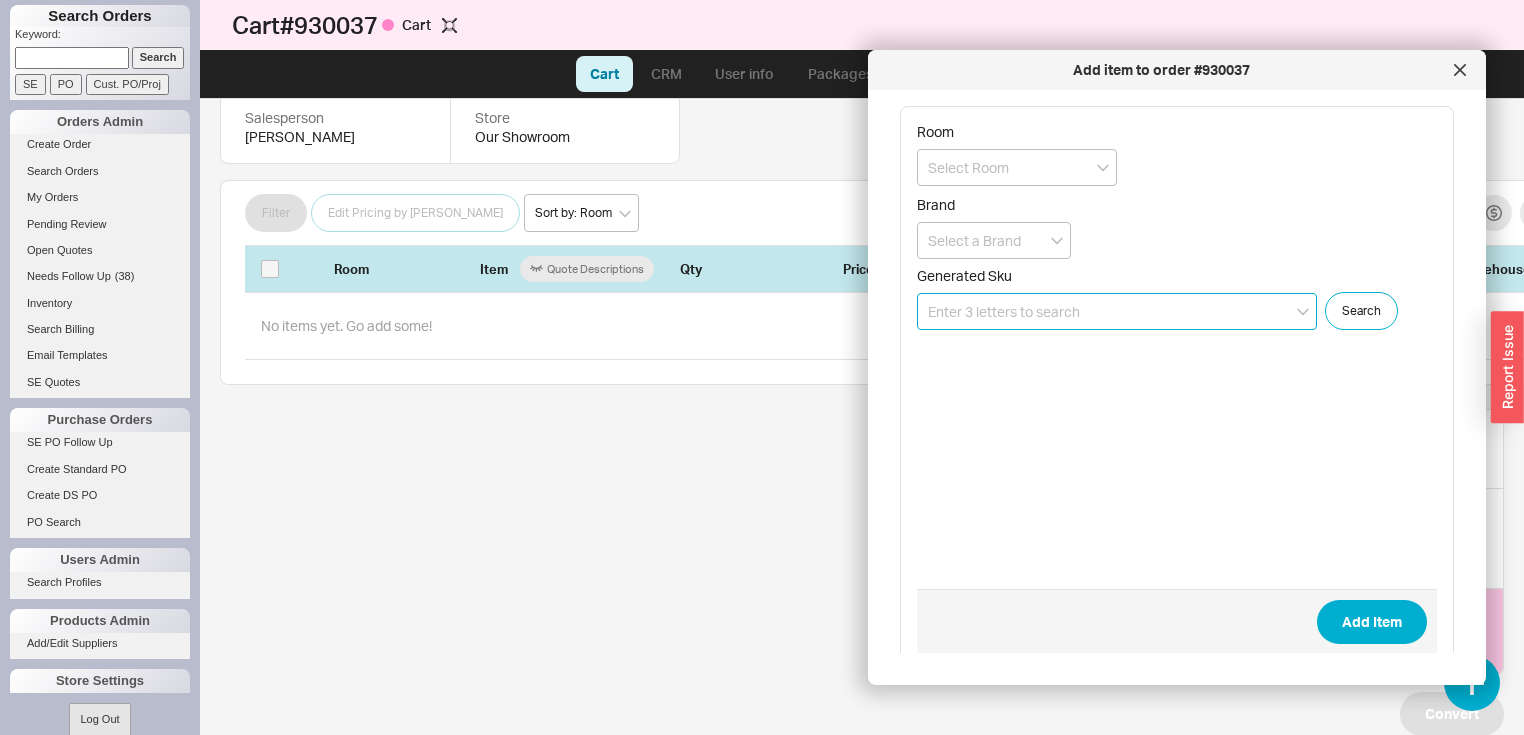 click at bounding box center [1117, 311] 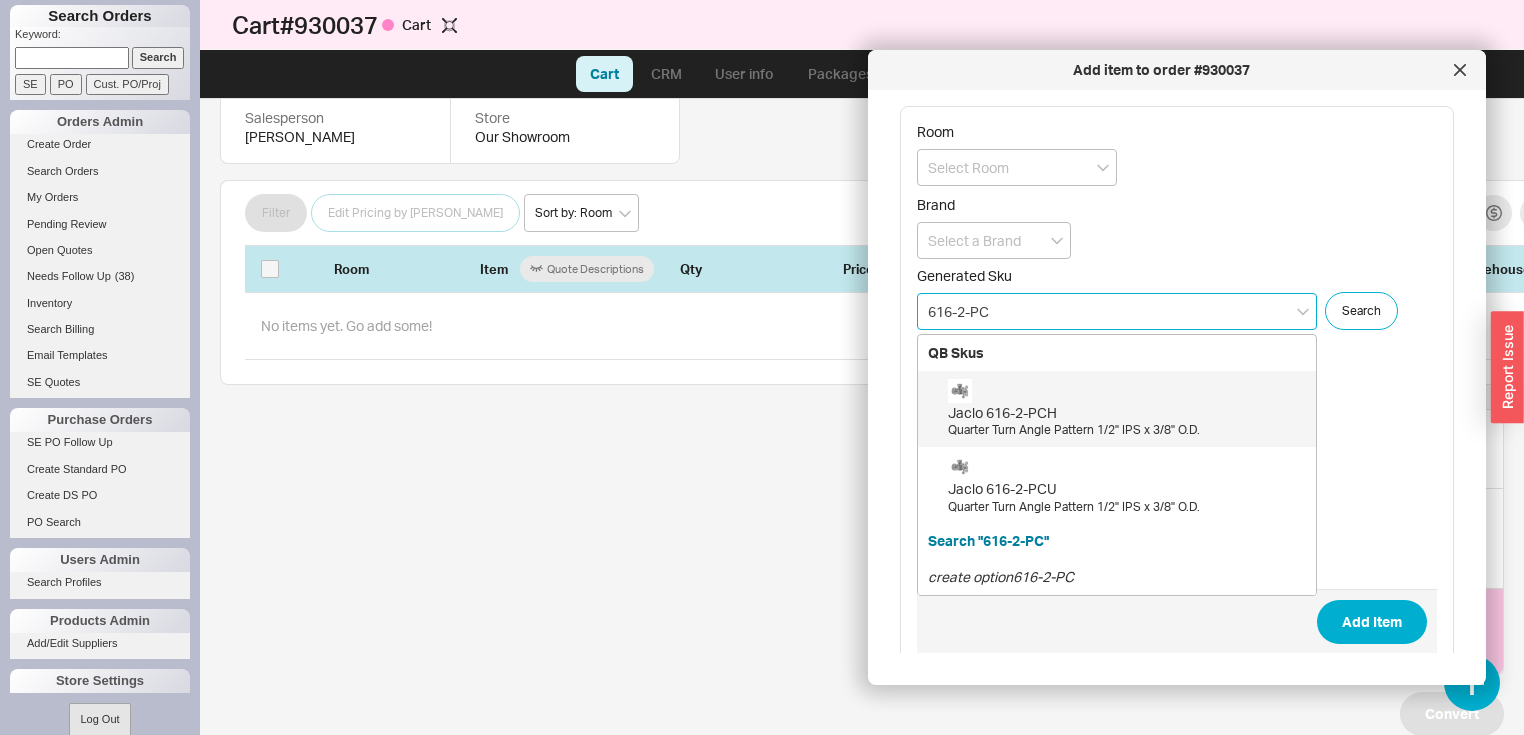 click on "Jaclo   616-2-PCH" at bounding box center (1127, 413) 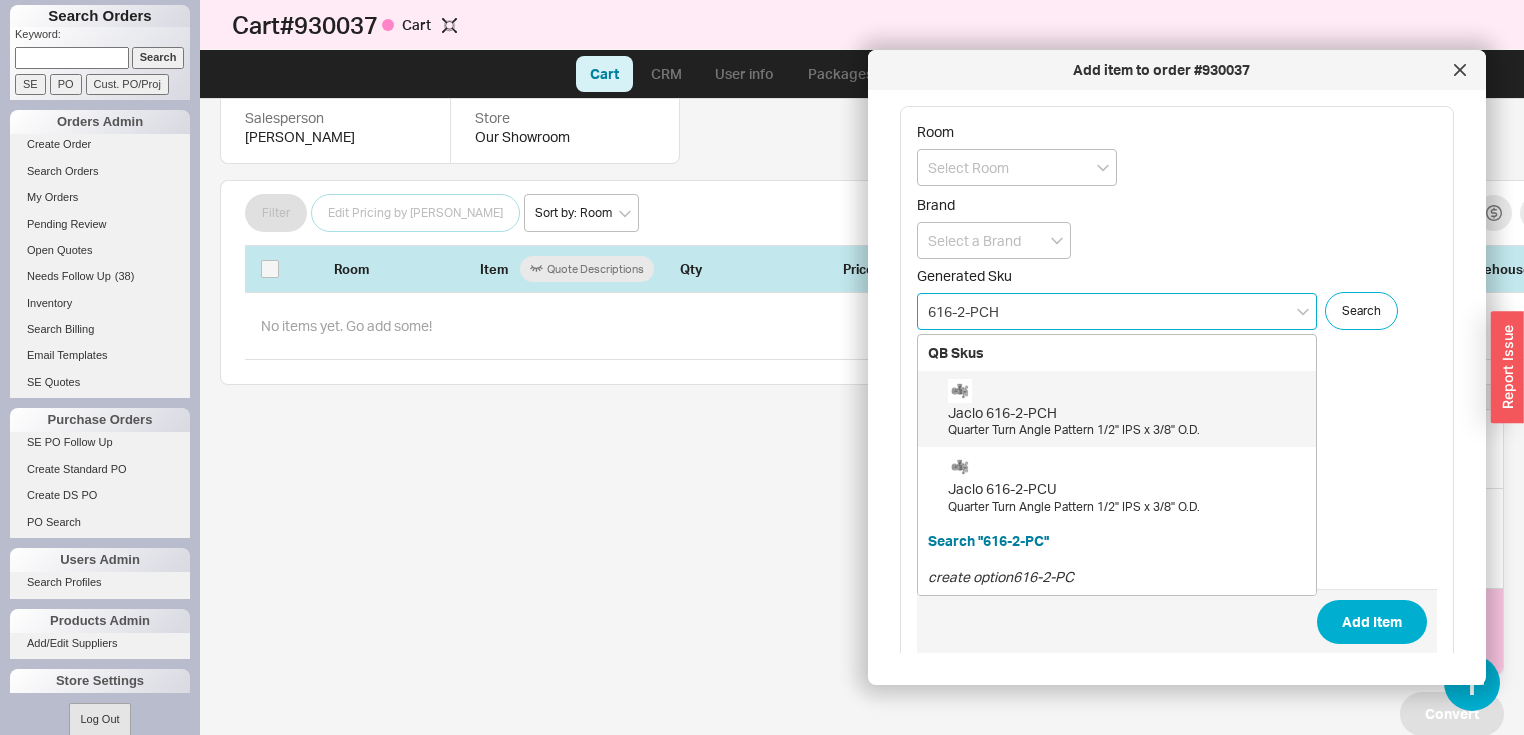 type on "616-2-PCH" 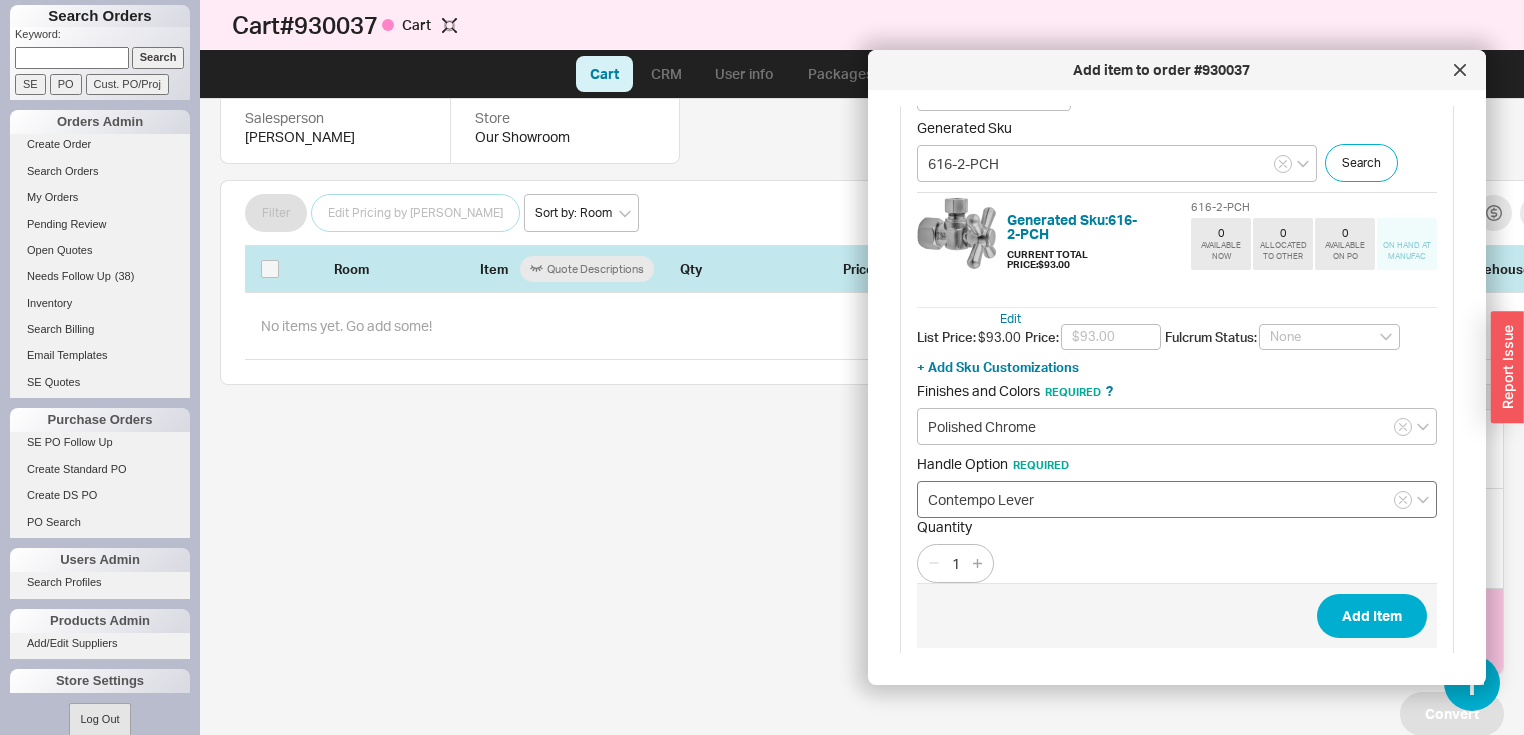 scroll, scrollTop: 155, scrollLeft: 0, axis: vertical 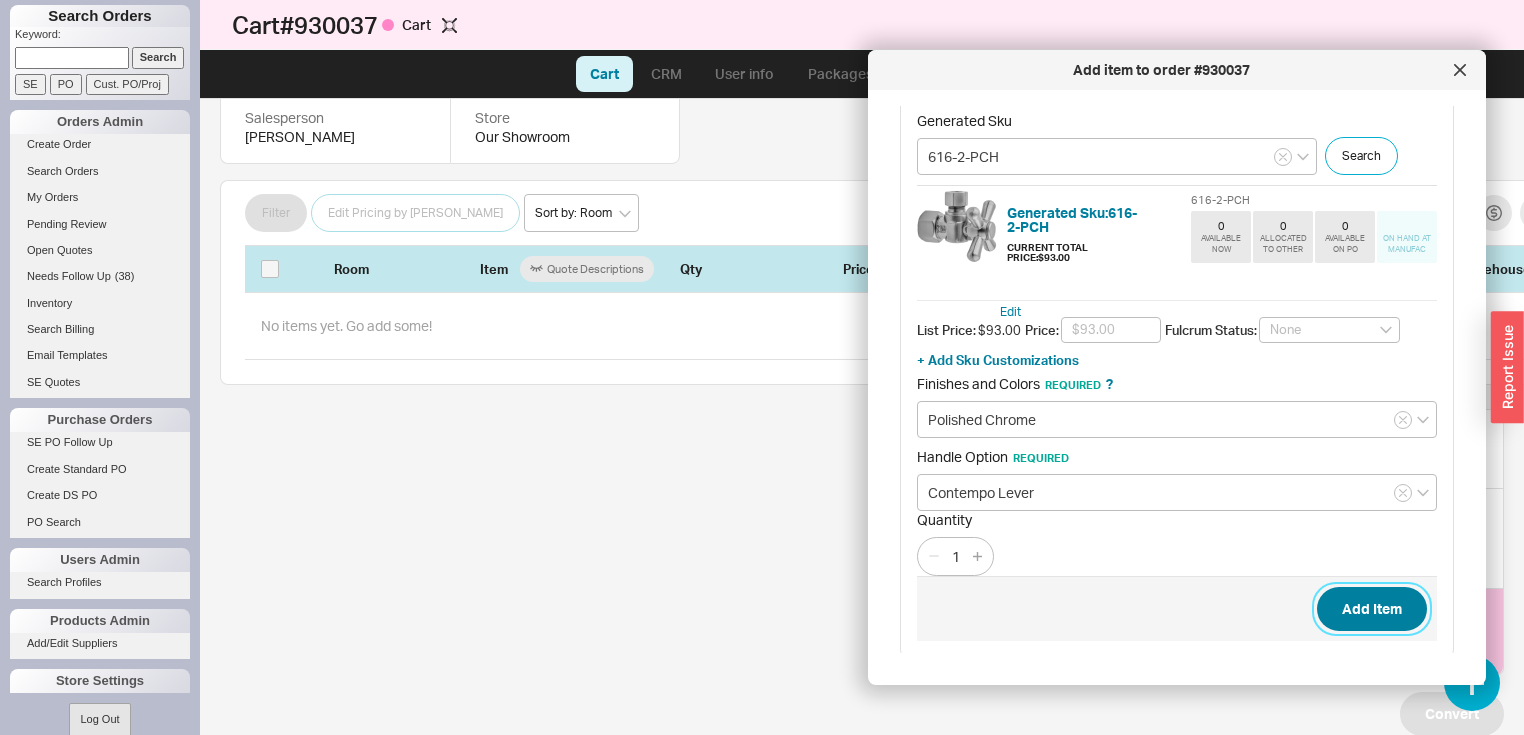 click on "Add Item" at bounding box center [1372, 609] 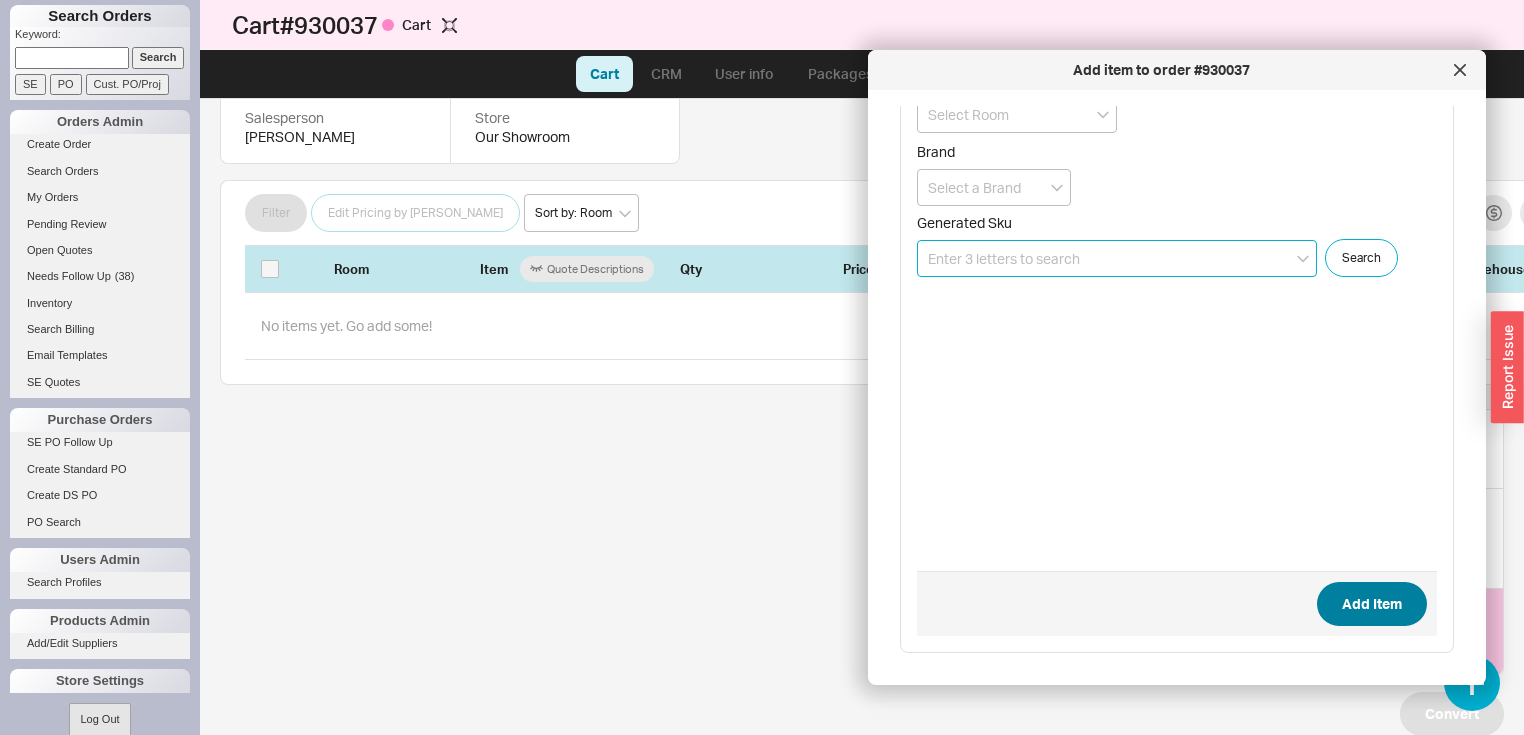 scroll, scrollTop: 52, scrollLeft: 0, axis: vertical 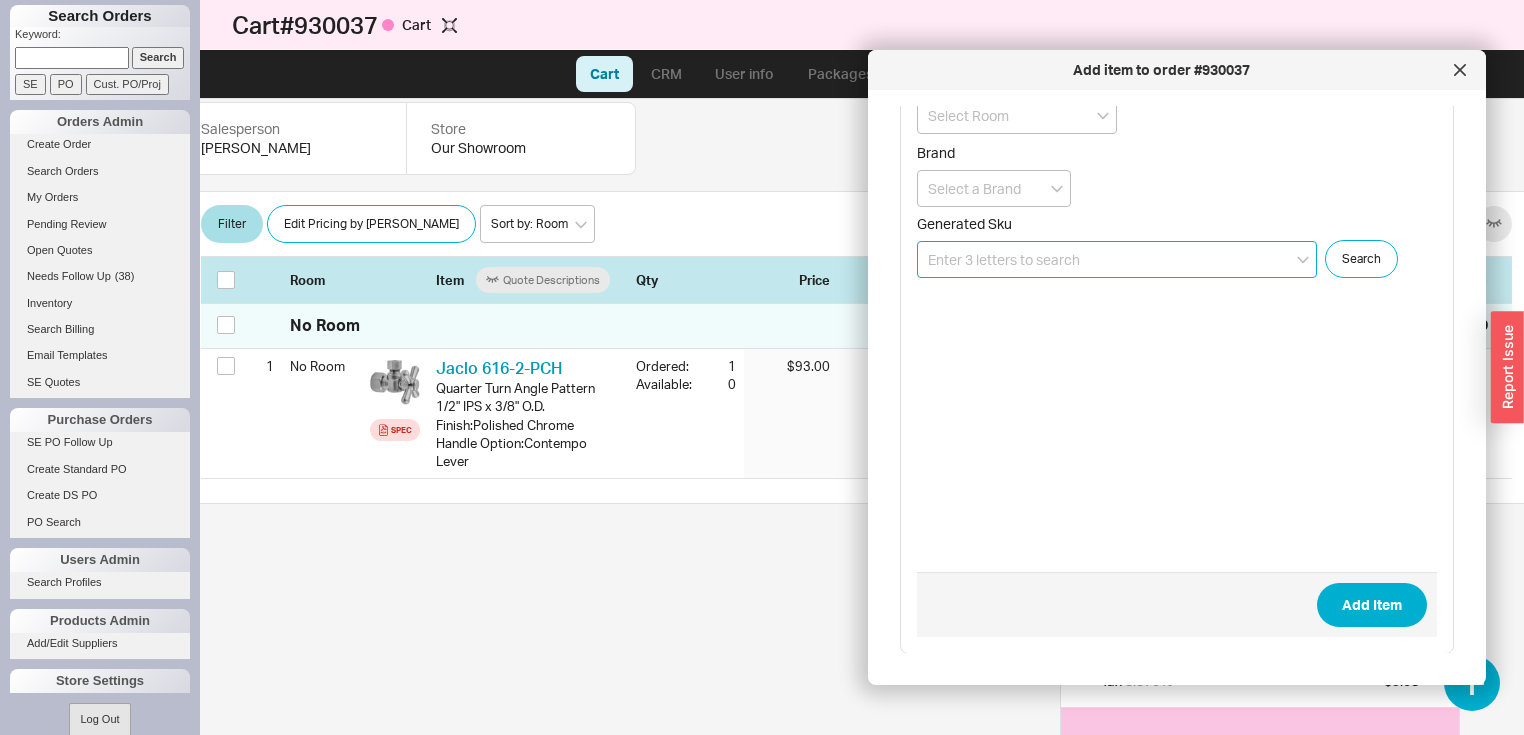 click at bounding box center (1117, 259) 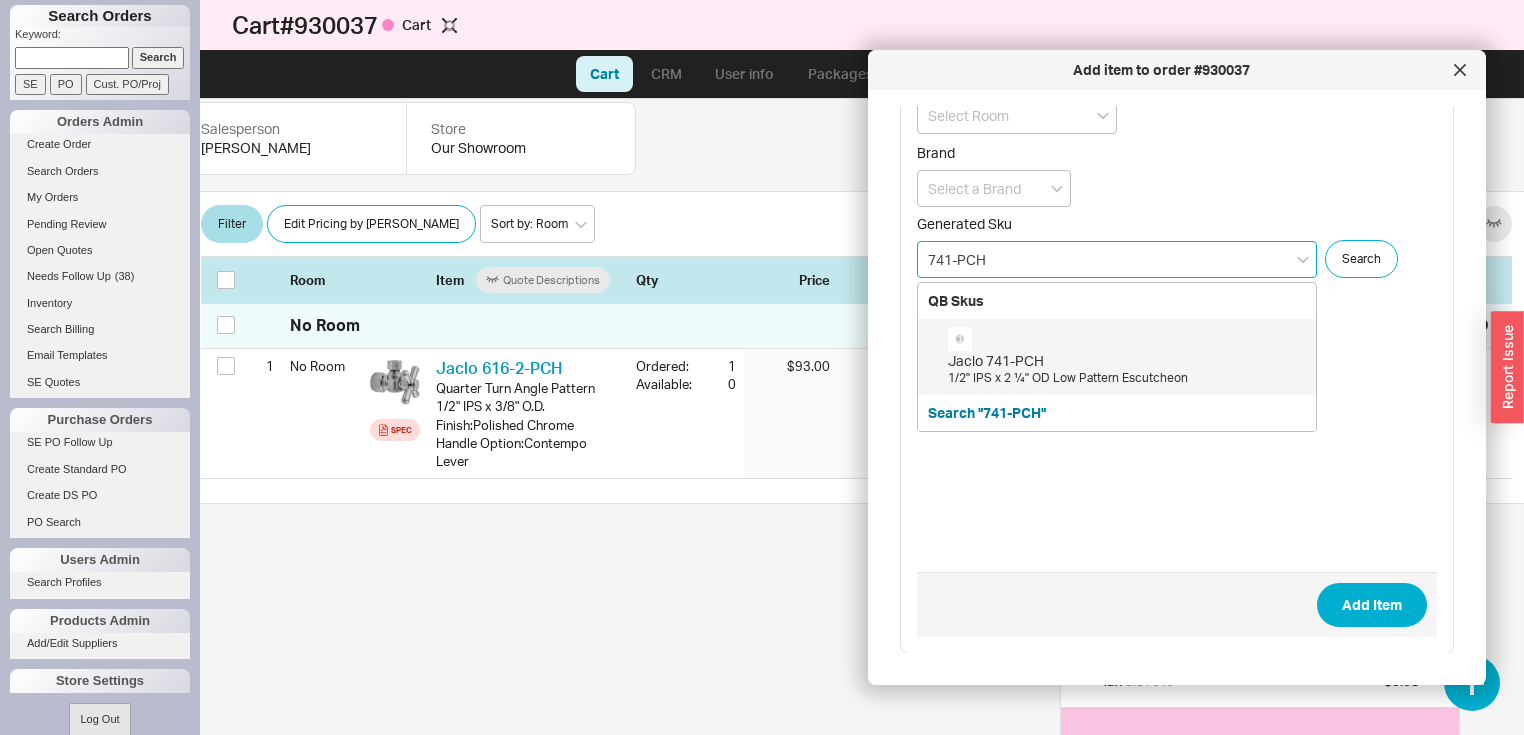 click on "1/2" IPS x 2 ¼" OD Low Pattern Escutcheon" 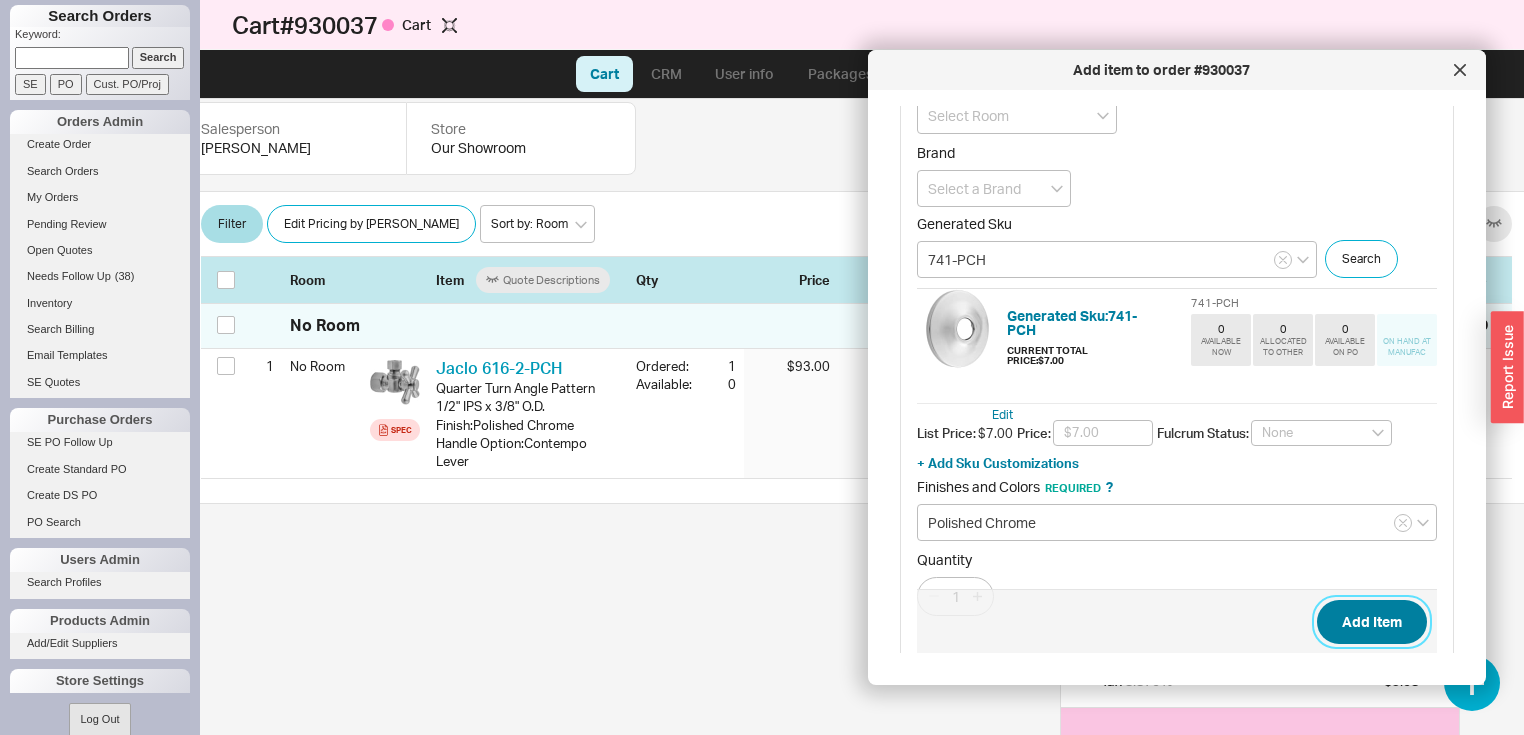 click on "Add Item" at bounding box center (1372, 622) 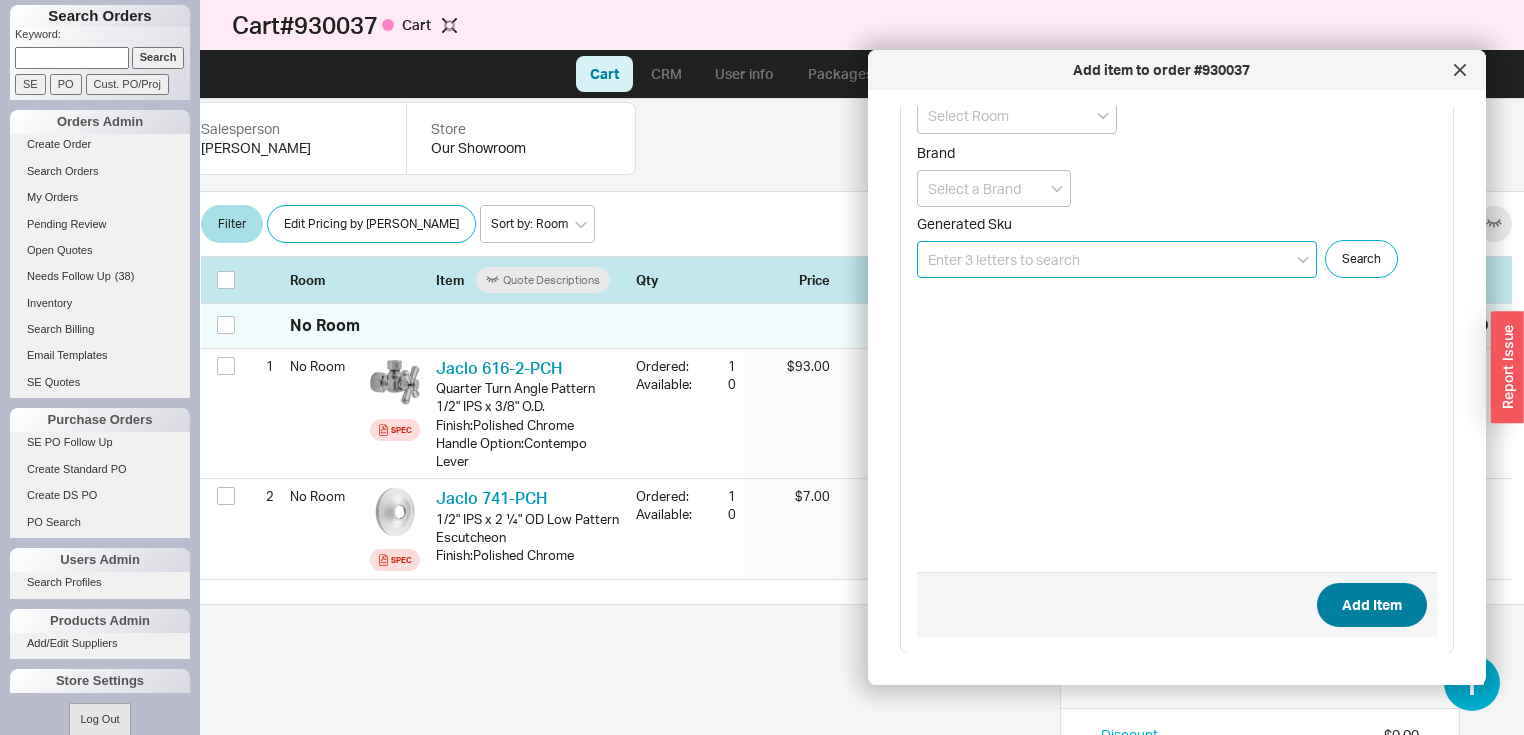 scroll, scrollTop: 424, scrollLeft: 44, axis: both 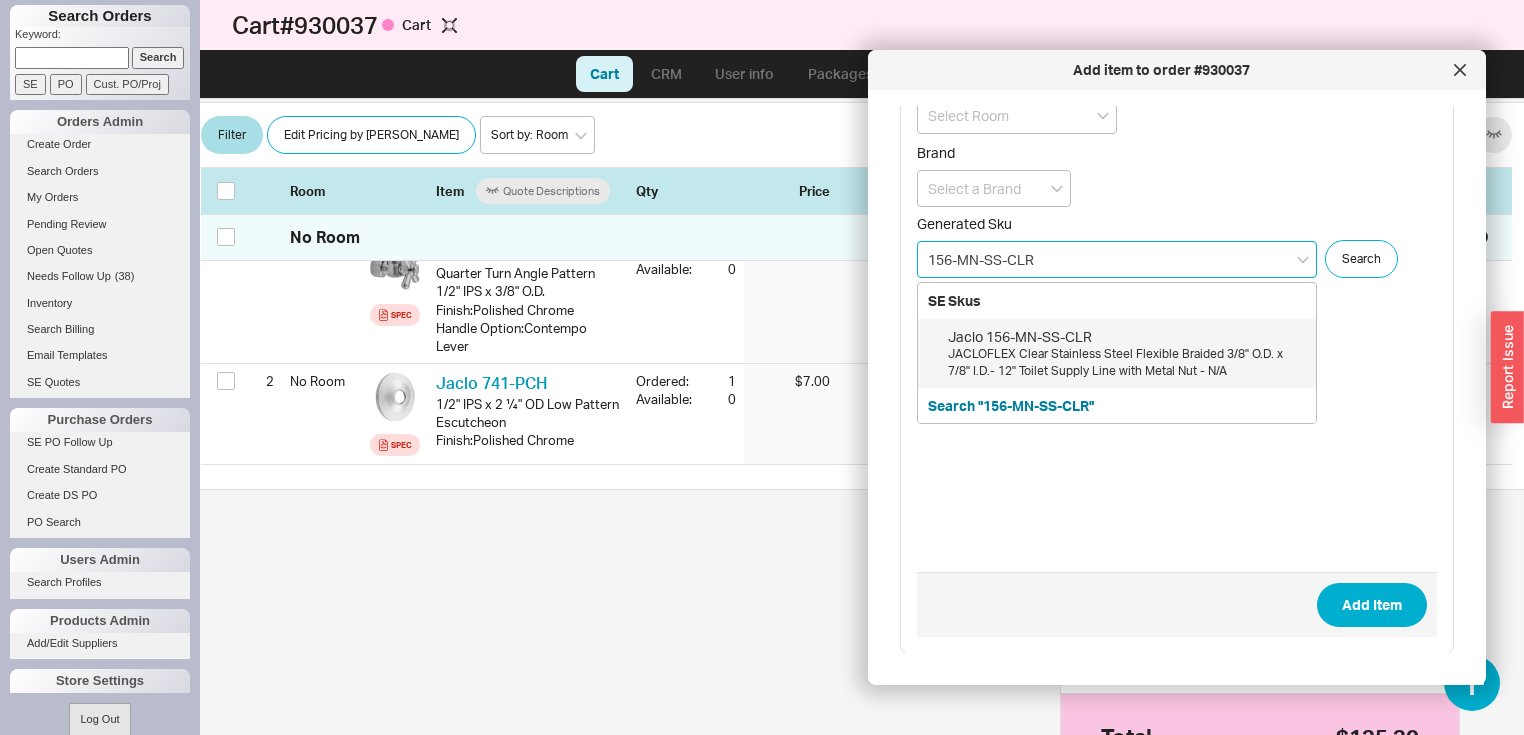 type on "156-MN-SS-CLR" 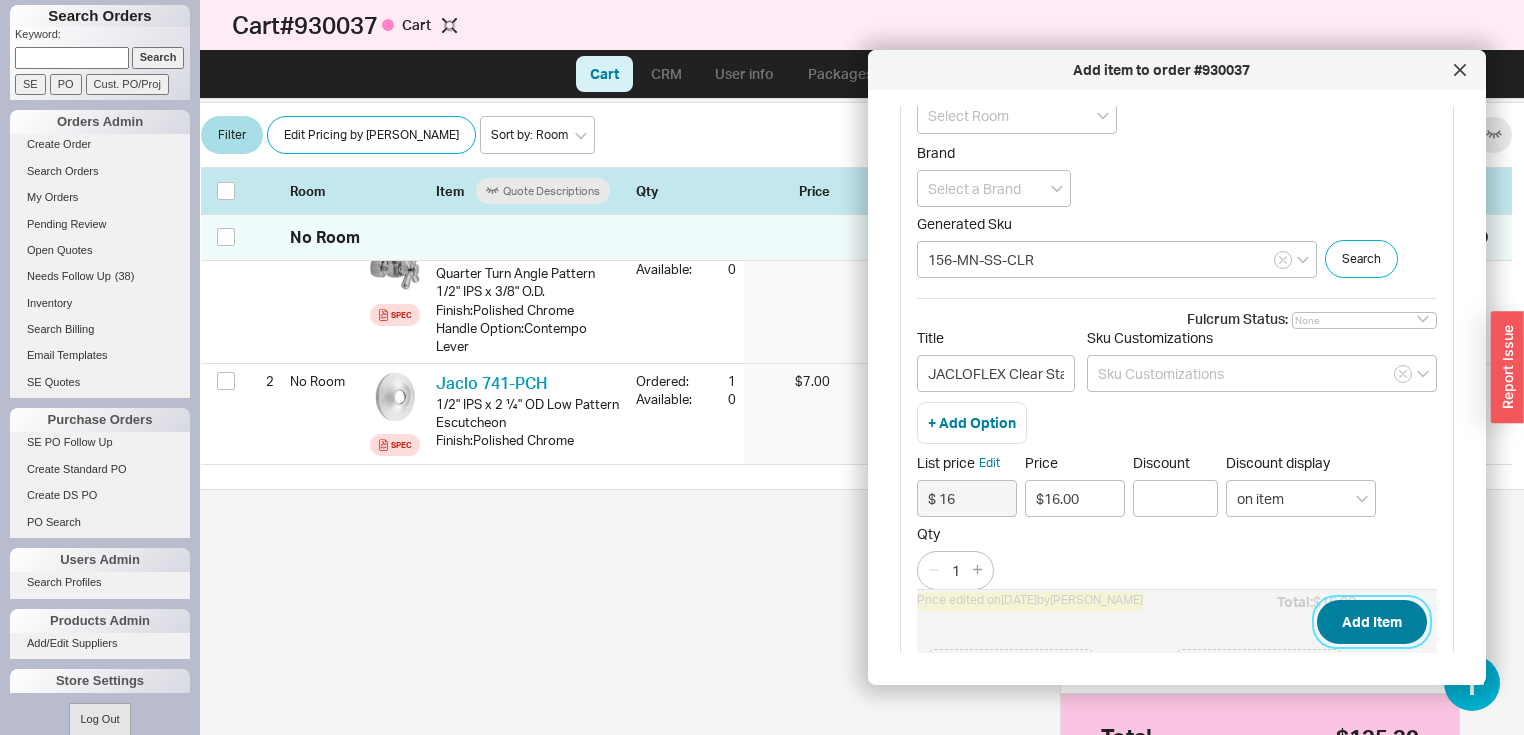 click on "Add Item" at bounding box center (1372, 622) 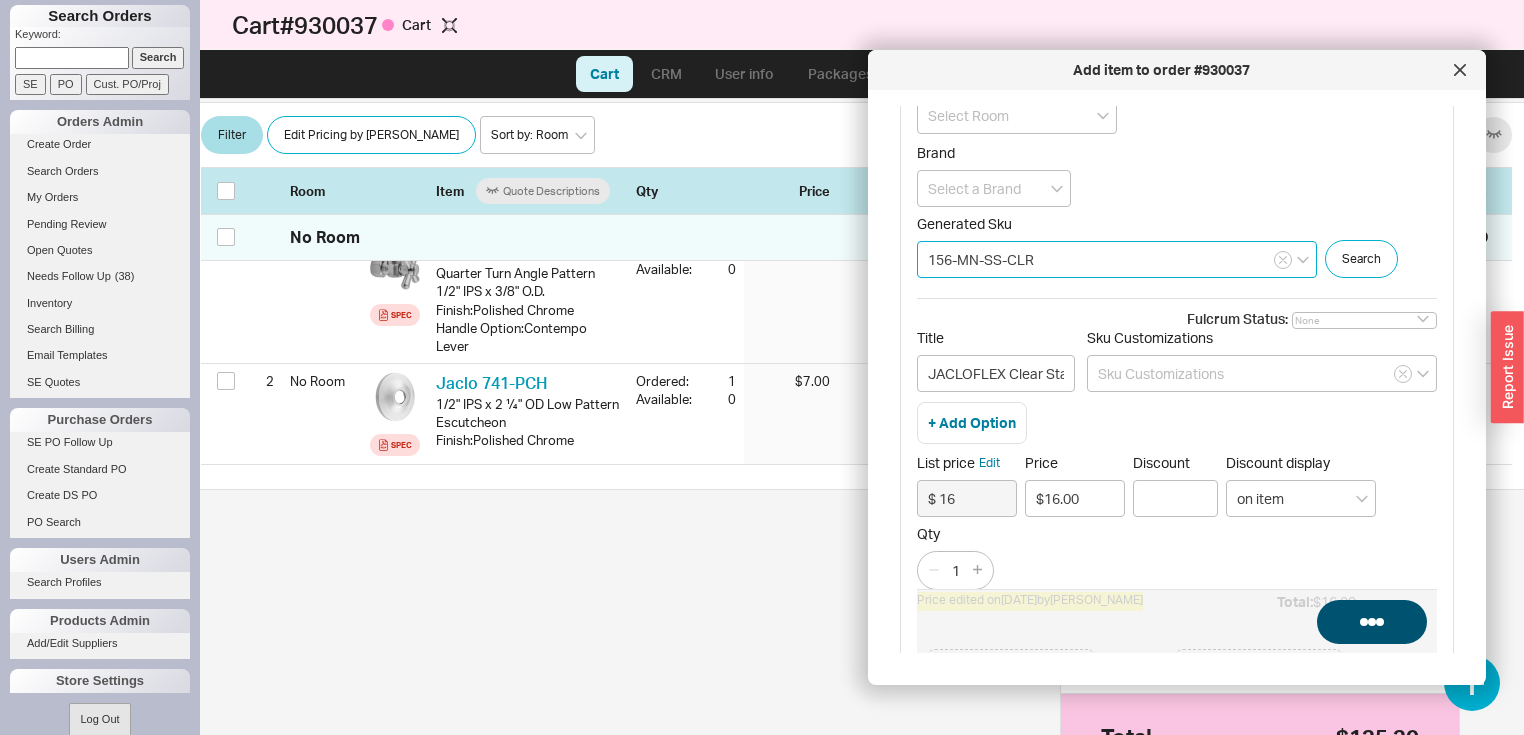 type 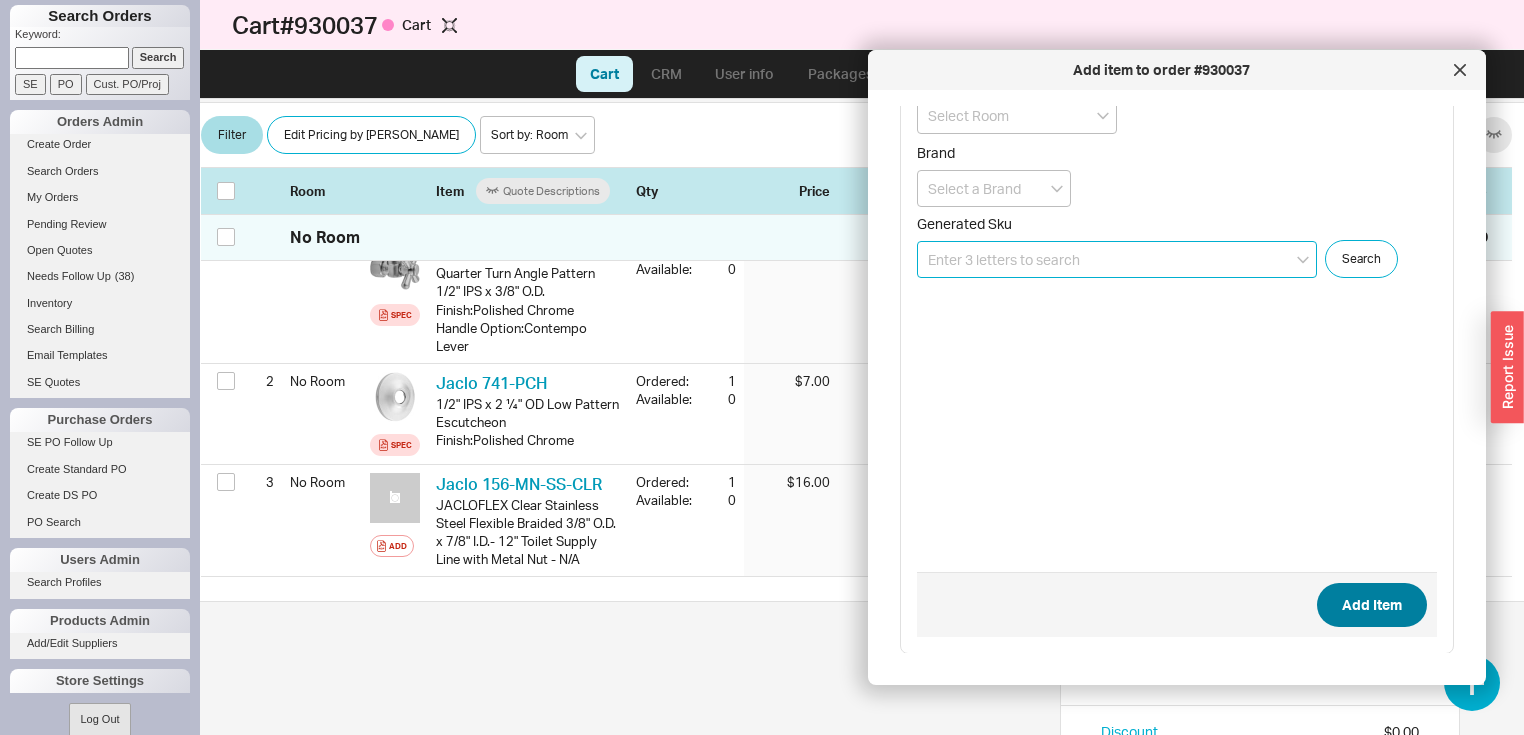 scroll, scrollTop: 531, scrollLeft: 44, axis: both 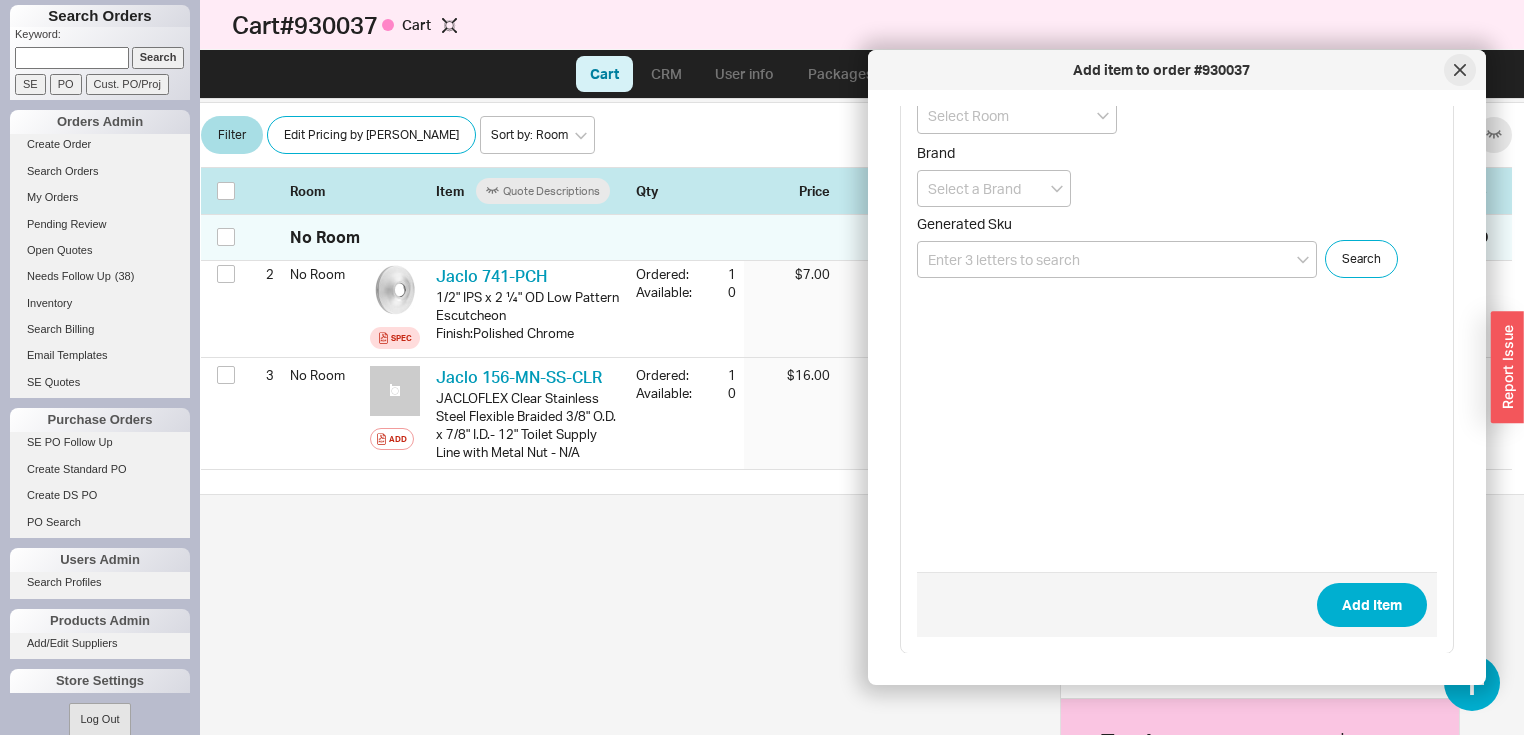 click at bounding box center [1460, 70] 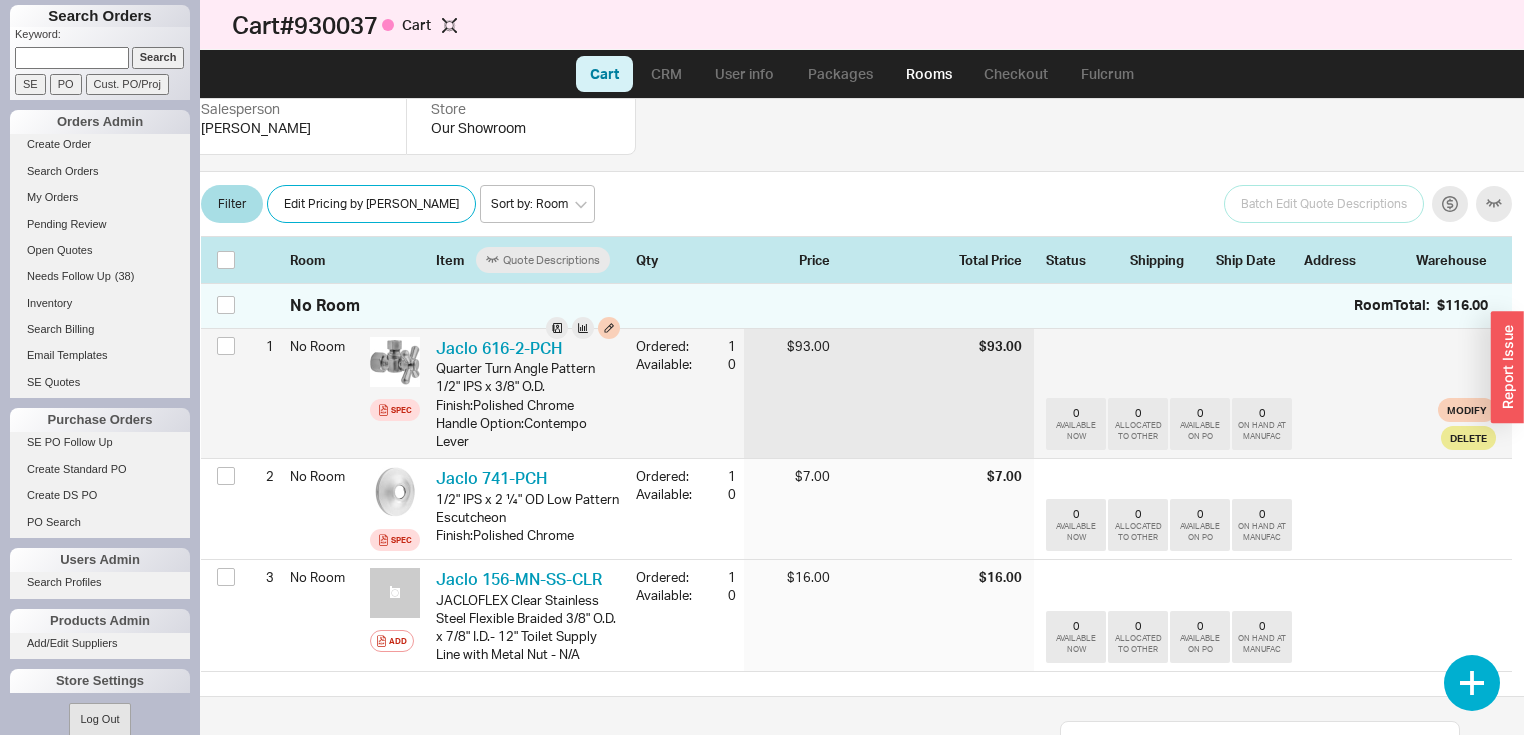 scroll, scrollTop: 371, scrollLeft: 44, axis: both 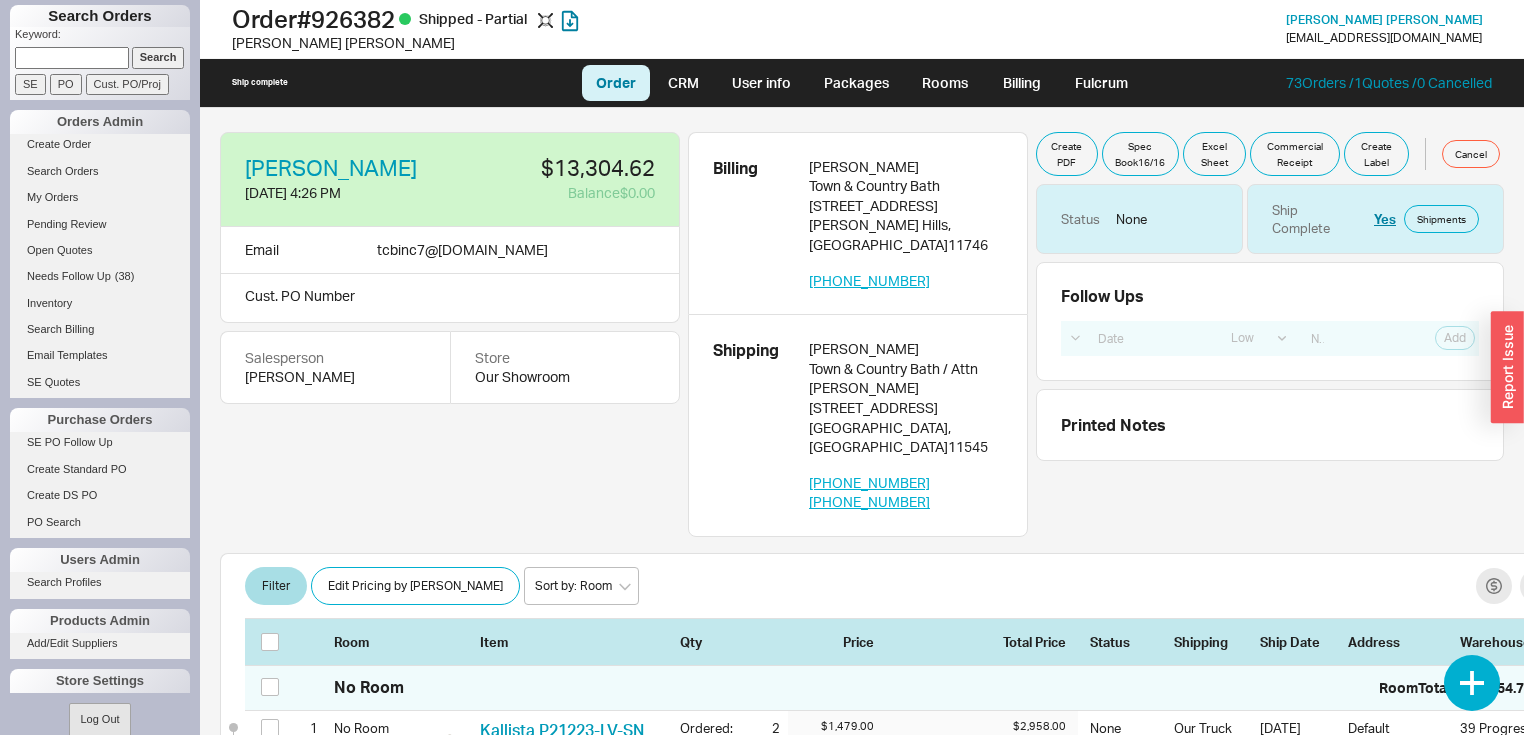 select on "LOW" 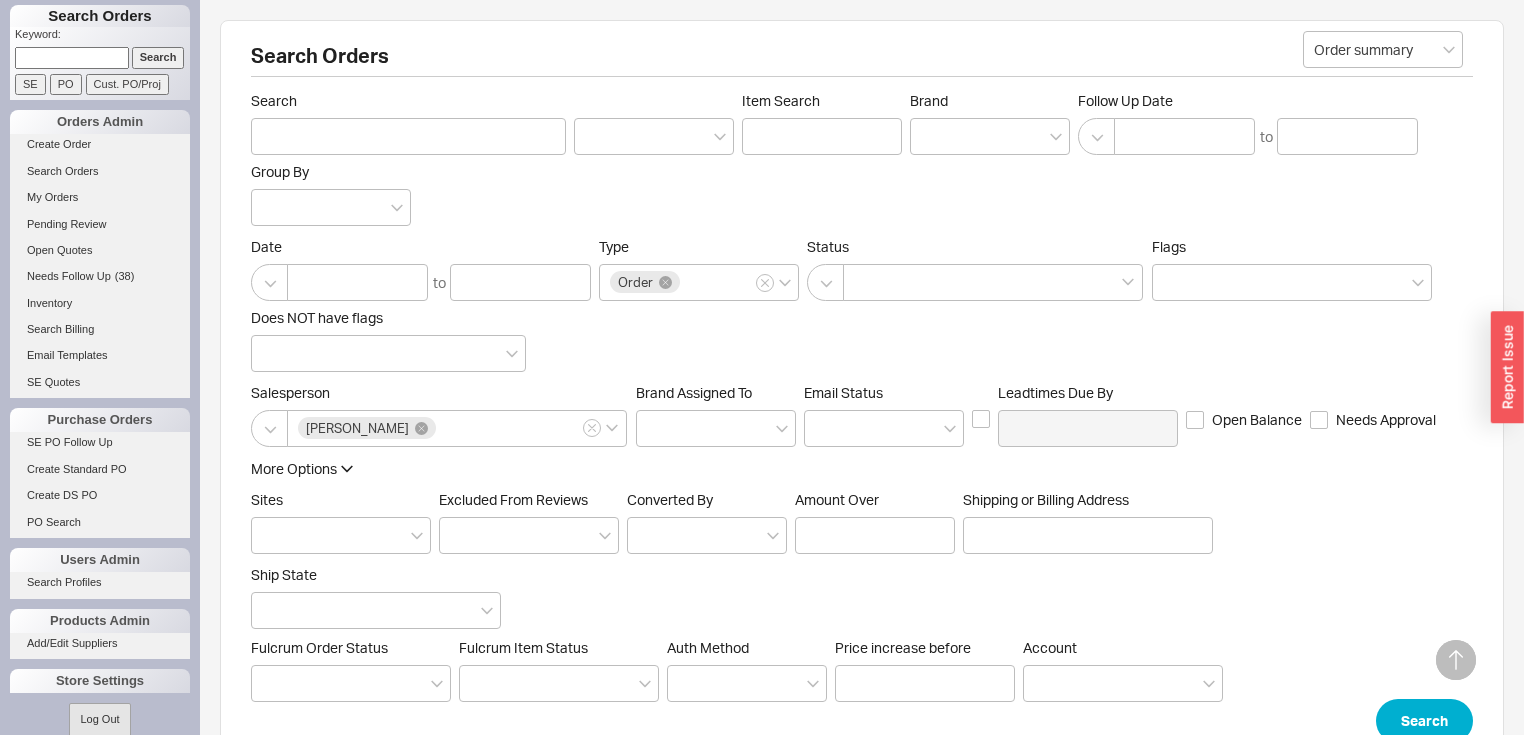 scroll, scrollTop: 504, scrollLeft: 0, axis: vertical 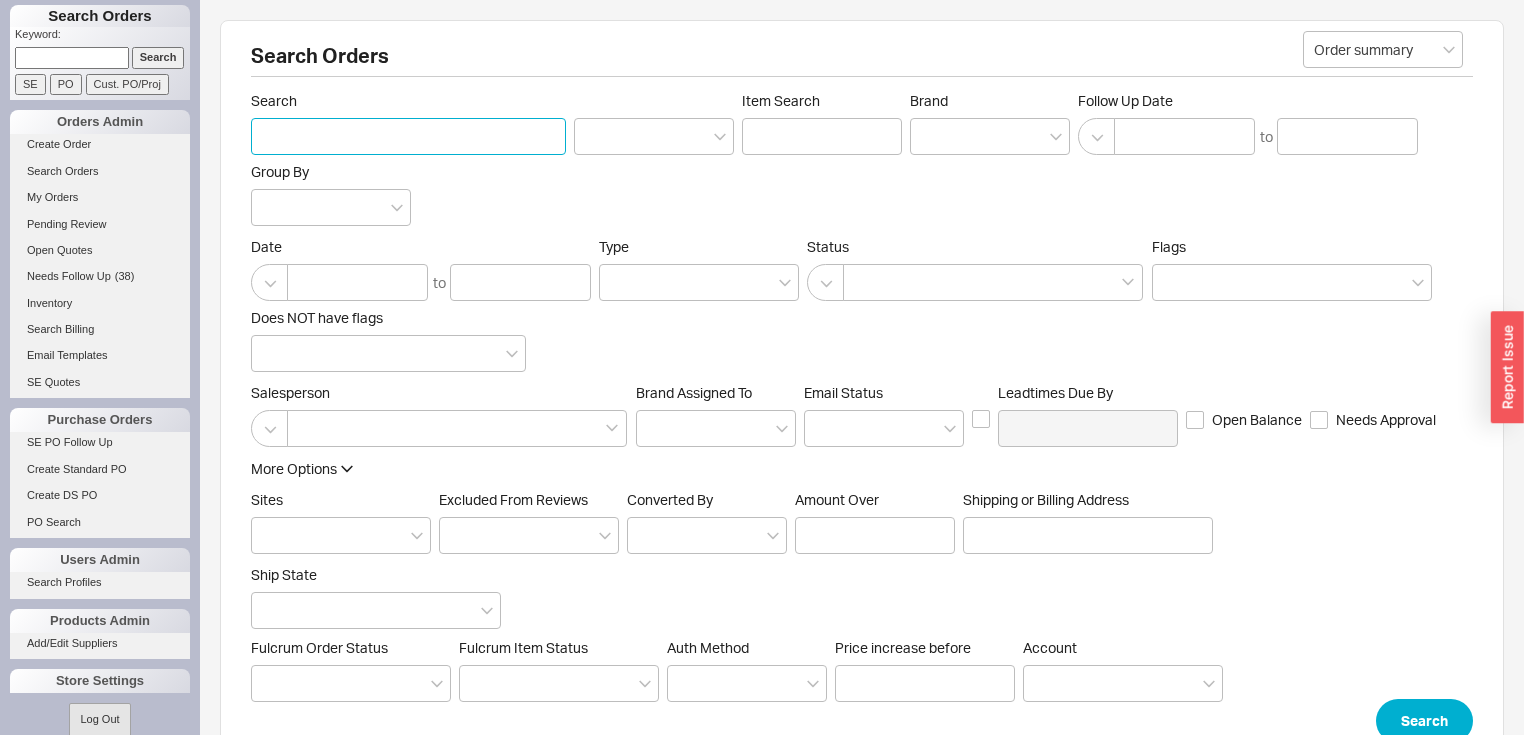 click on "Search" at bounding box center (408, 136) 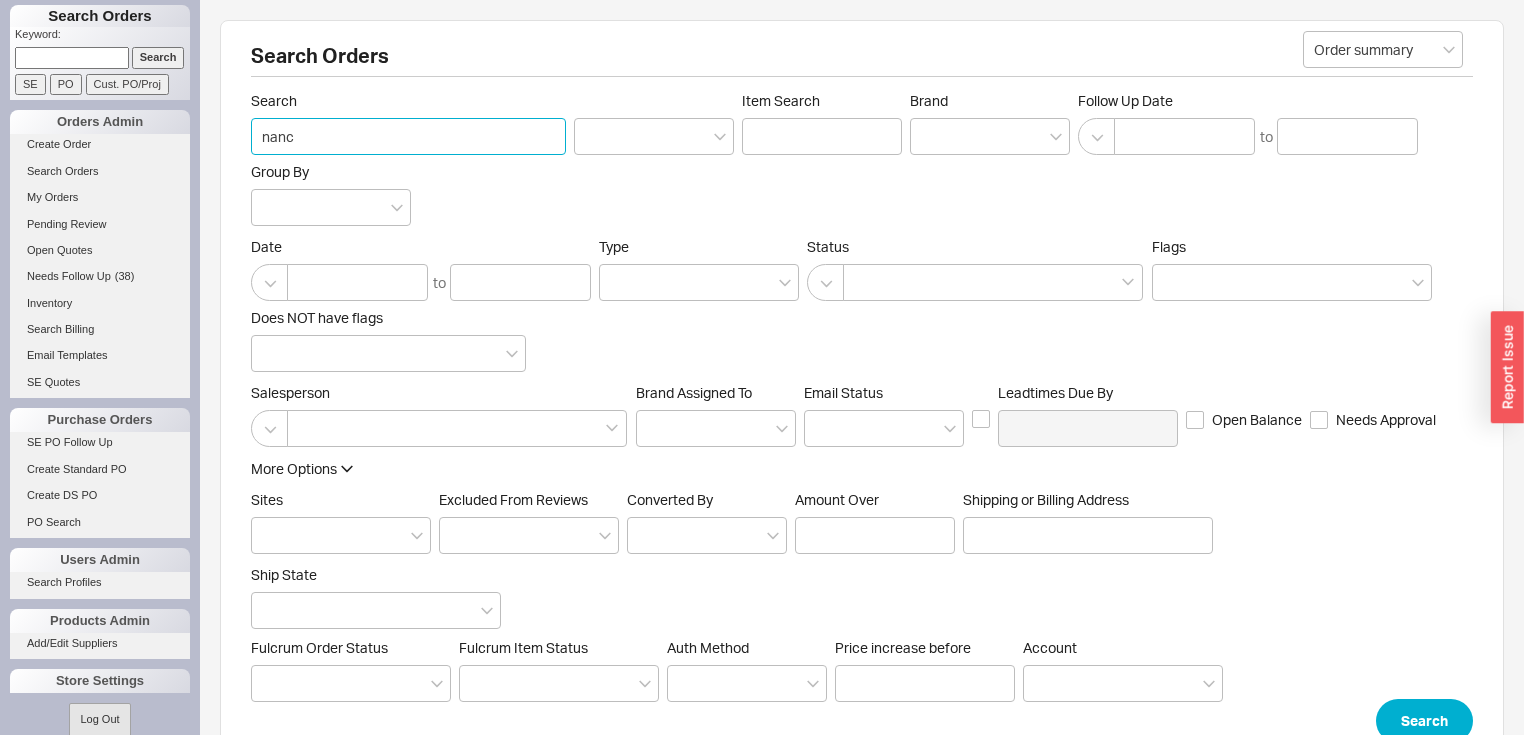 type on "nancy" 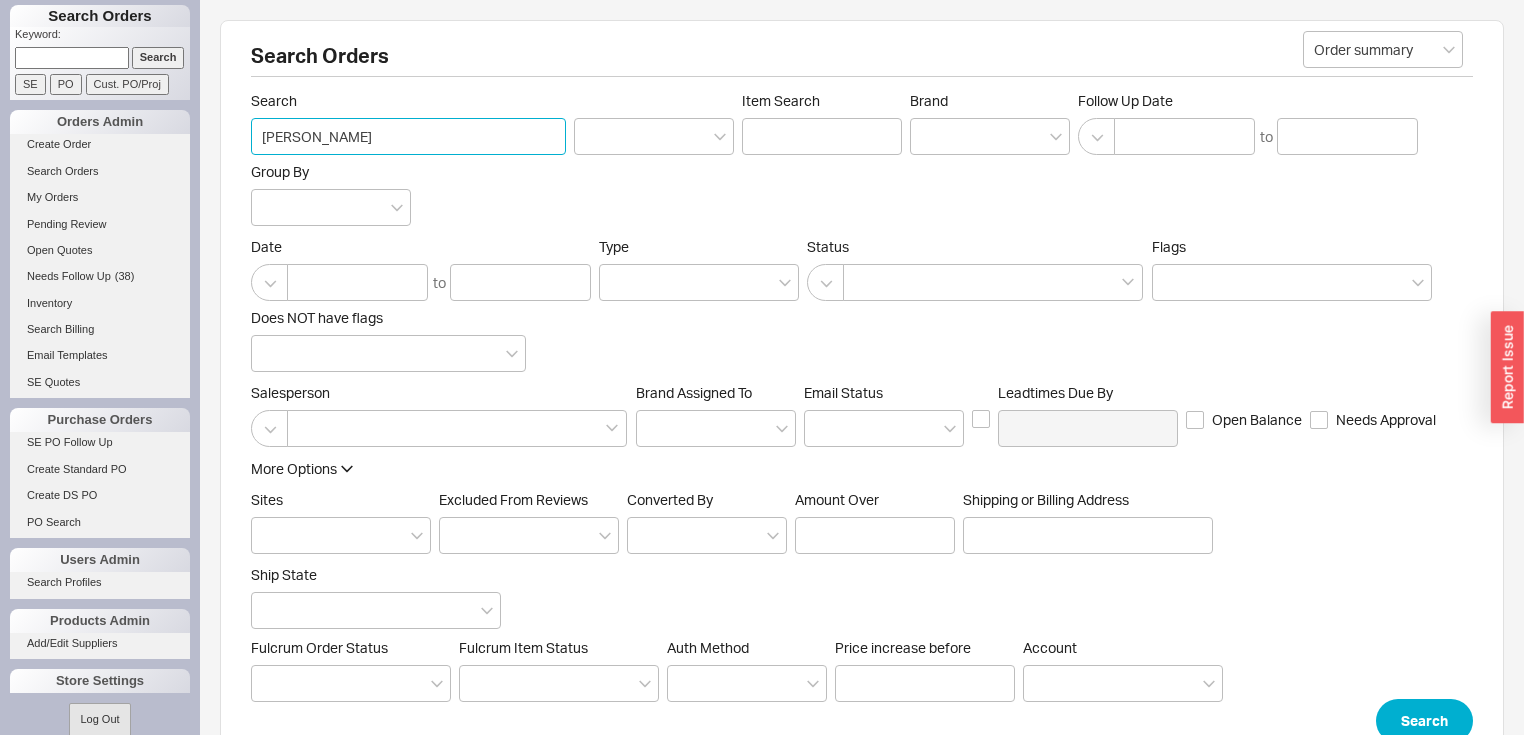 click on "Search" at bounding box center [1424, 721] 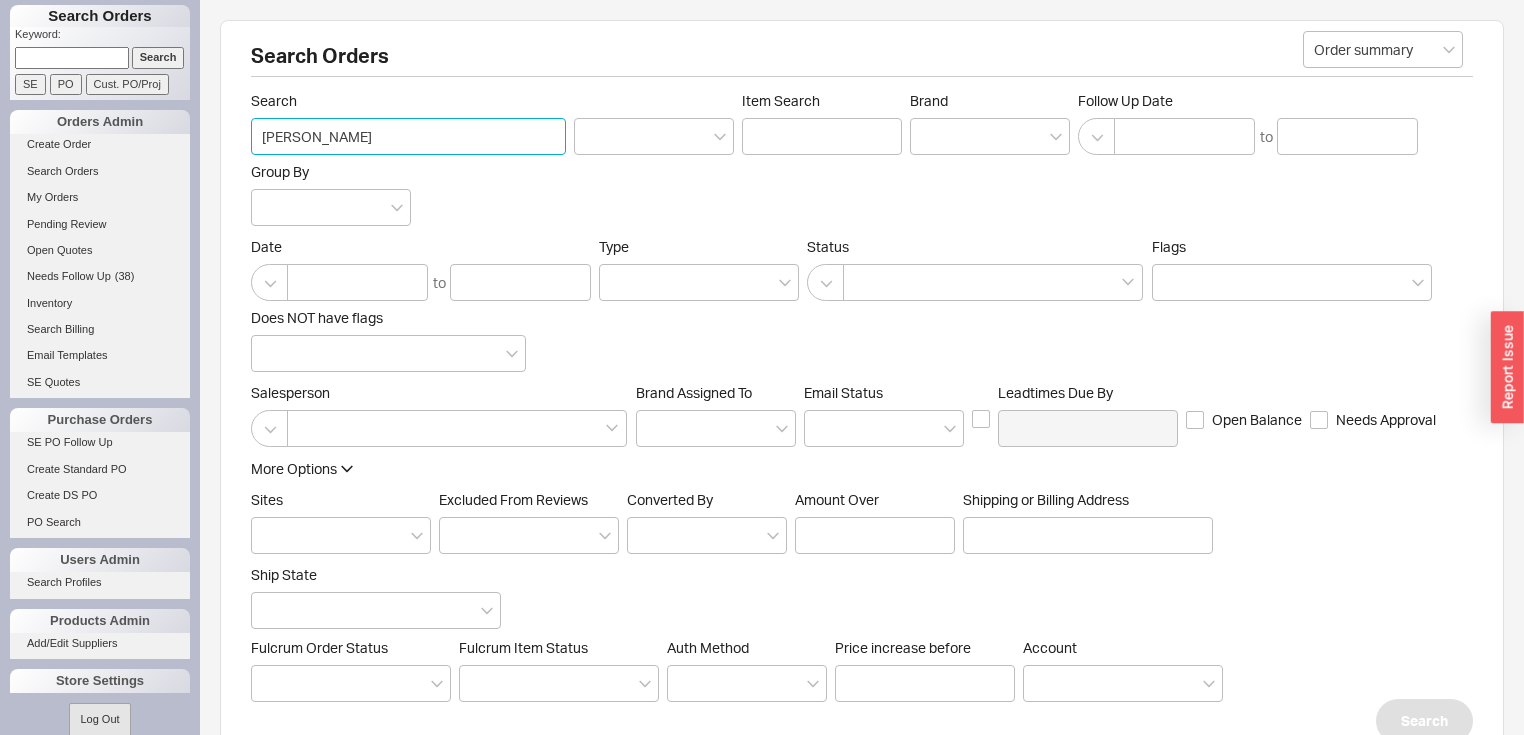 click on "nancy" at bounding box center [408, 136] 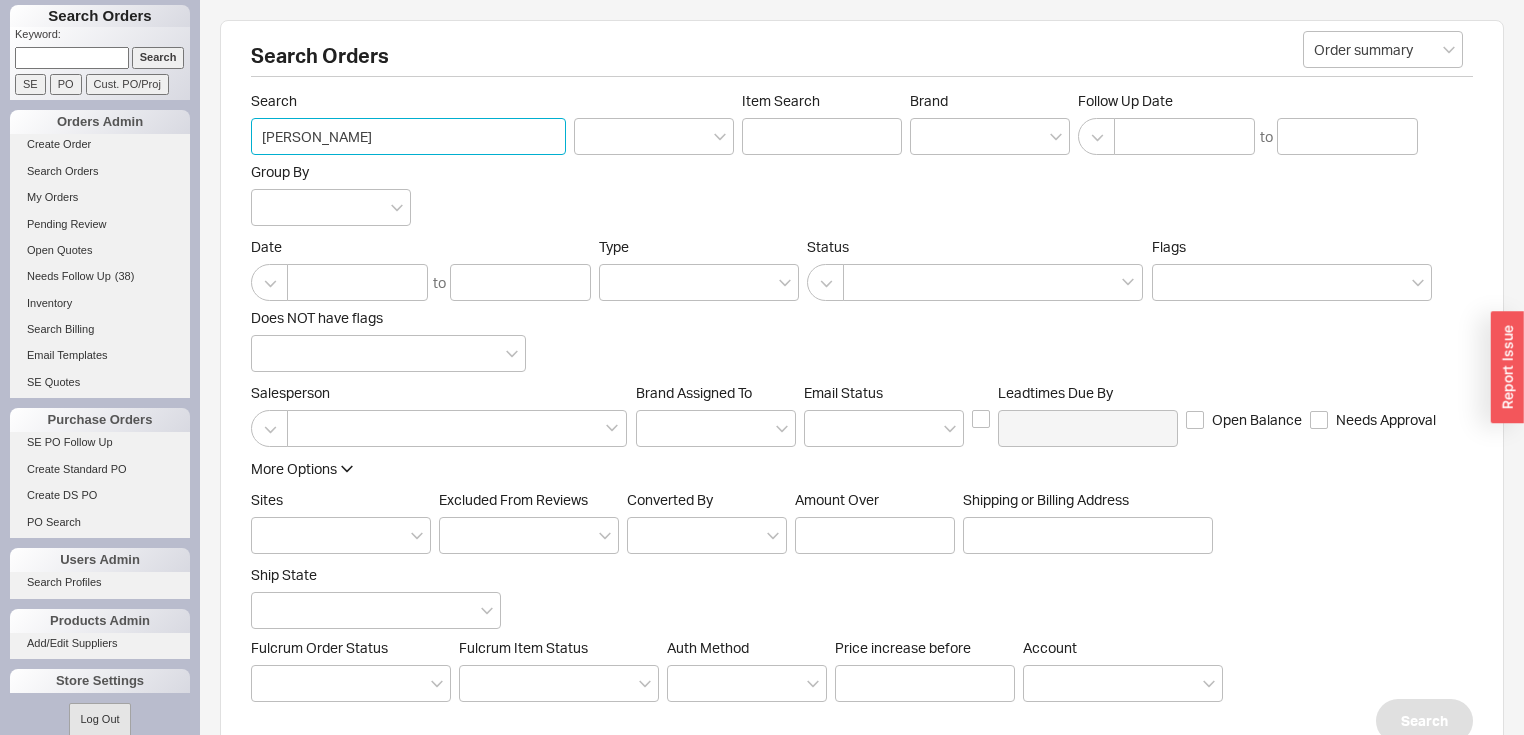 type on "[PERSON_NAME]" 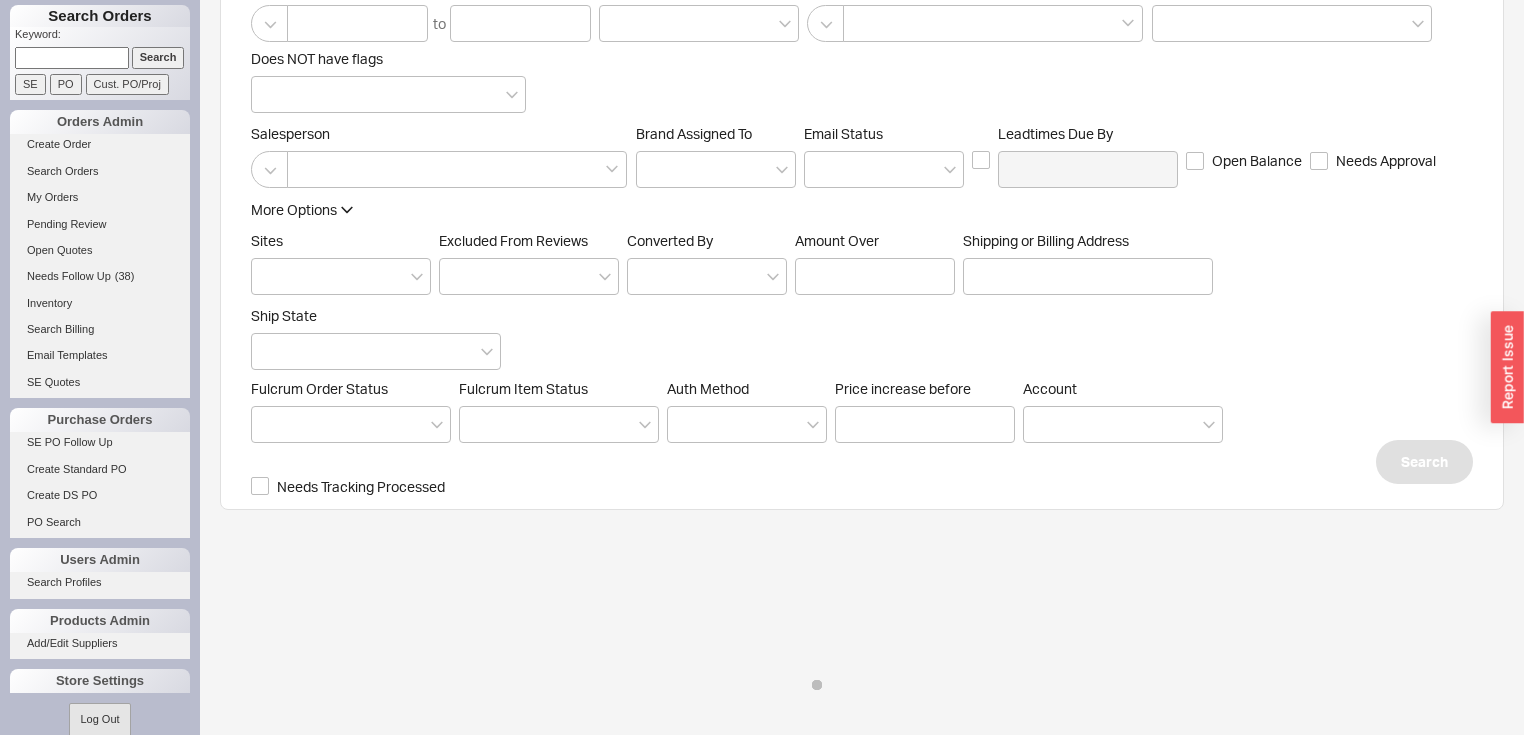 scroll, scrollTop: 264, scrollLeft: 0, axis: vertical 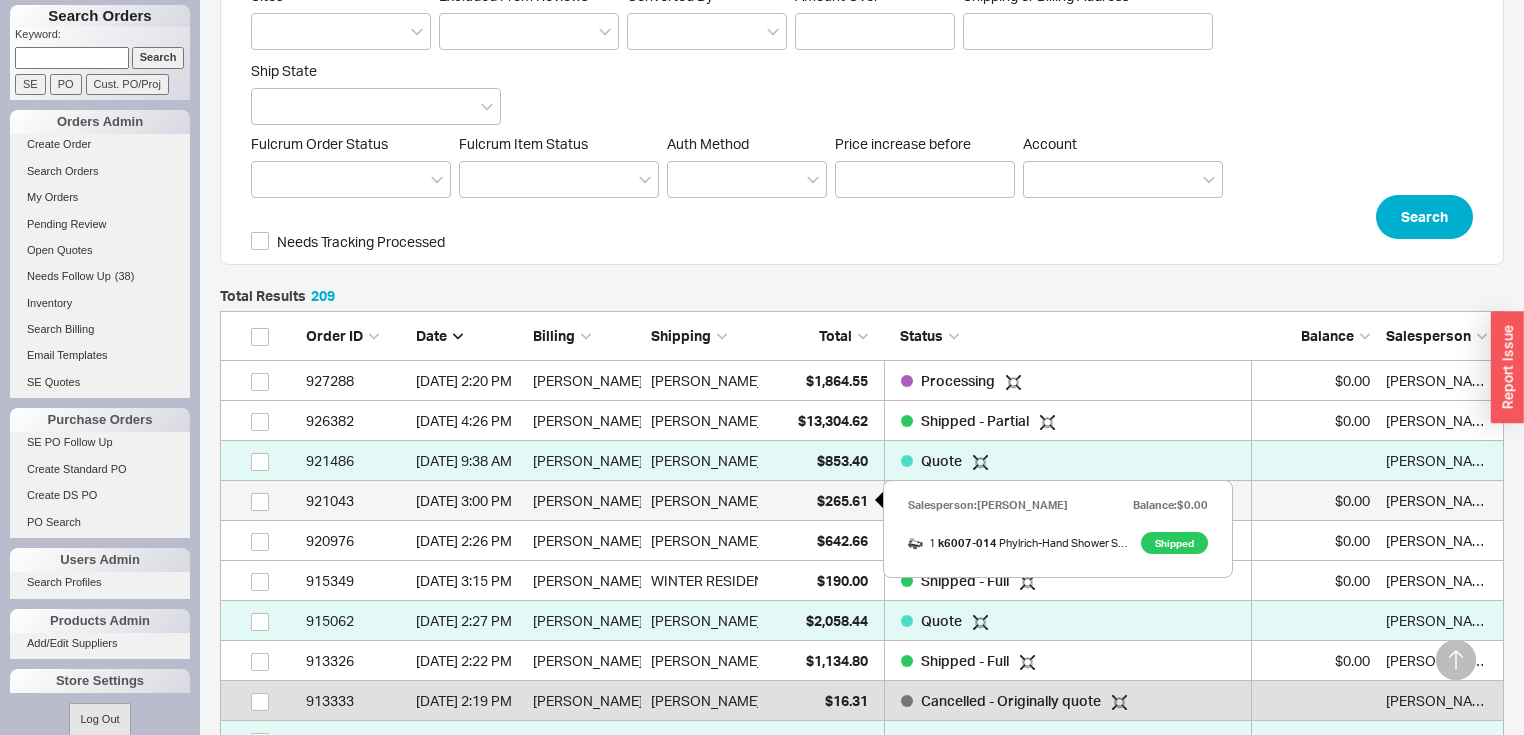 click on "$265.61" at bounding box center [842, 500] 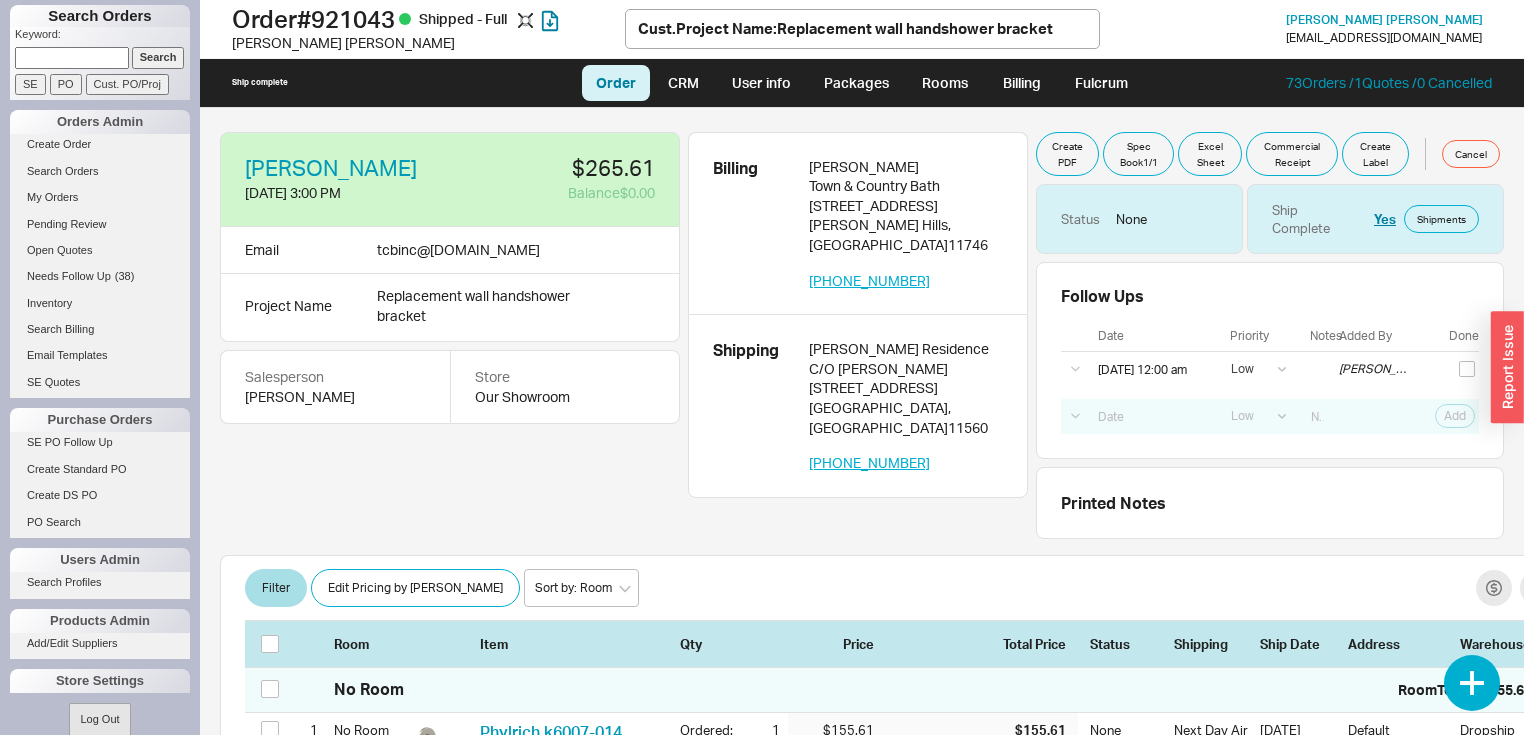 select on "LOW" 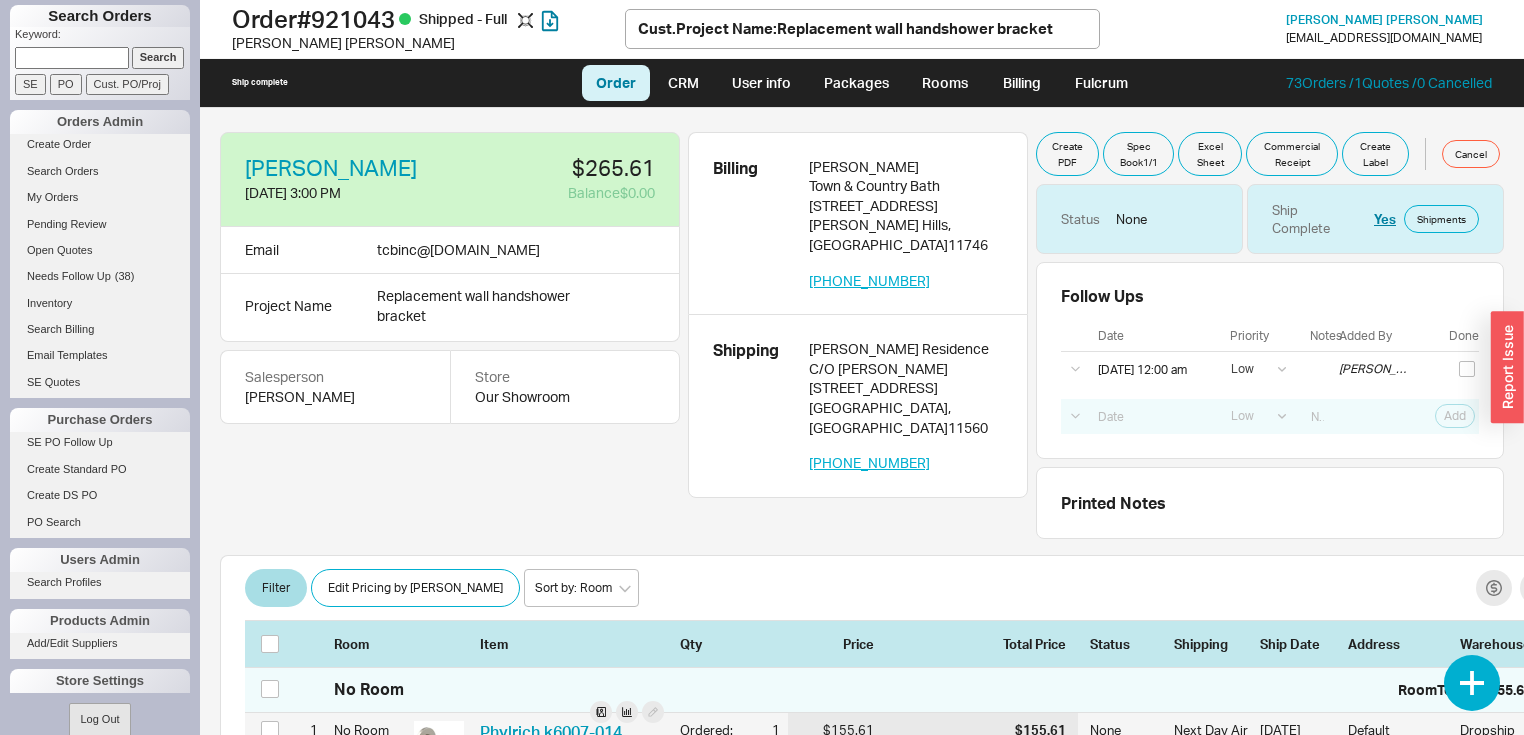scroll, scrollTop: 0, scrollLeft: 0, axis: both 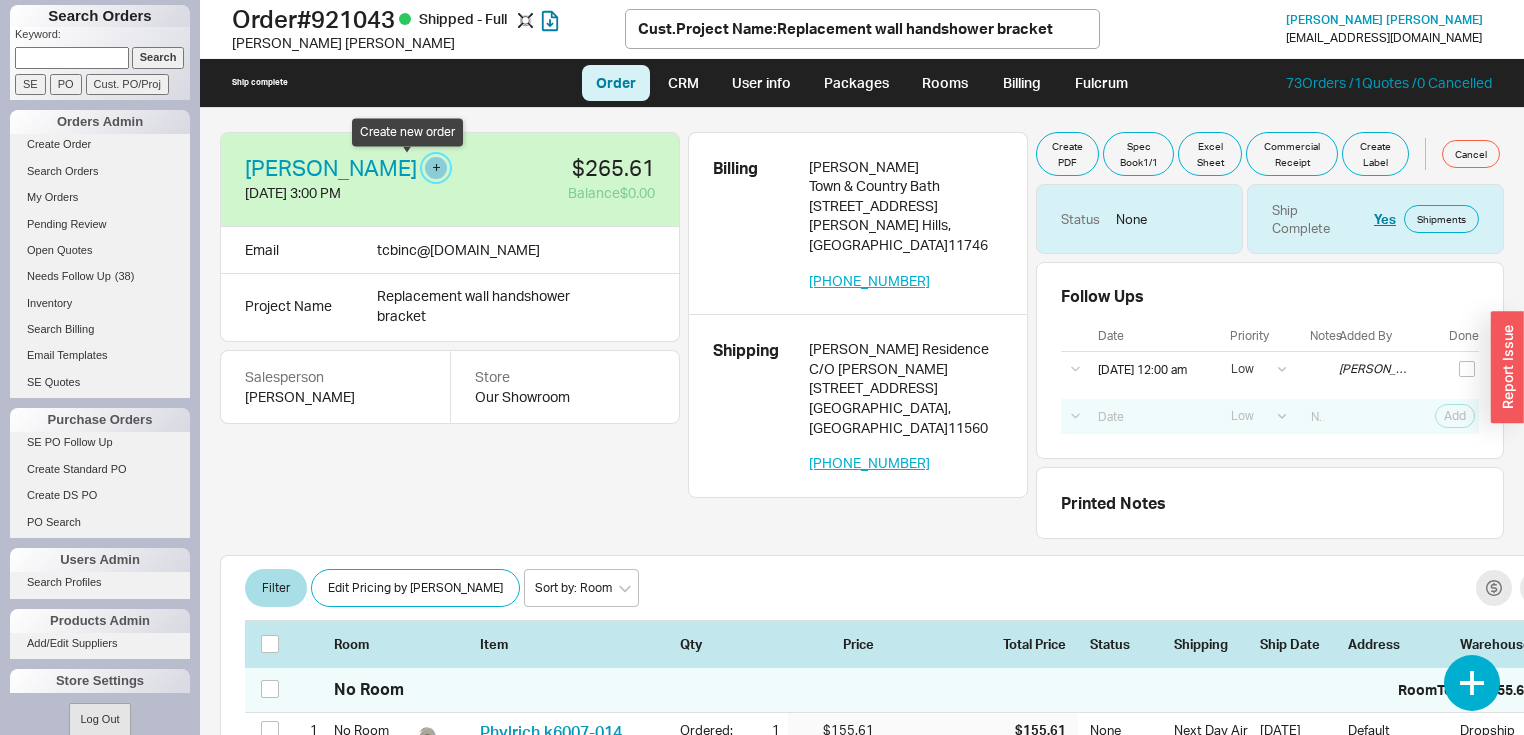 click at bounding box center [436, 168] 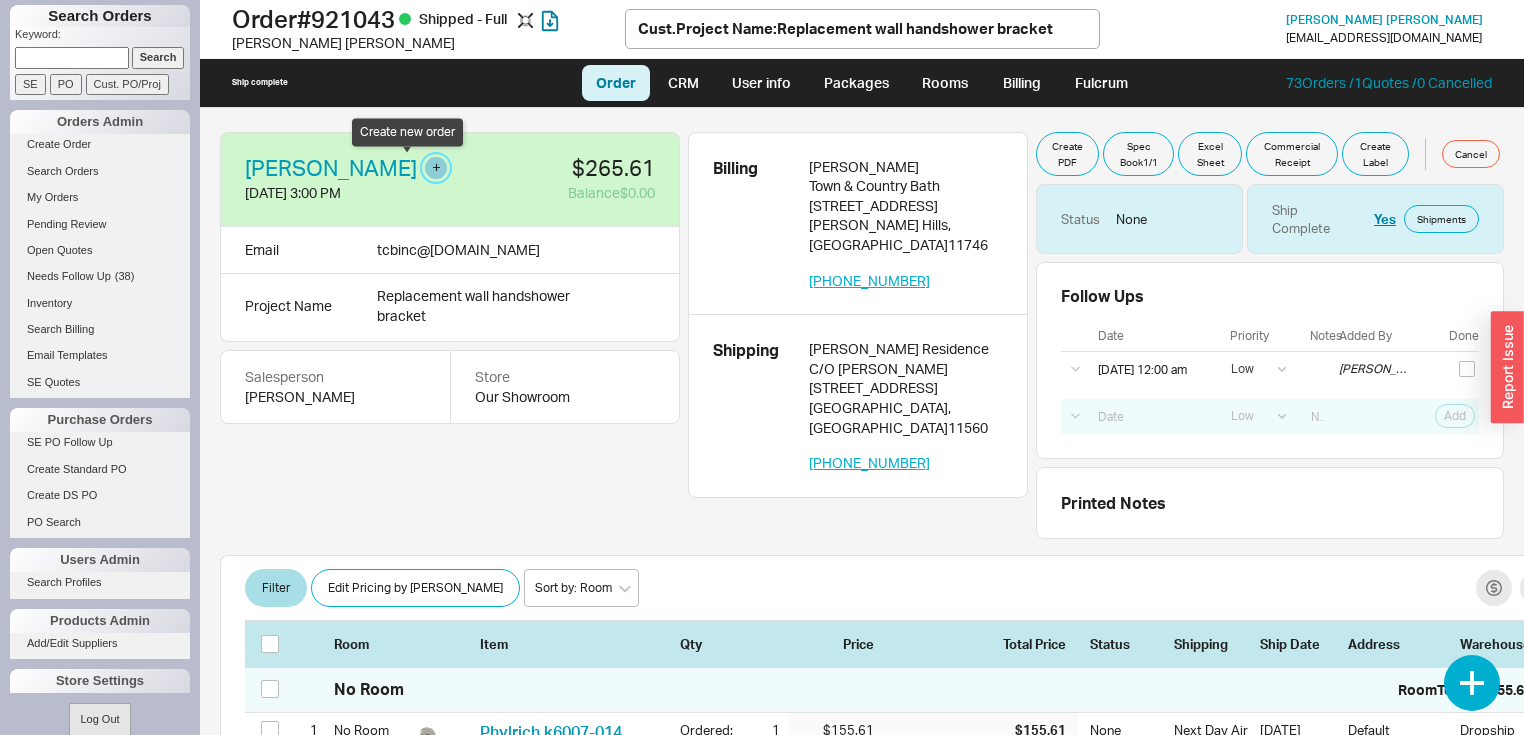 select on "Project Name" 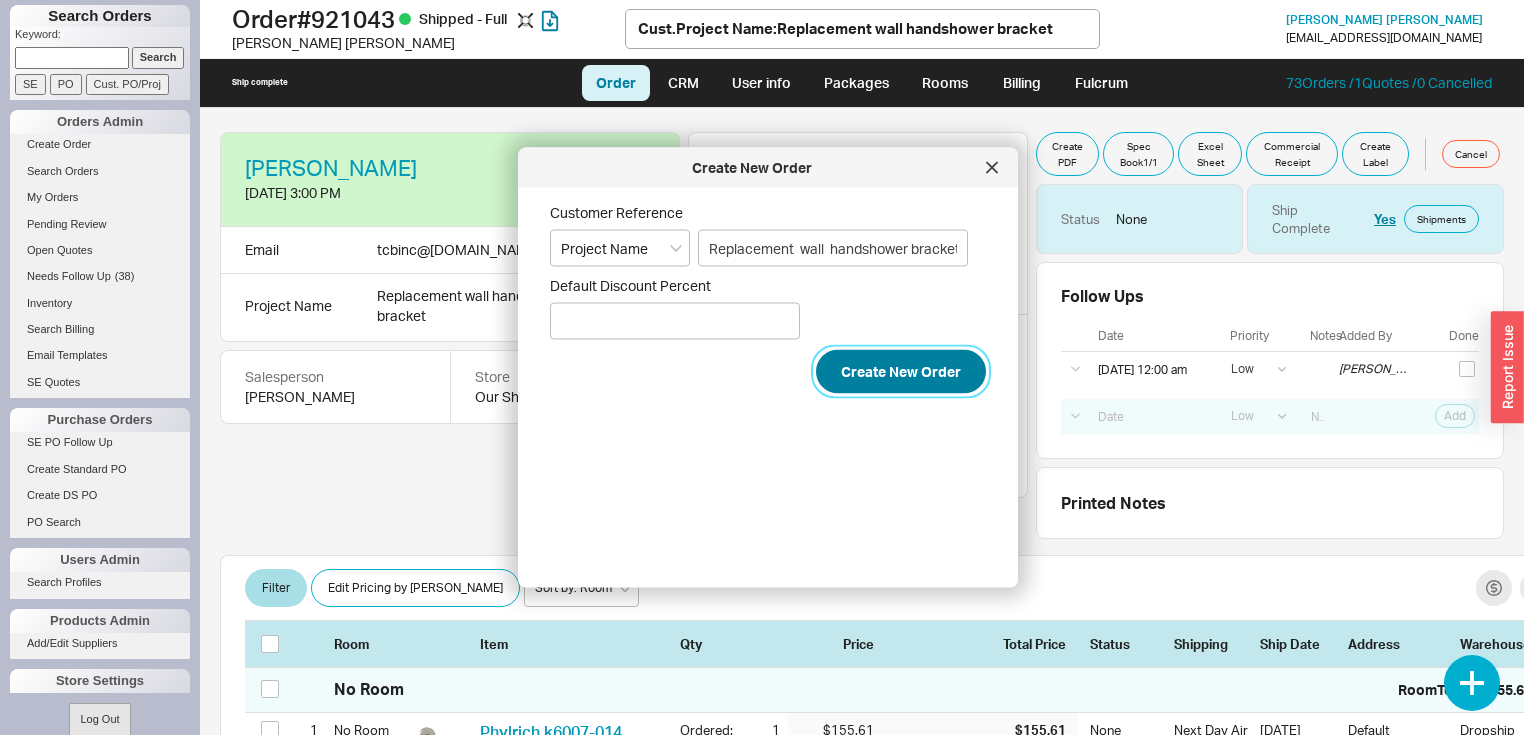 click on "Create New Order" at bounding box center [901, 372] 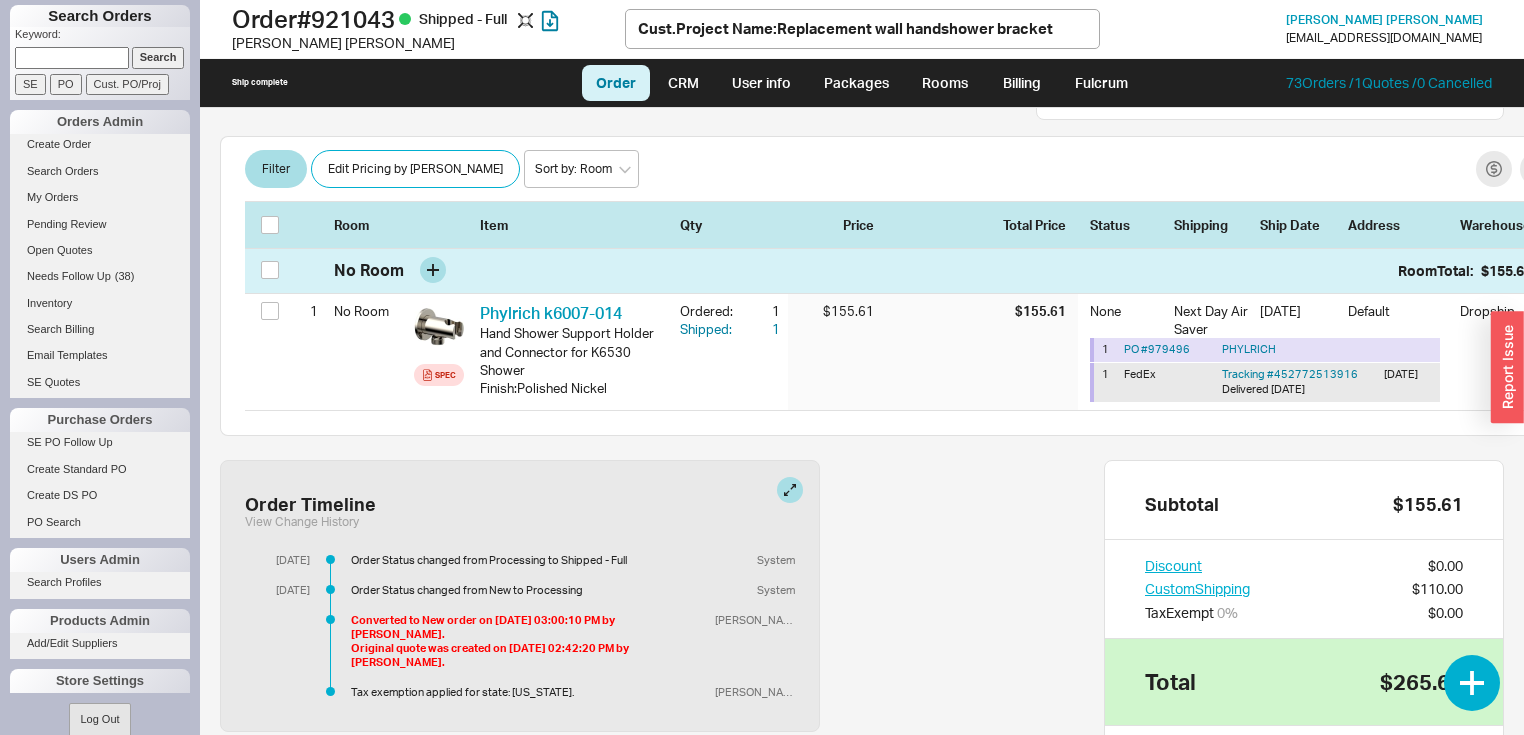 scroll, scrollTop: 400, scrollLeft: 0, axis: vertical 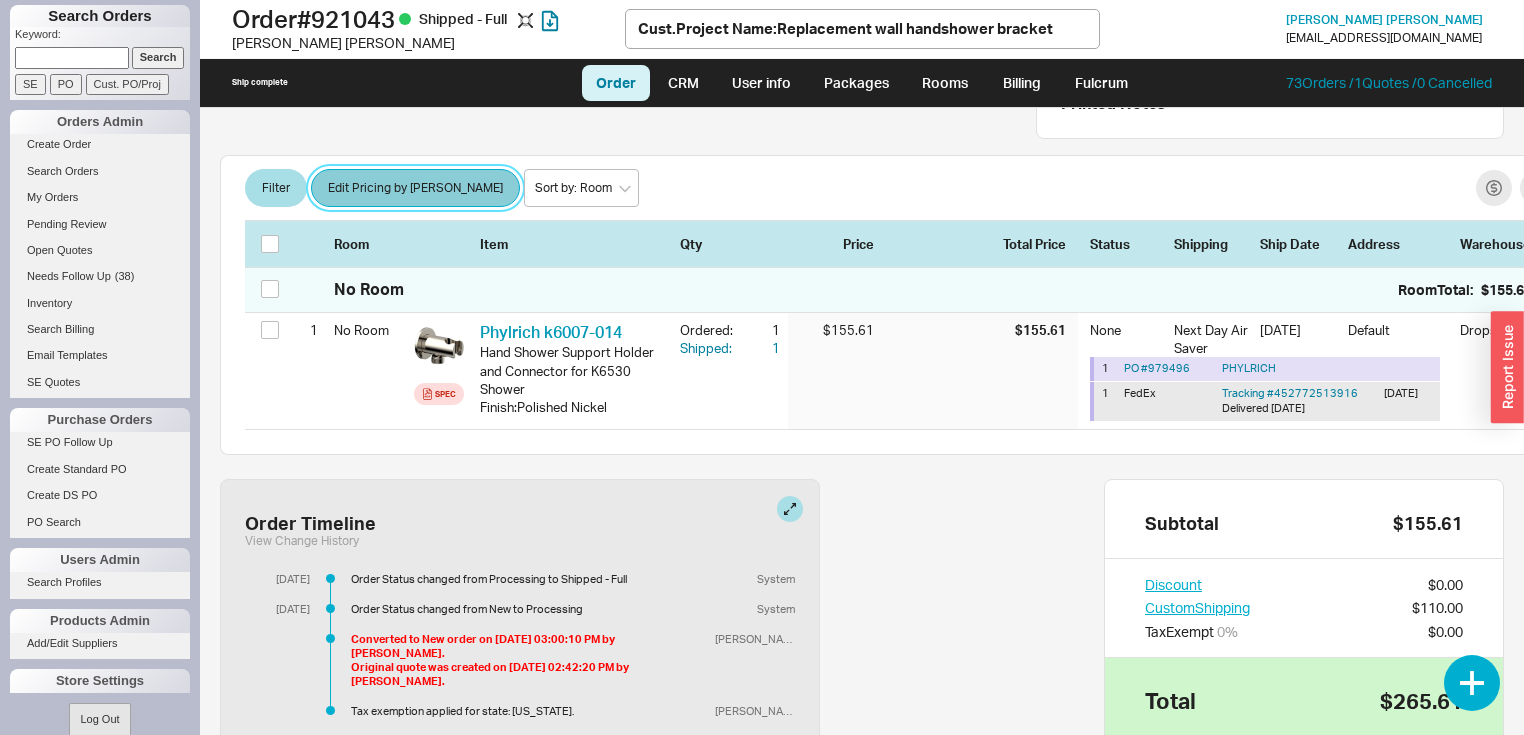 click on "Edit Pricing by [PERSON_NAME]" at bounding box center (415, 188) 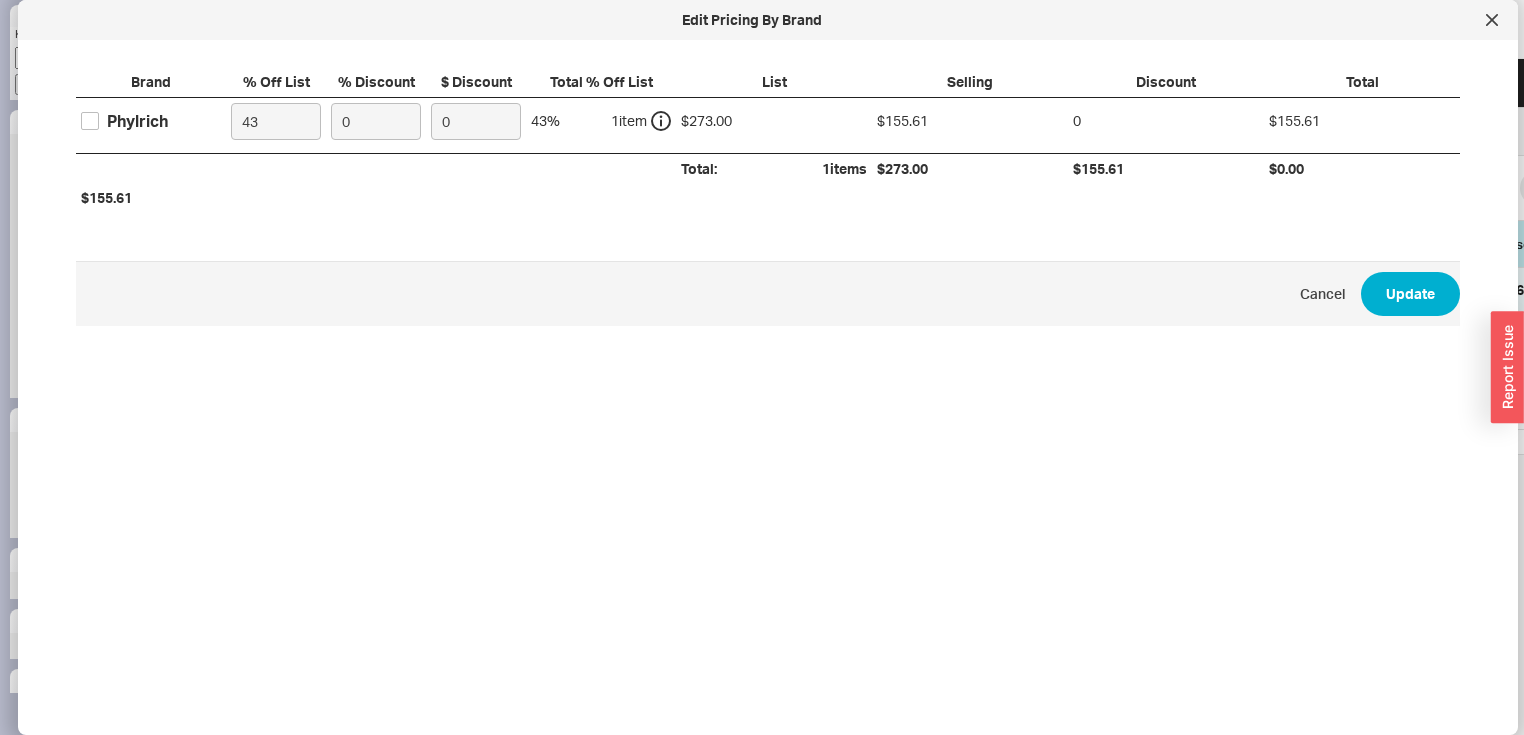 click 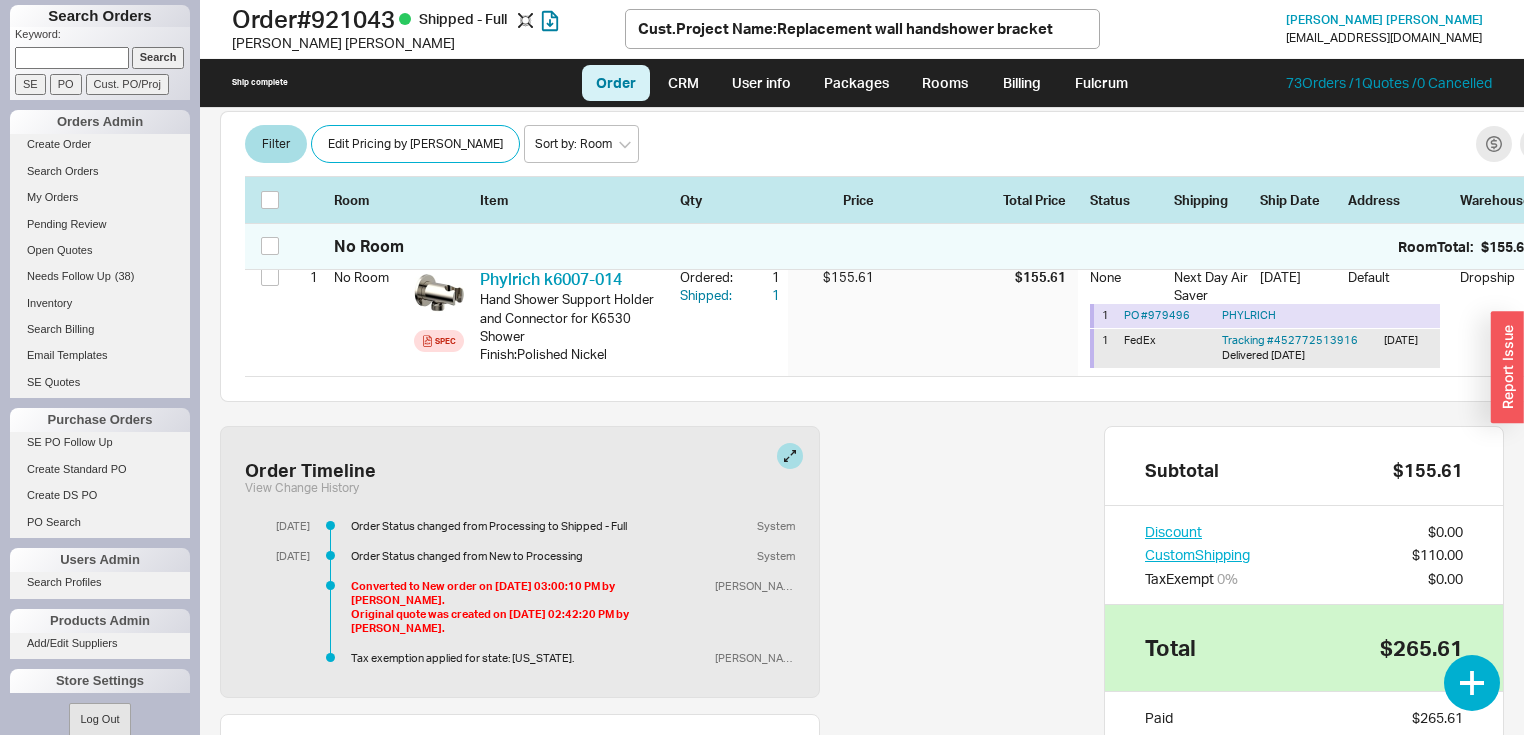 scroll, scrollTop: 400, scrollLeft: 0, axis: vertical 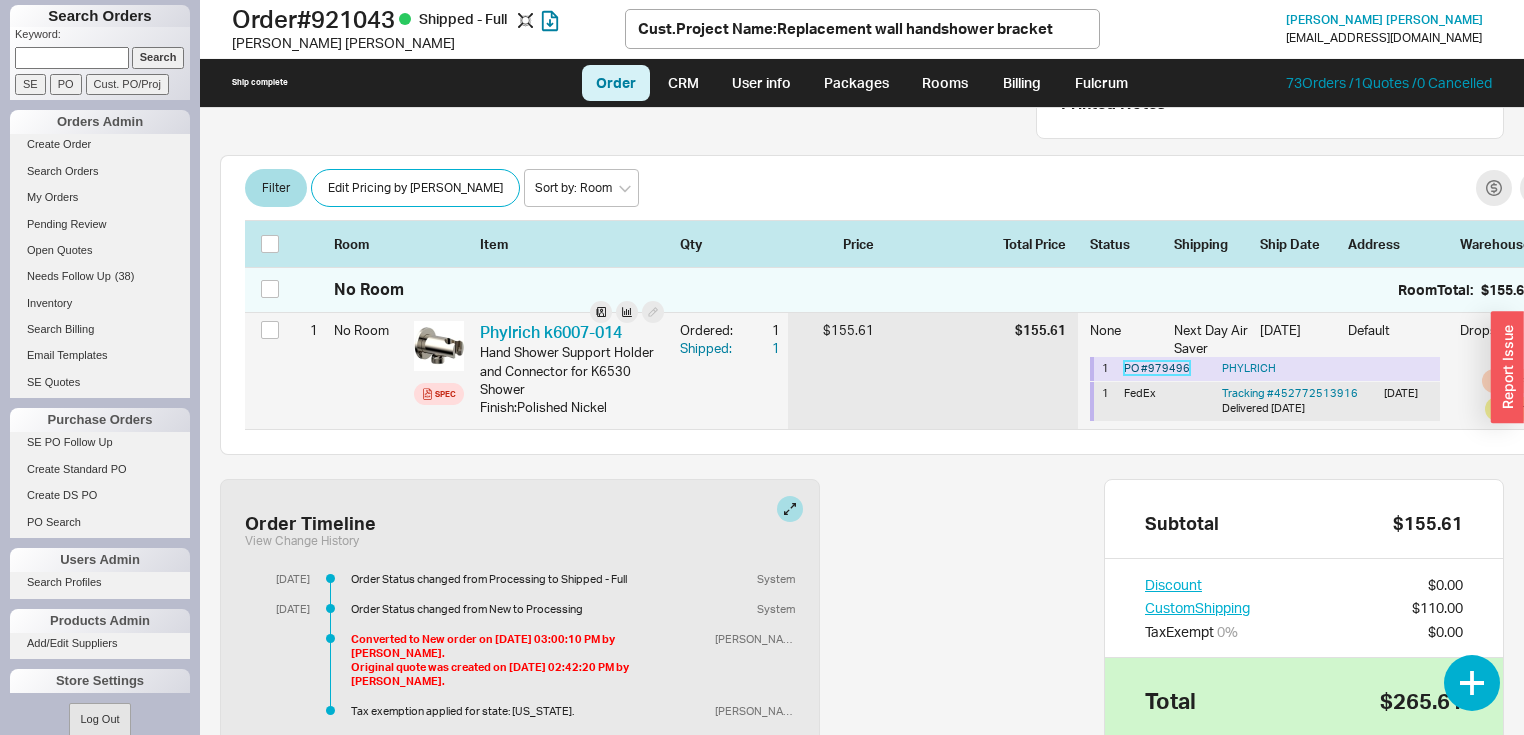 click on "PO # 979496" at bounding box center (1157, 368) 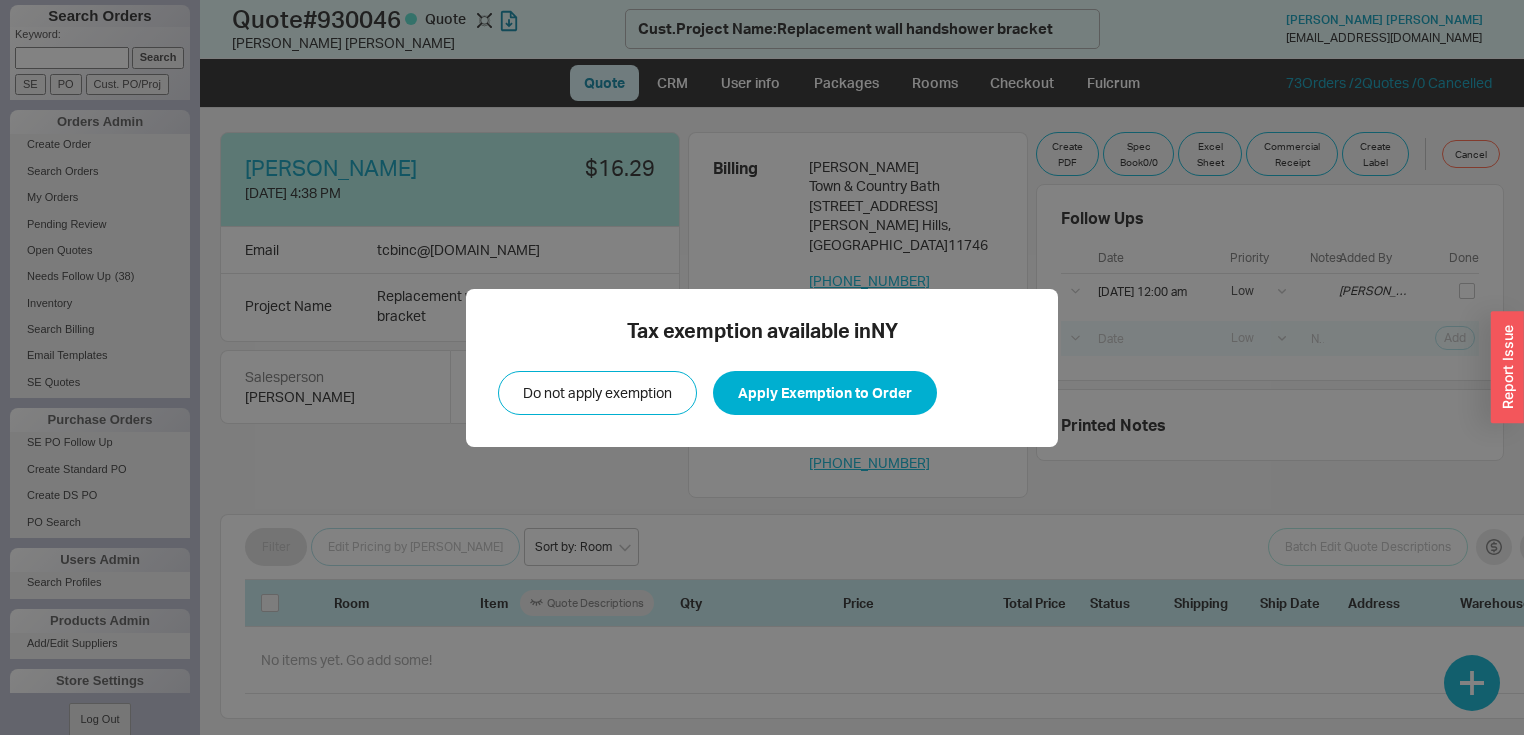 select on "LOW" 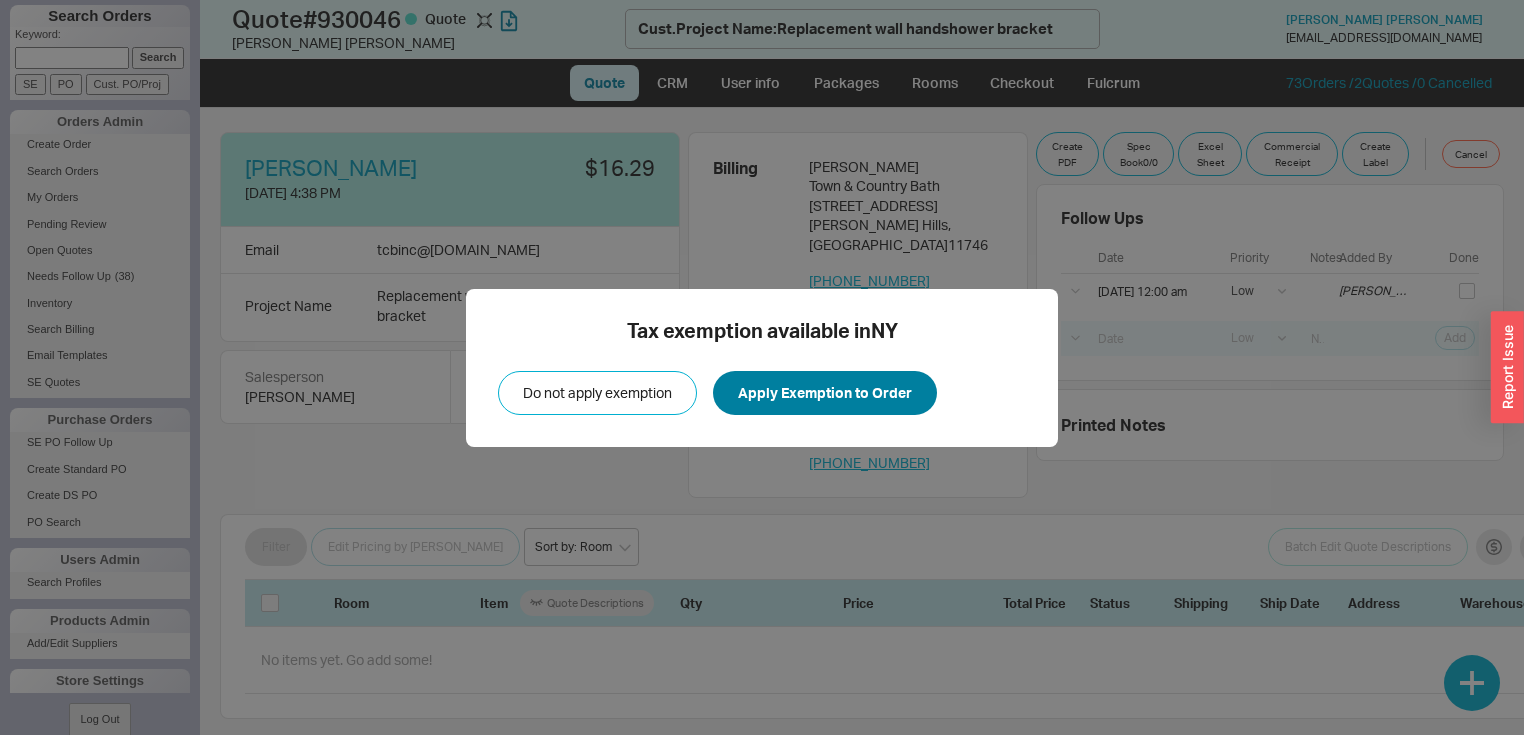 scroll, scrollTop: 0, scrollLeft: 0, axis: both 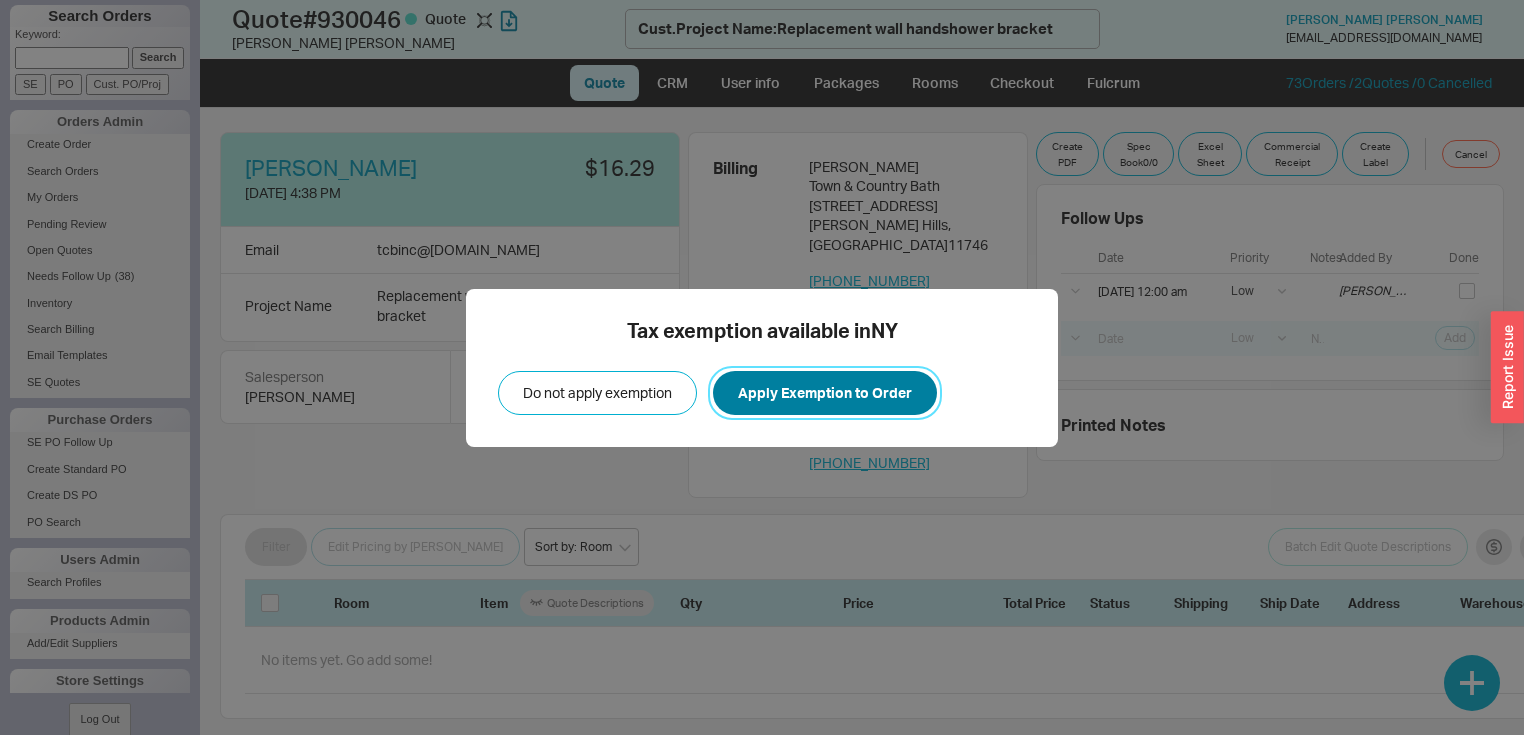 click on "Apply Exemption to Order" at bounding box center [825, 393] 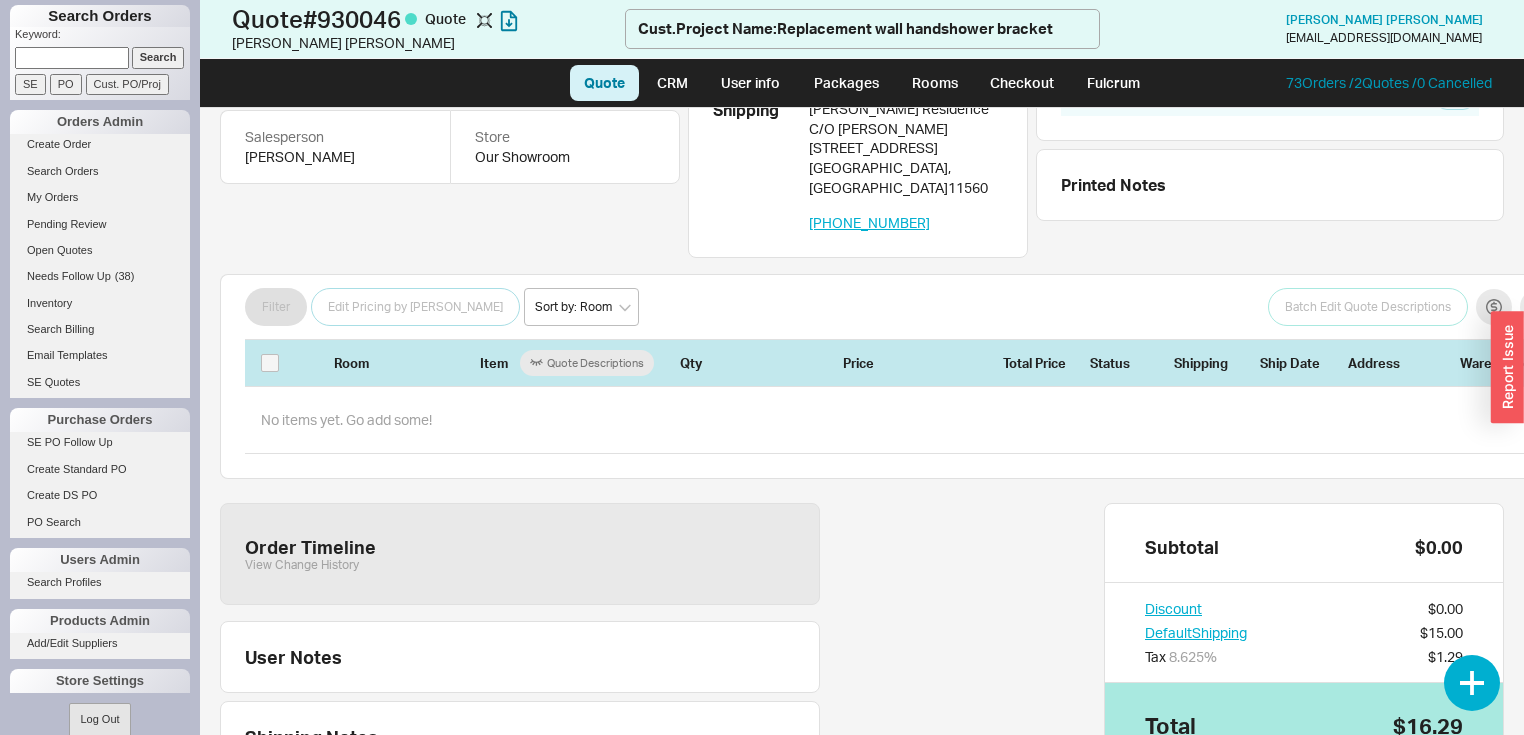 scroll, scrollTop: 239, scrollLeft: 0, axis: vertical 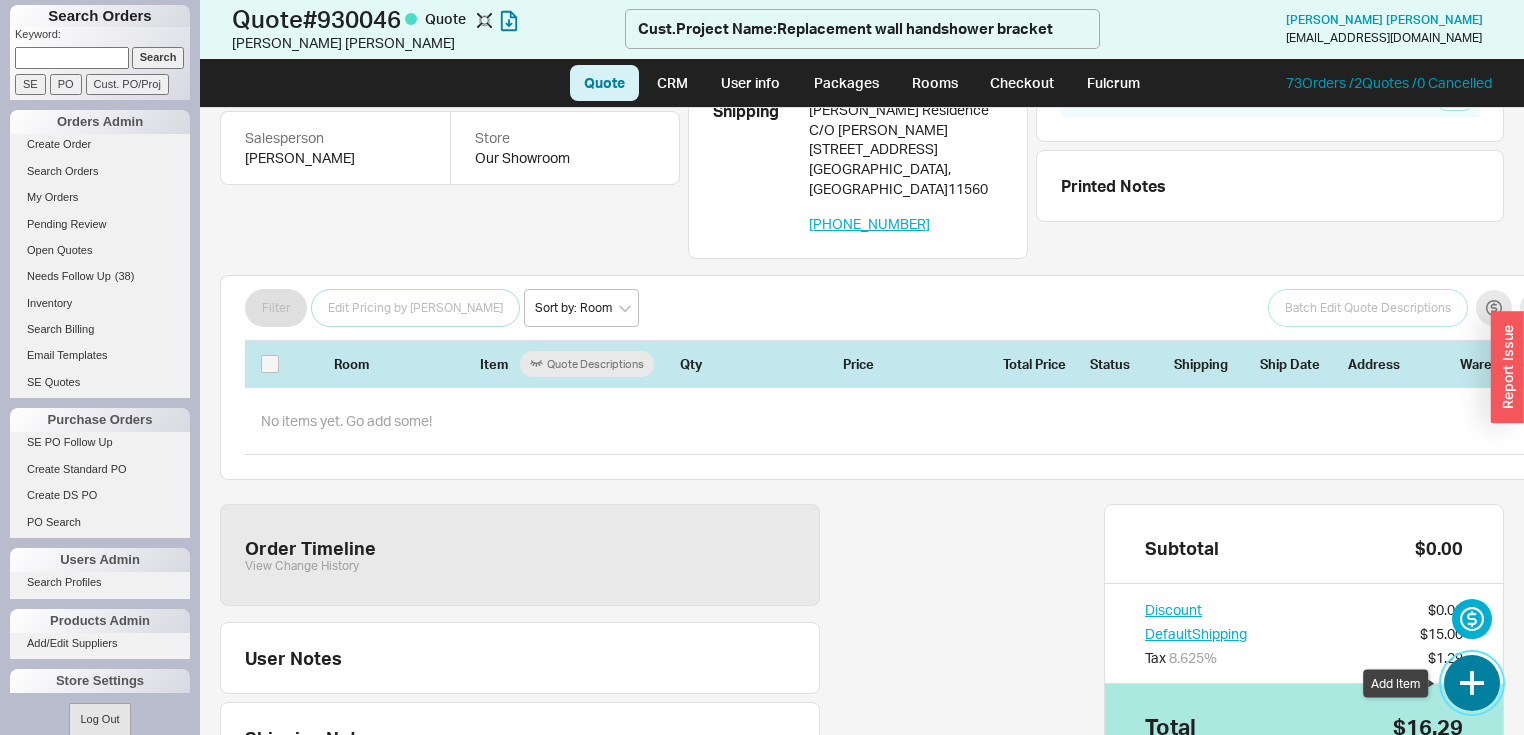 click at bounding box center [1472, 683] 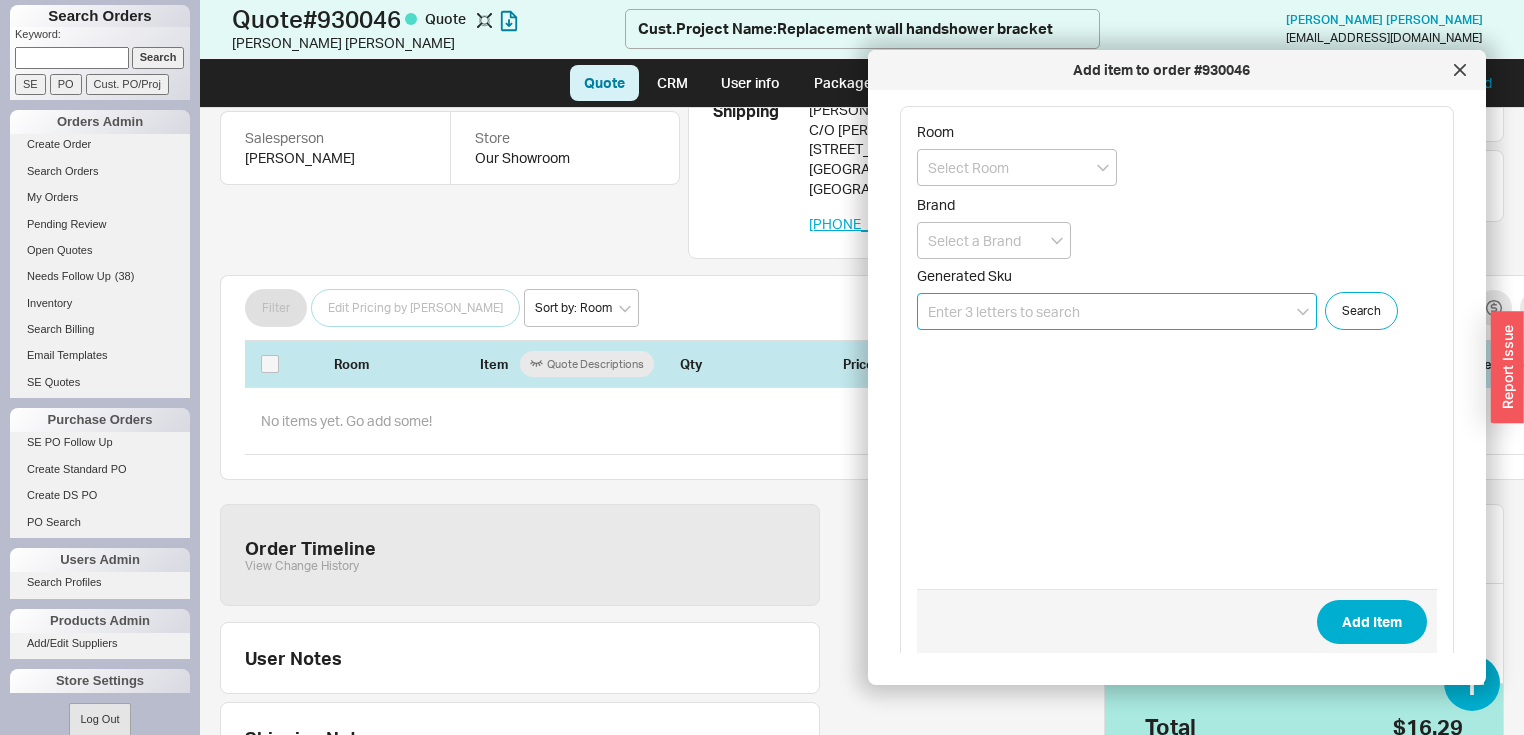 click at bounding box center [1117, 311] 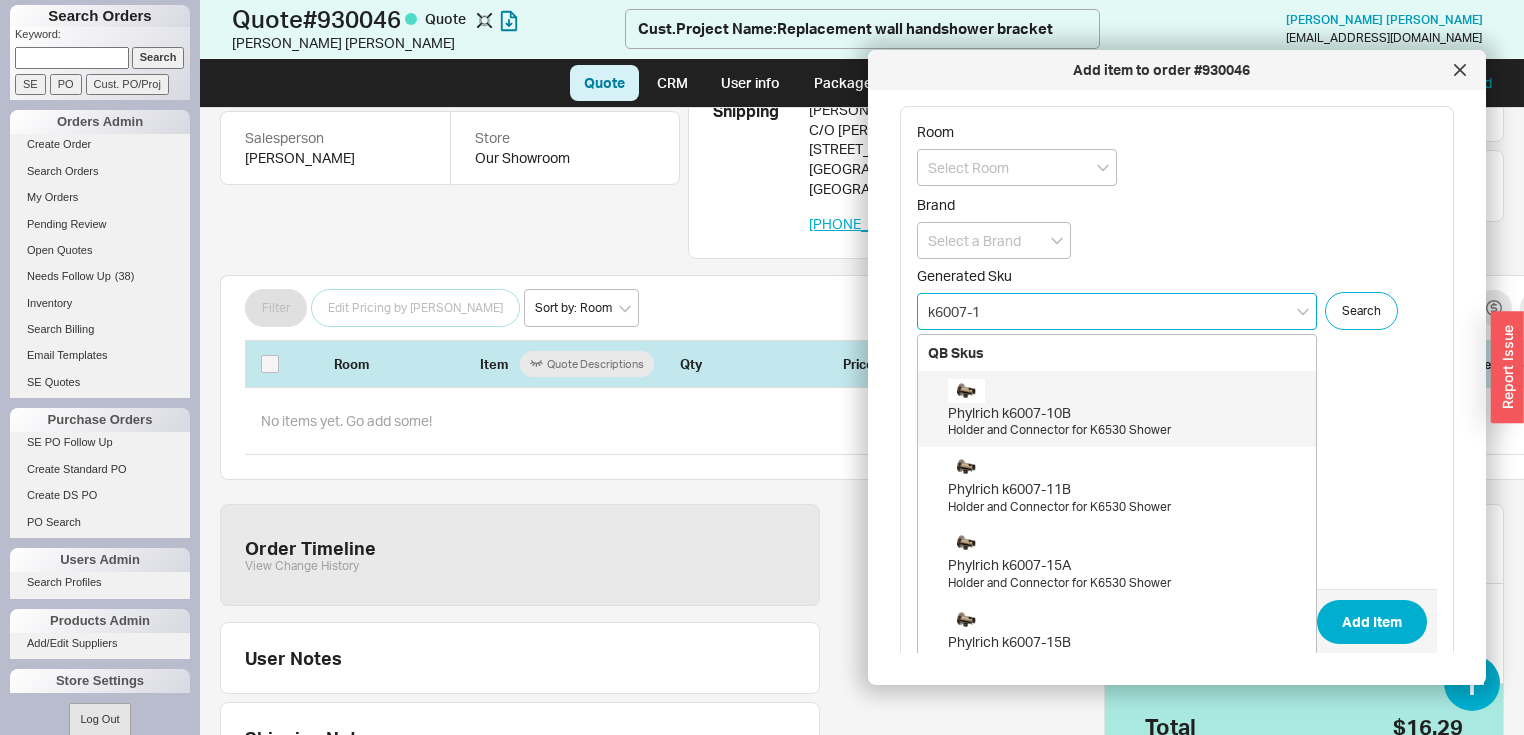 type on "k6007-14" 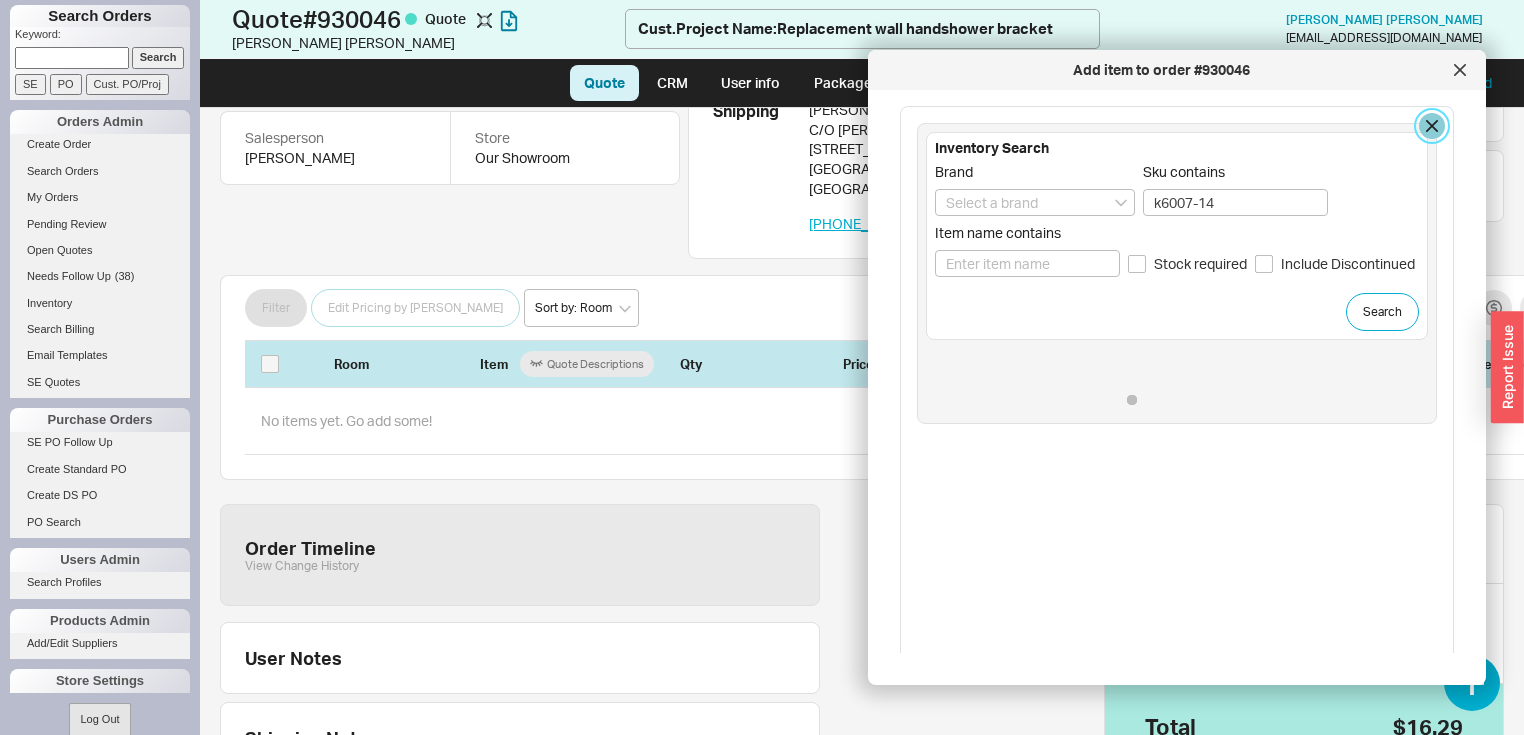 click at bounding box center [1432, 126] 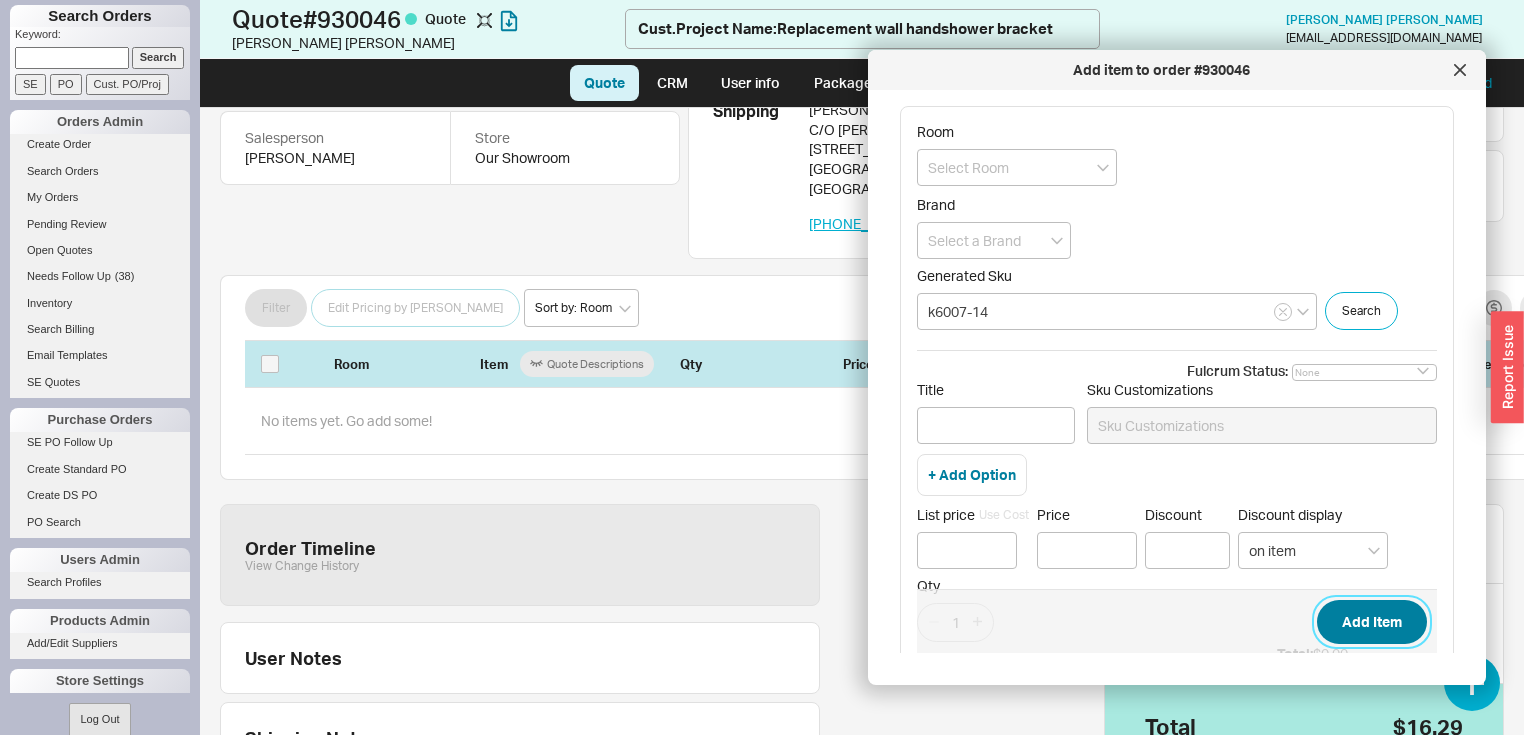 click on "Add Item" at bounding box center (1372, 622) 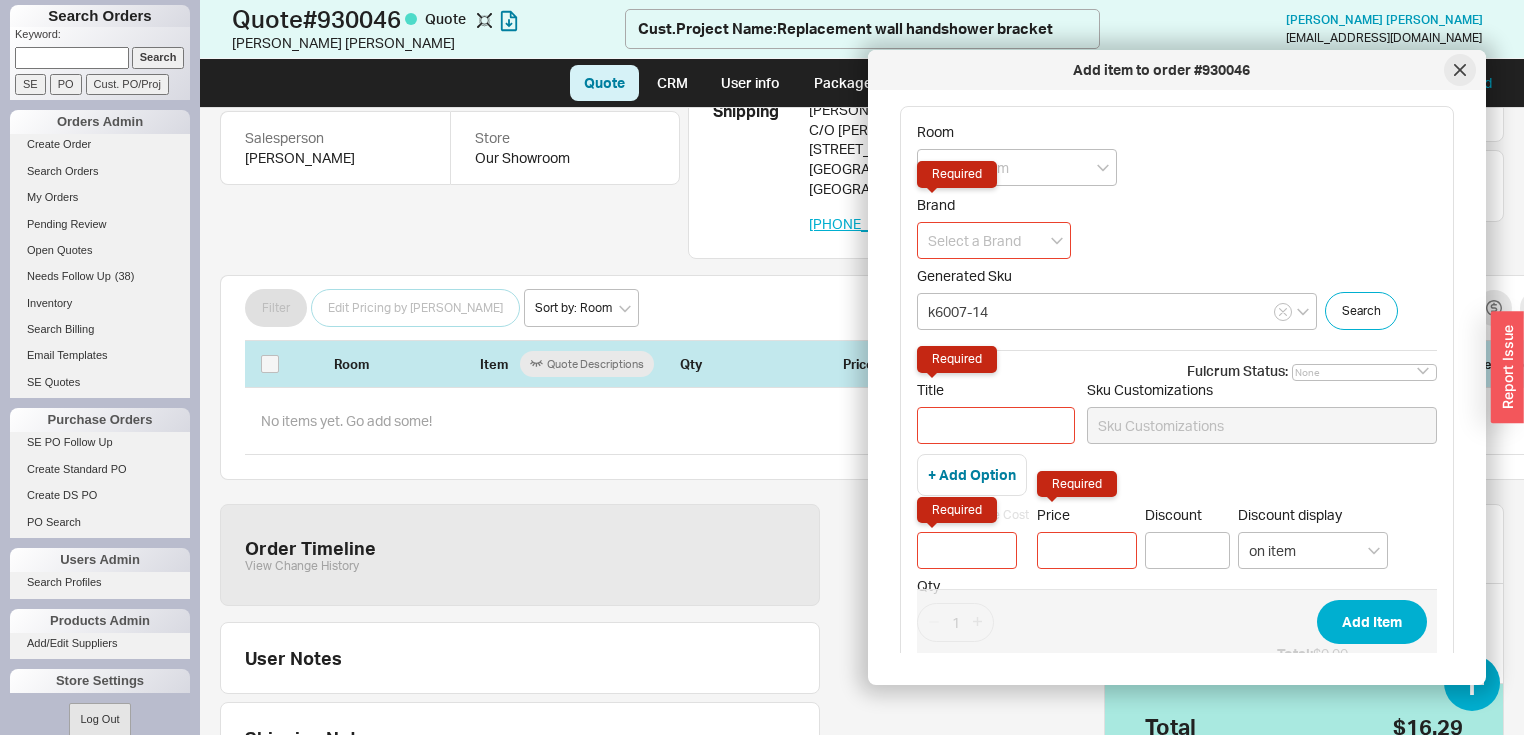 click 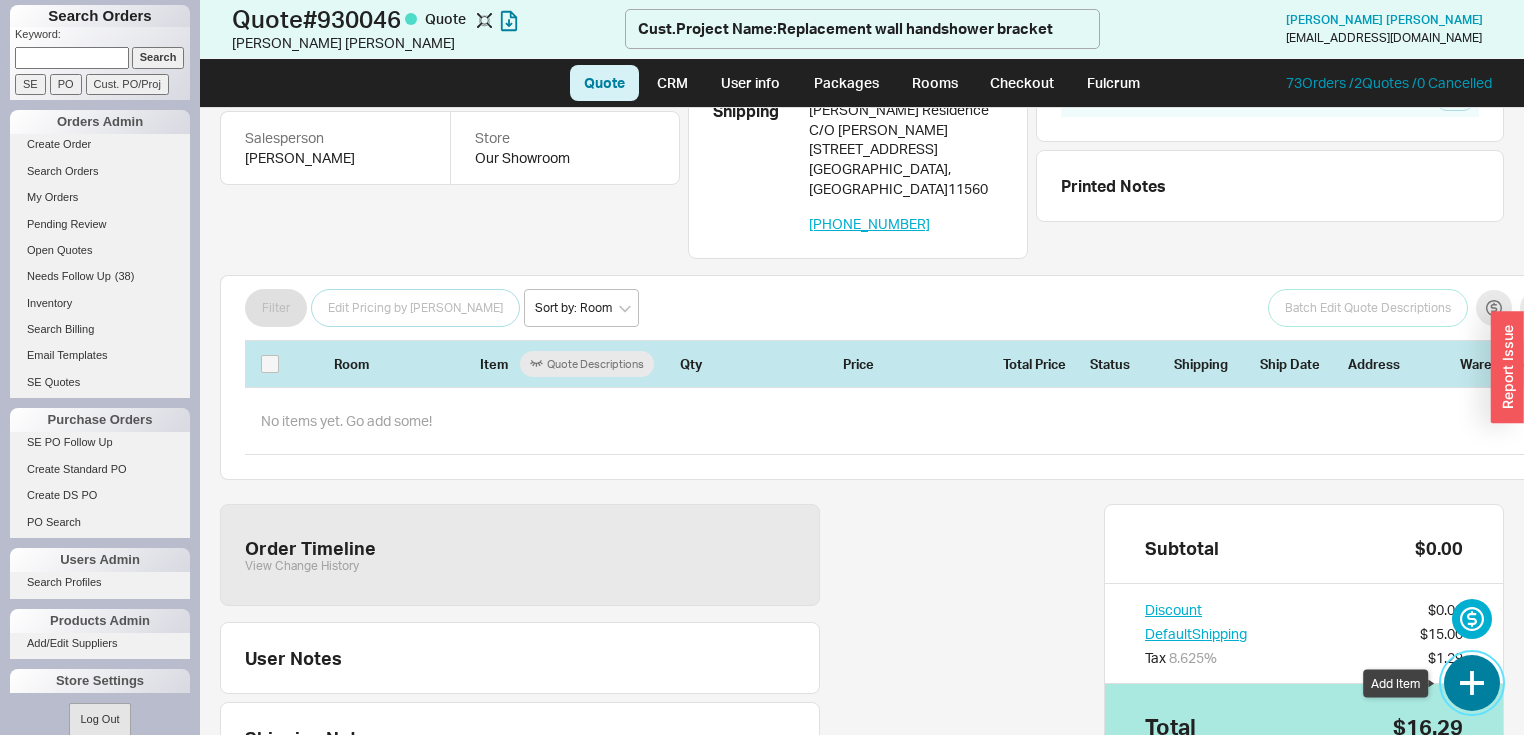 click at bounding box center (1472, 683) 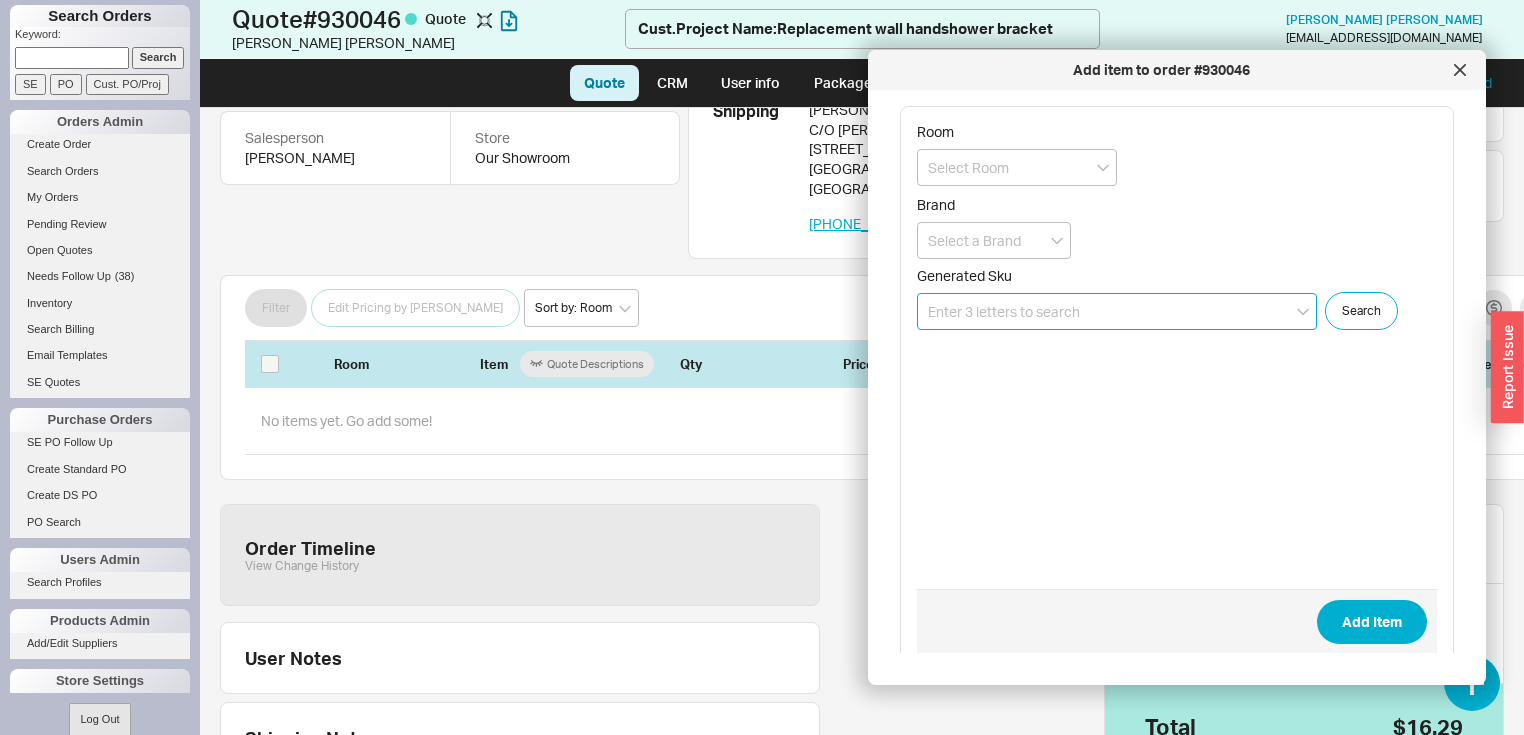 click at bounding box center (1117, 311) 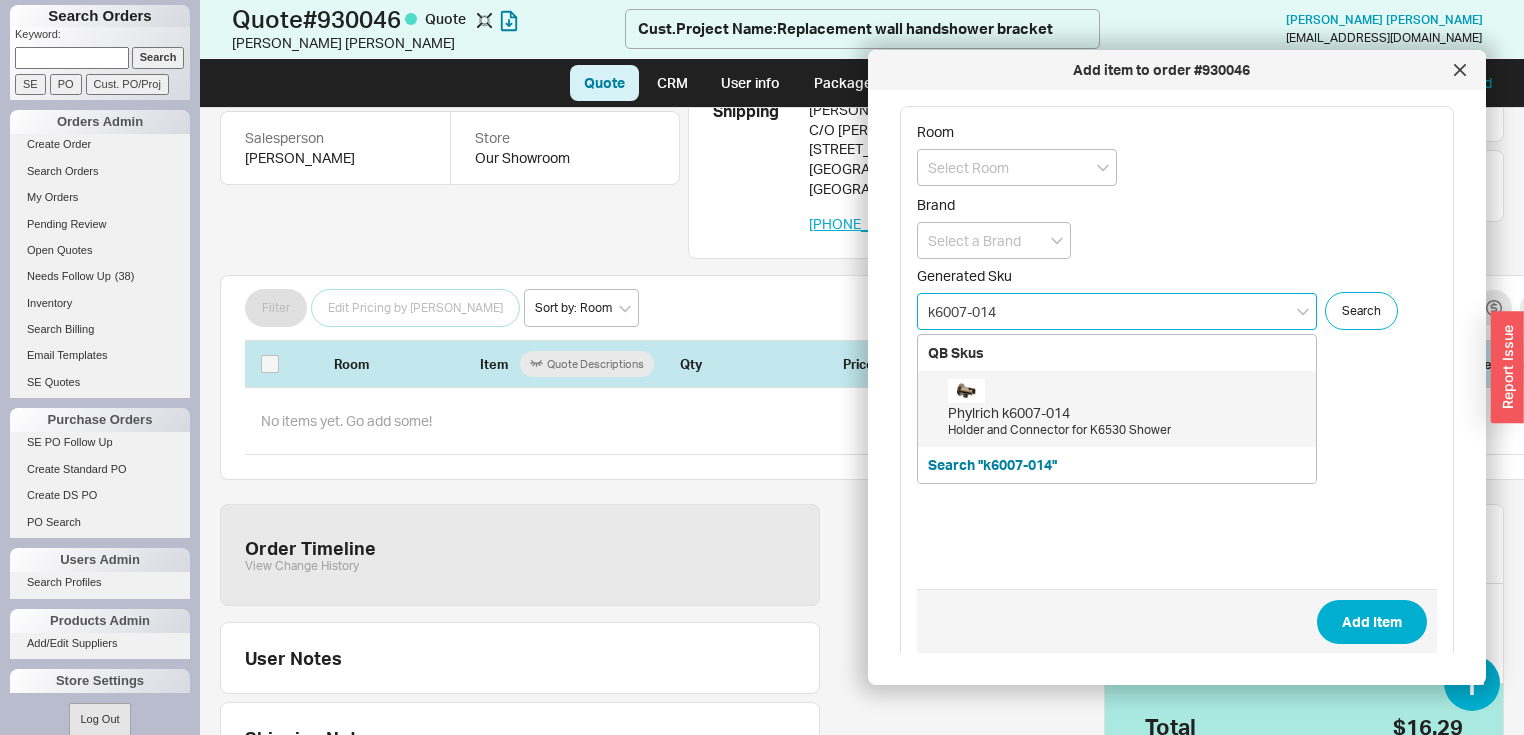 click on "Phylrich   k6007-014" at bounding box center (1127, 413) 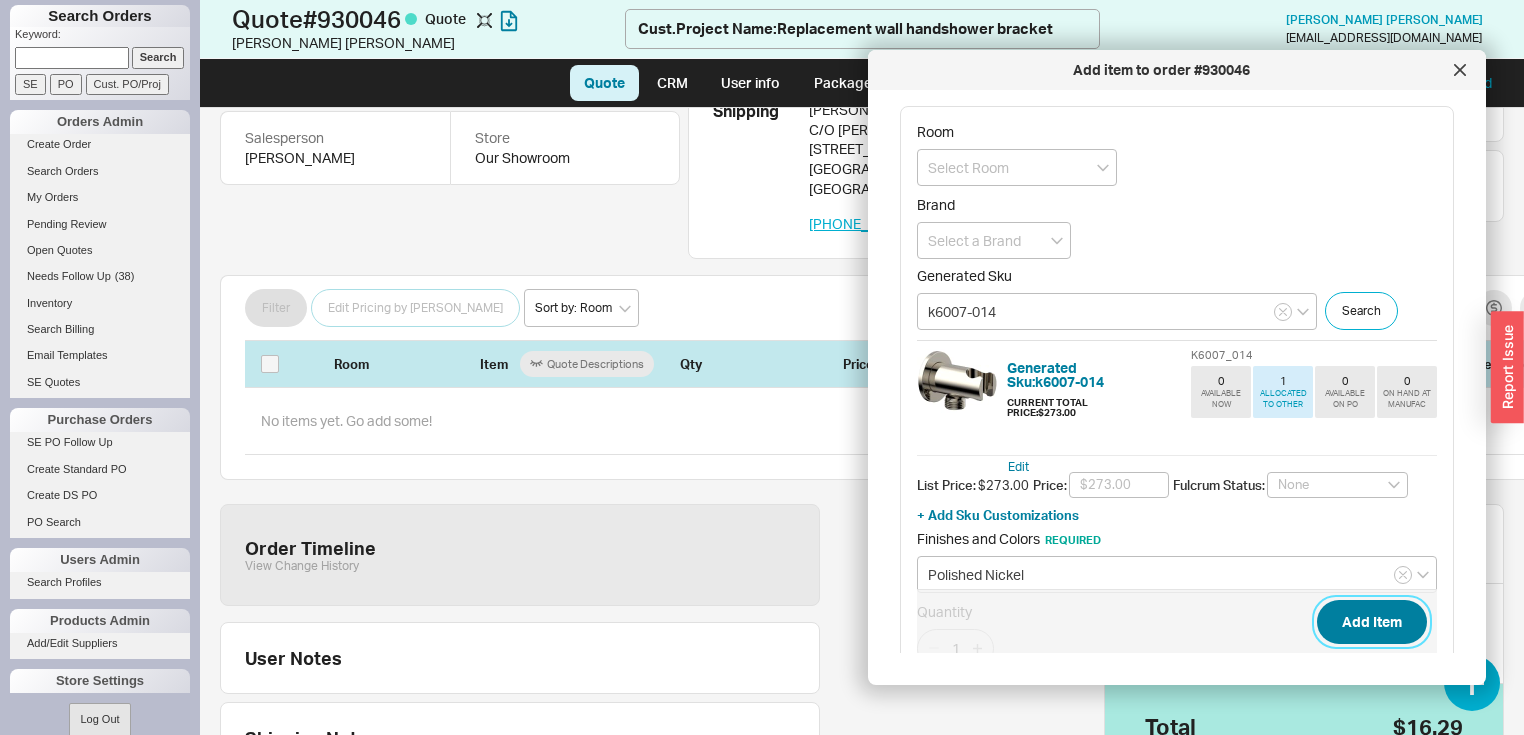 click on "Add Item" at bounding box center (1372, 622) 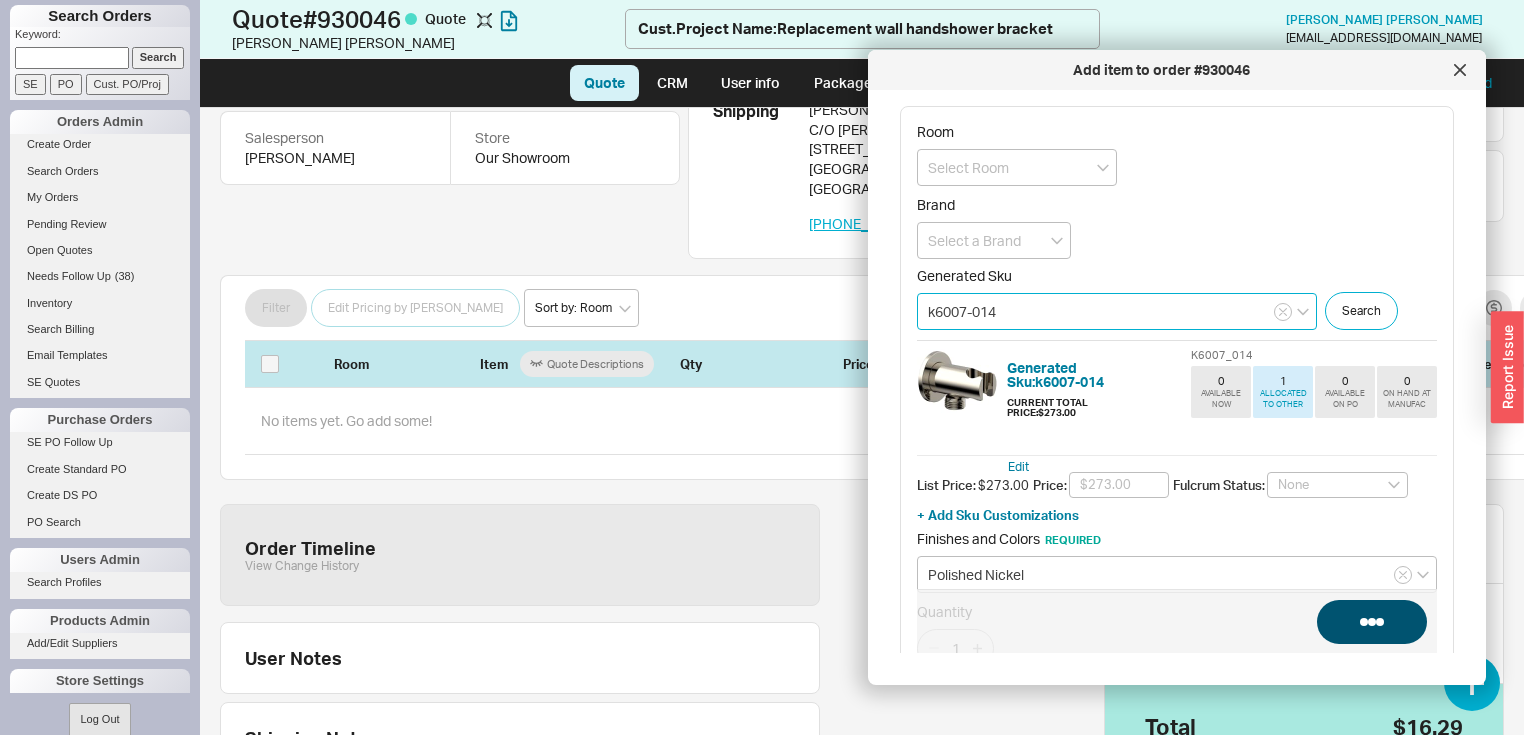 type 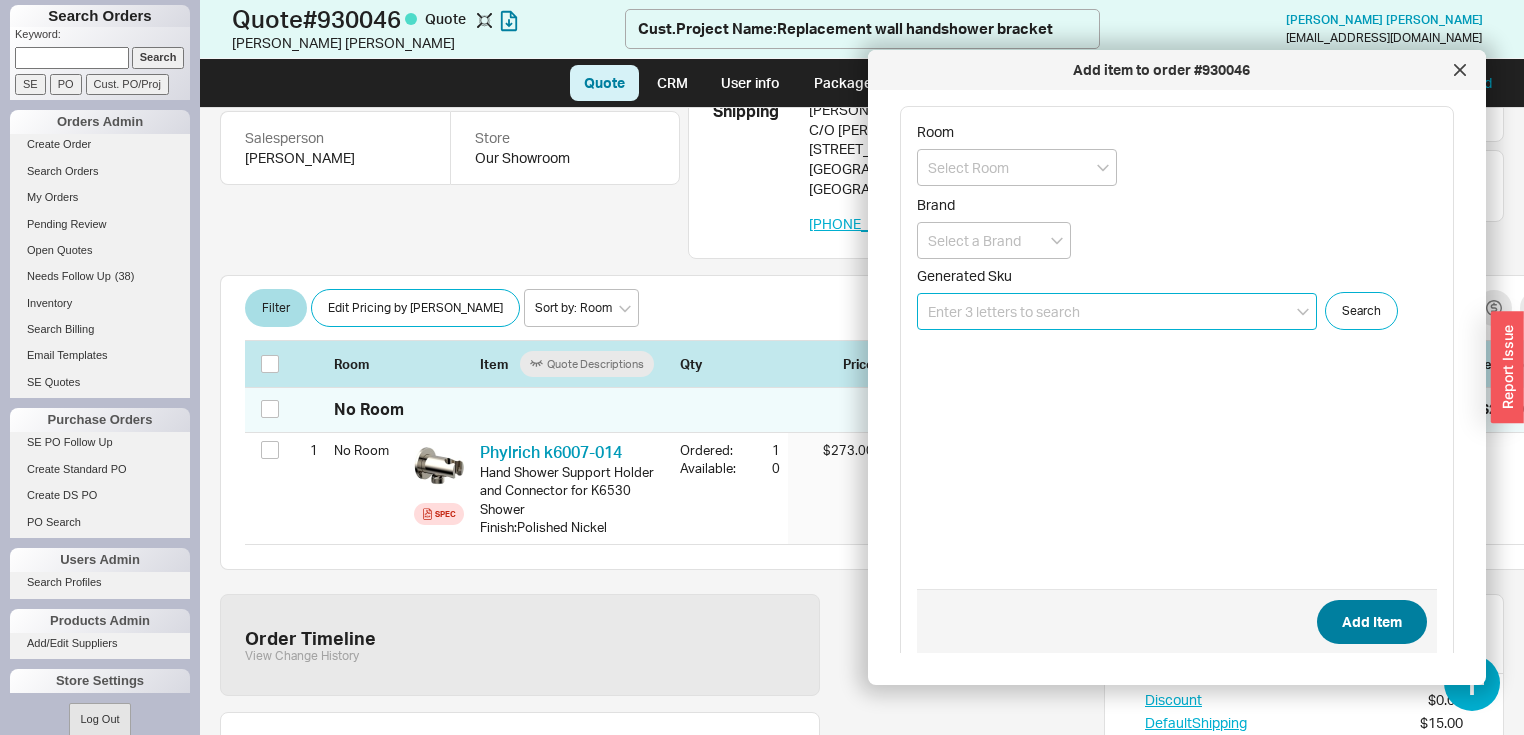 scroll, scrollTop: 273, scrollLeft: 44, axis: both 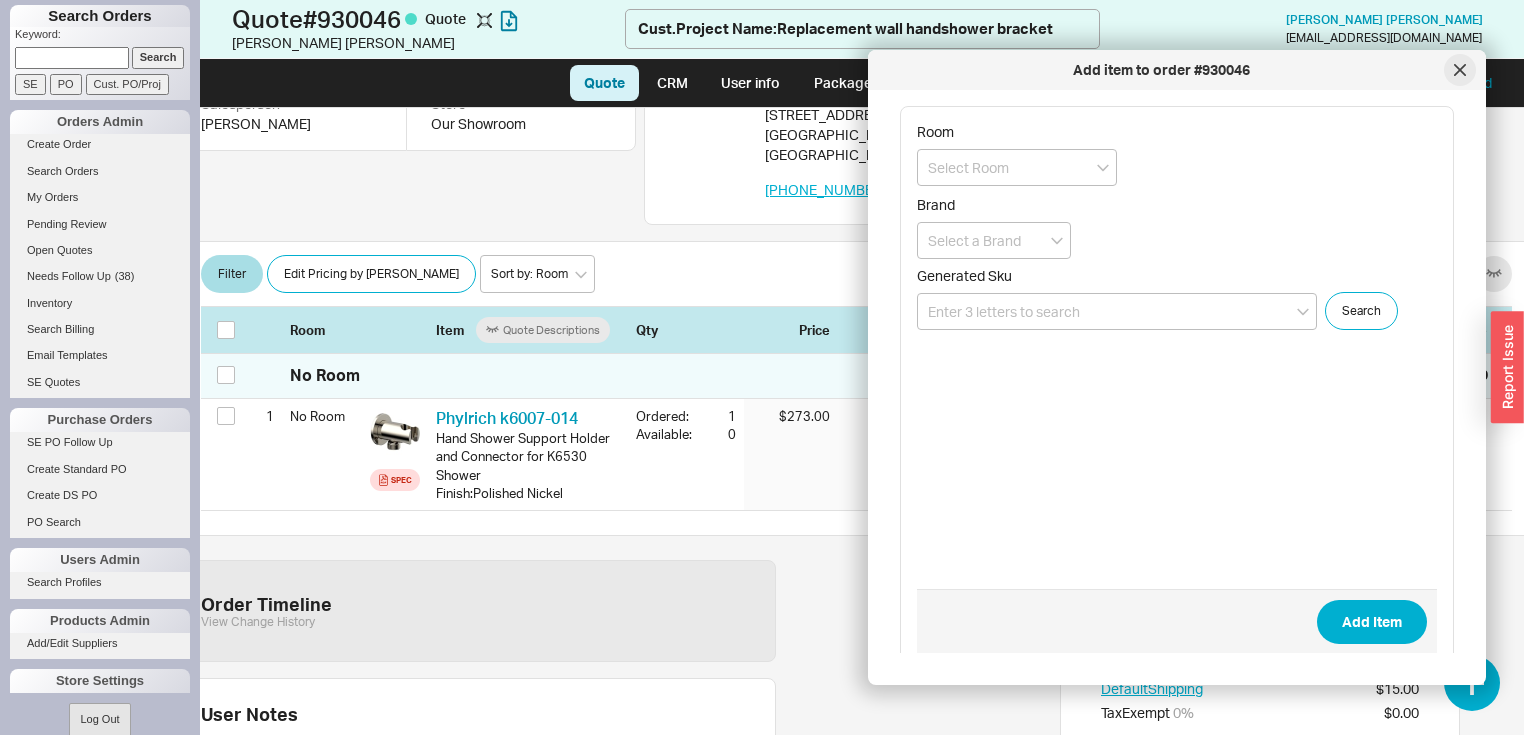 click 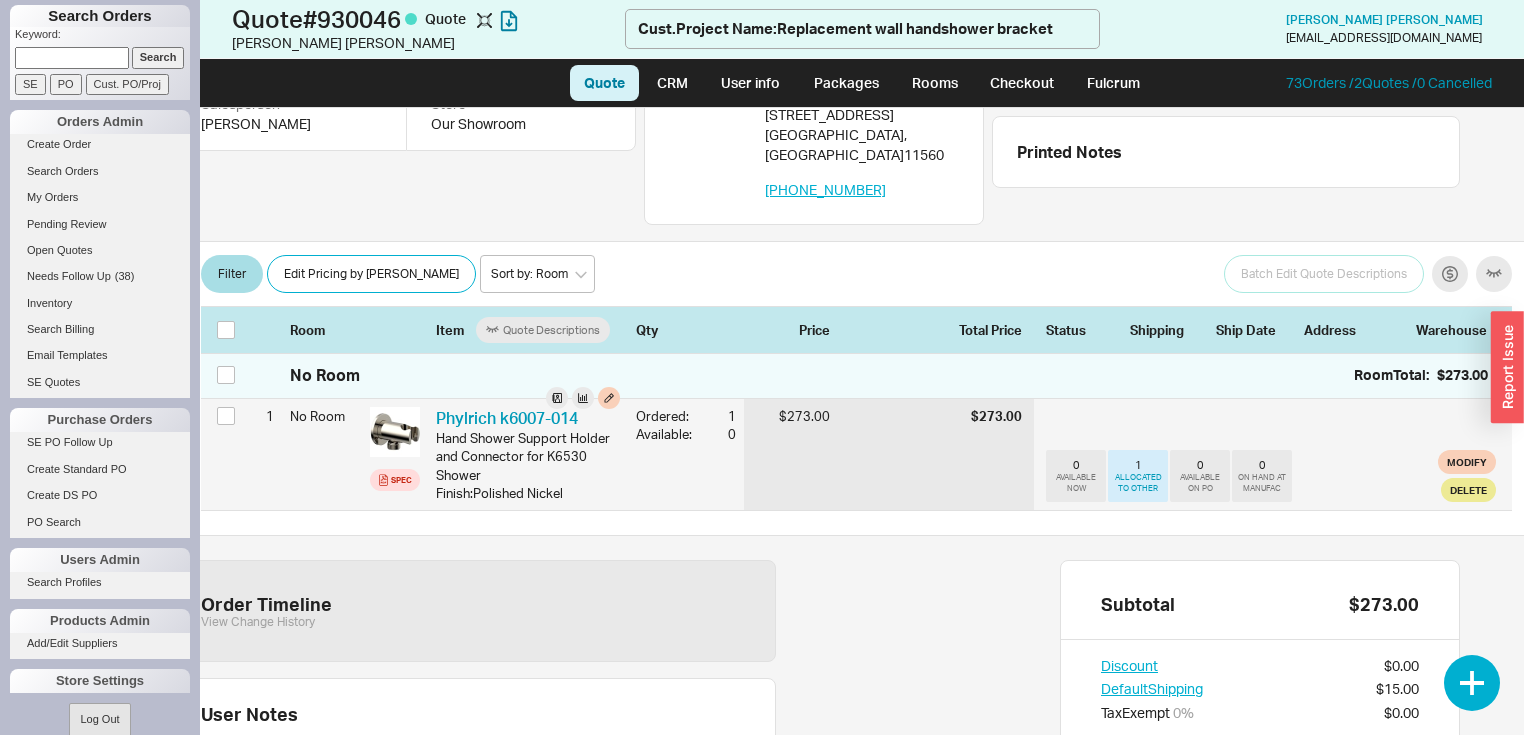 click on "ALLOCATED TO OTHER" at bounding box center (1138, 483) 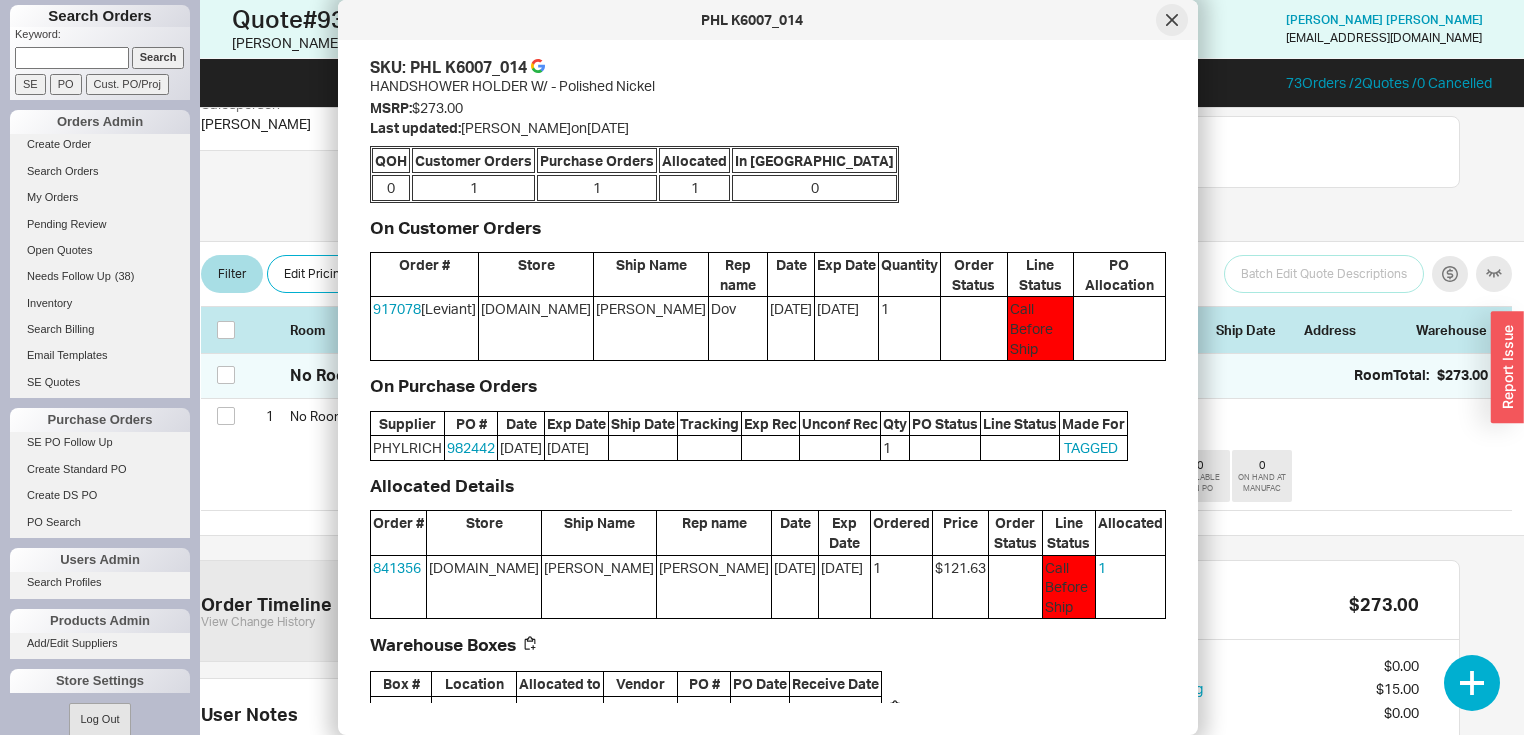 click 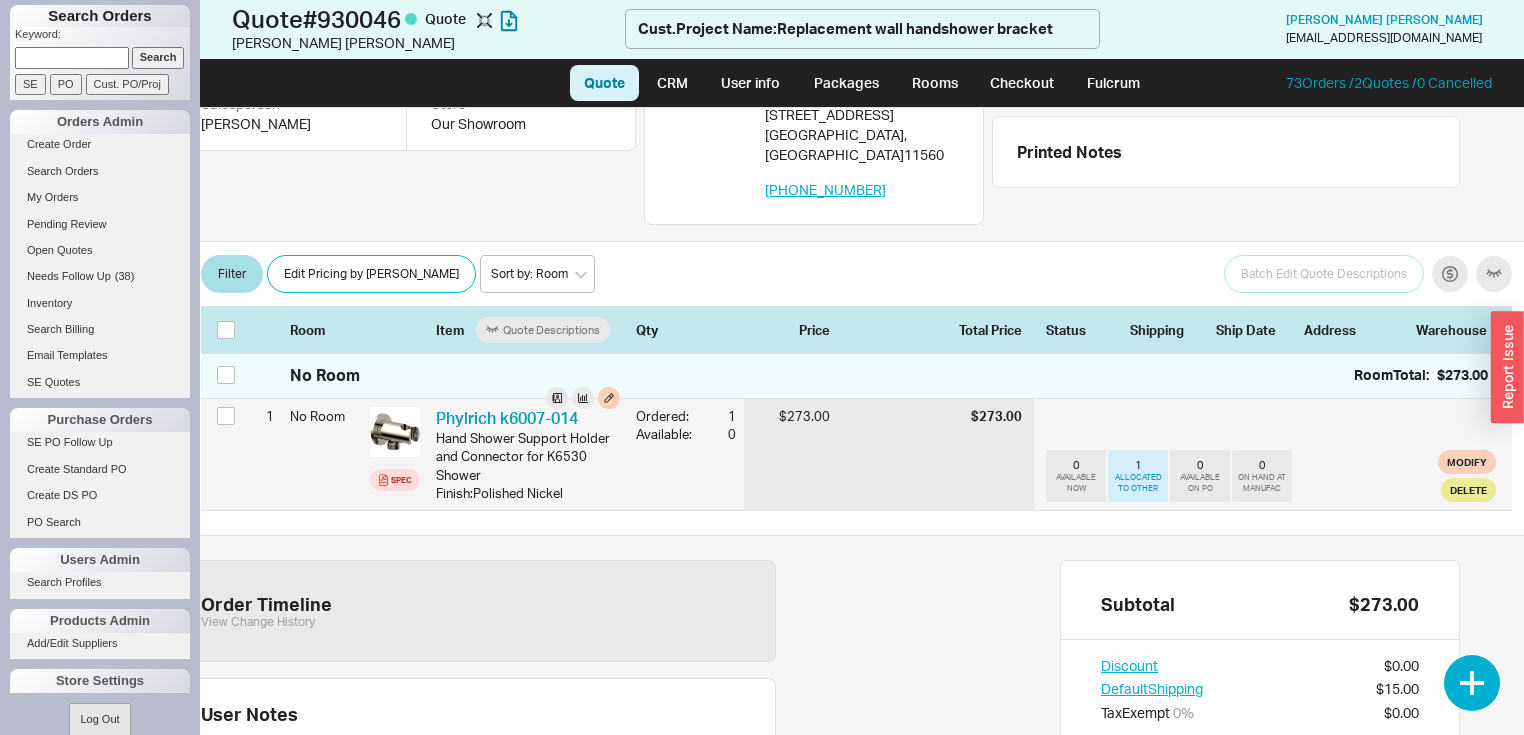 scroll, scrollTop: 488, scrollLeft: 44, axis: both 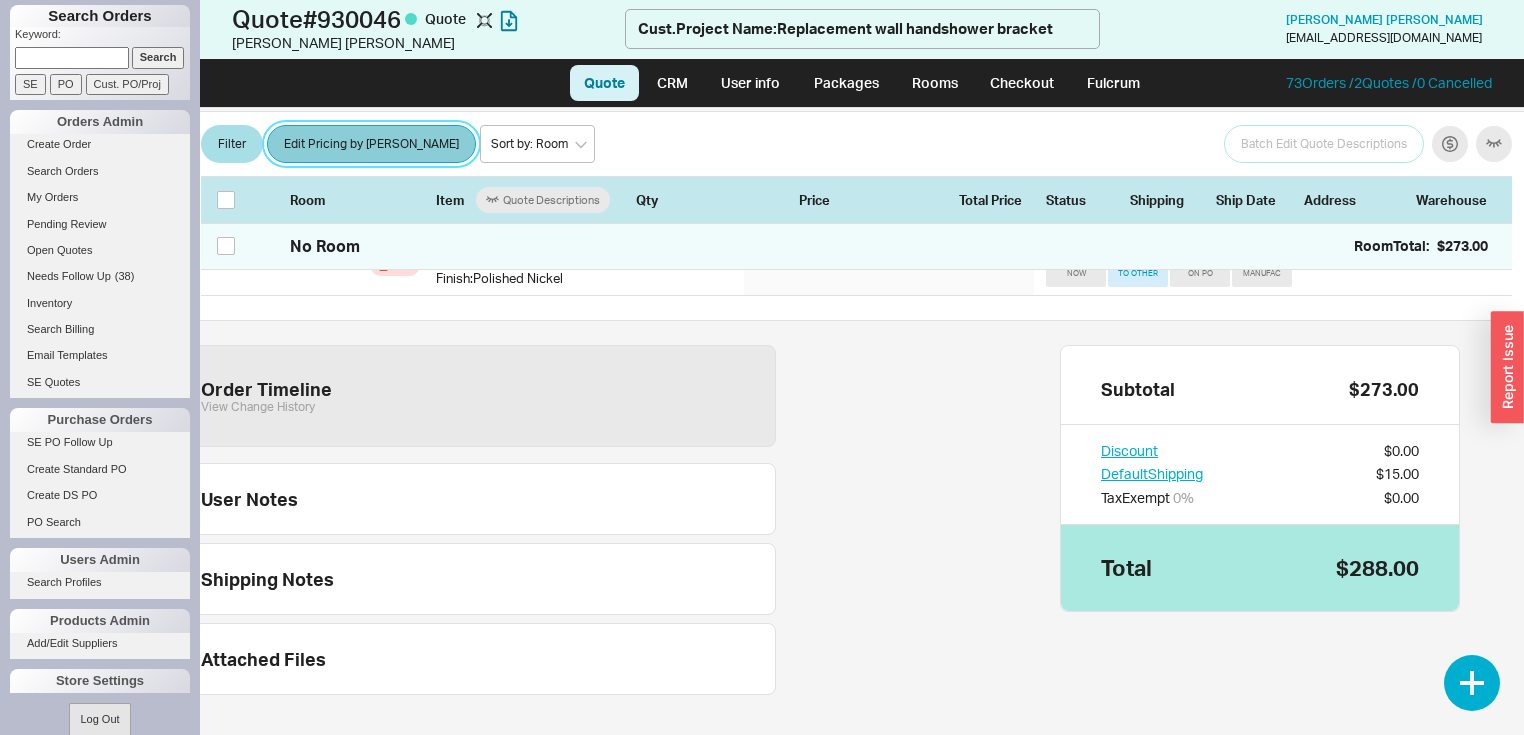 click on "Edit Pricing by [PERSON_NAME]" at bounding box center [371, 144] 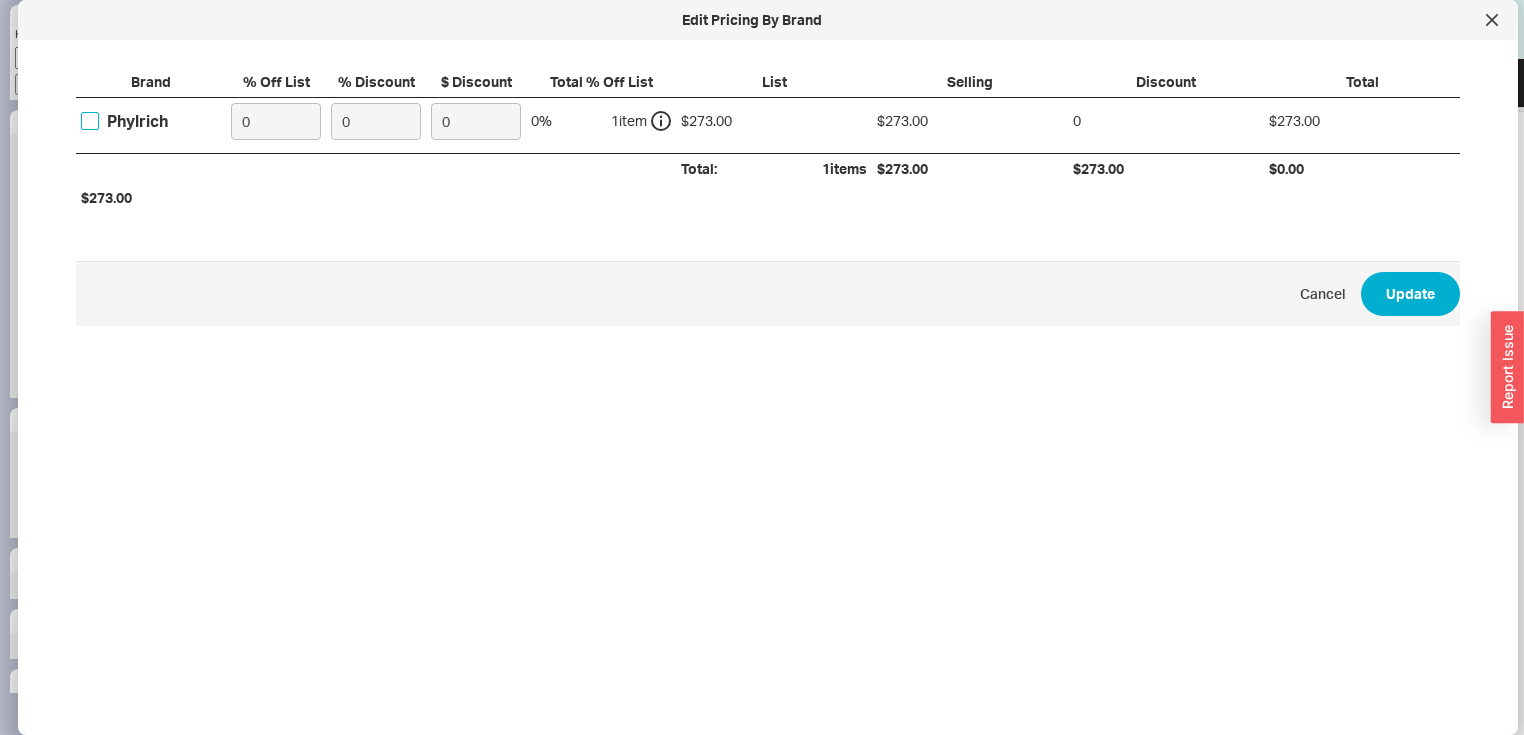 click on "Phylrich" at bounding box center (90, 121) 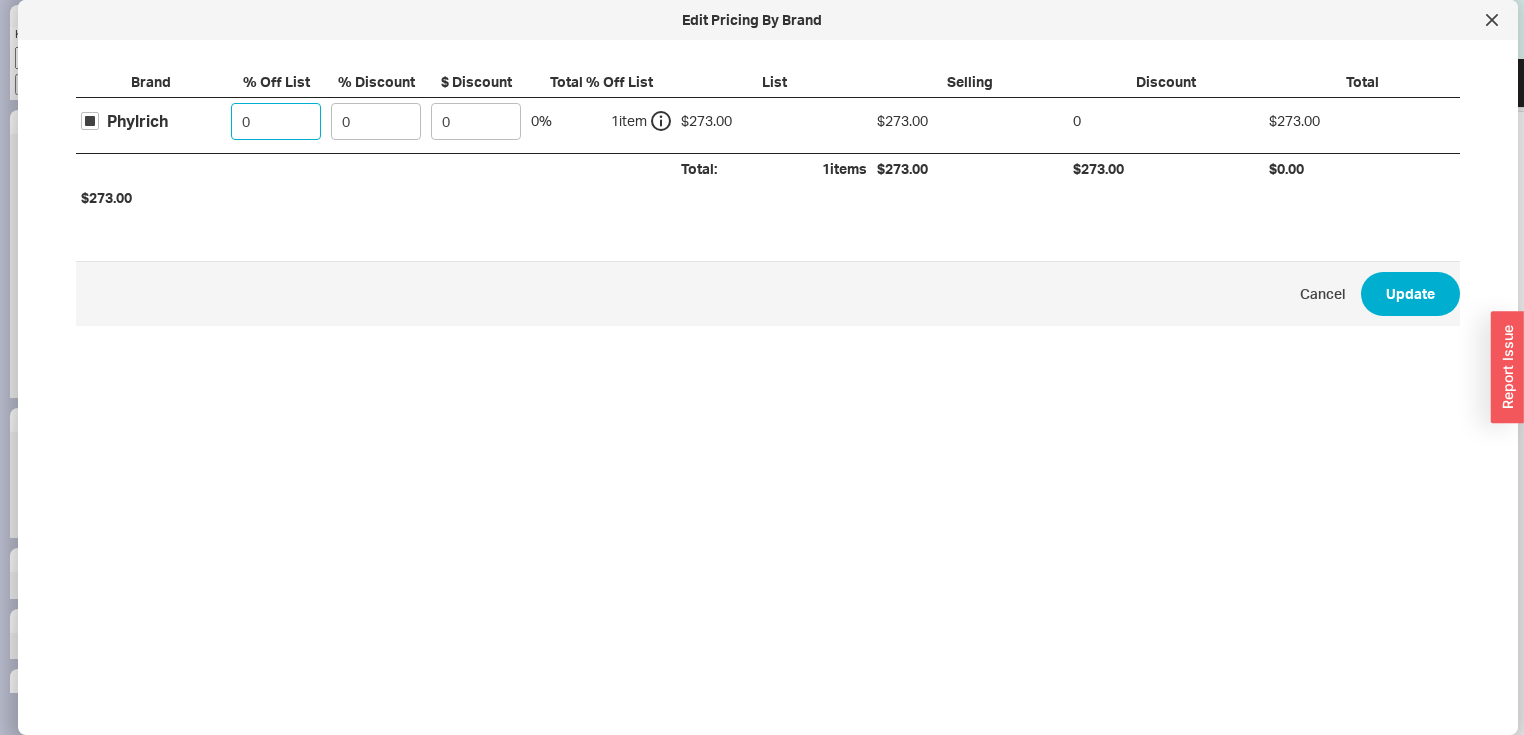 click on "0" 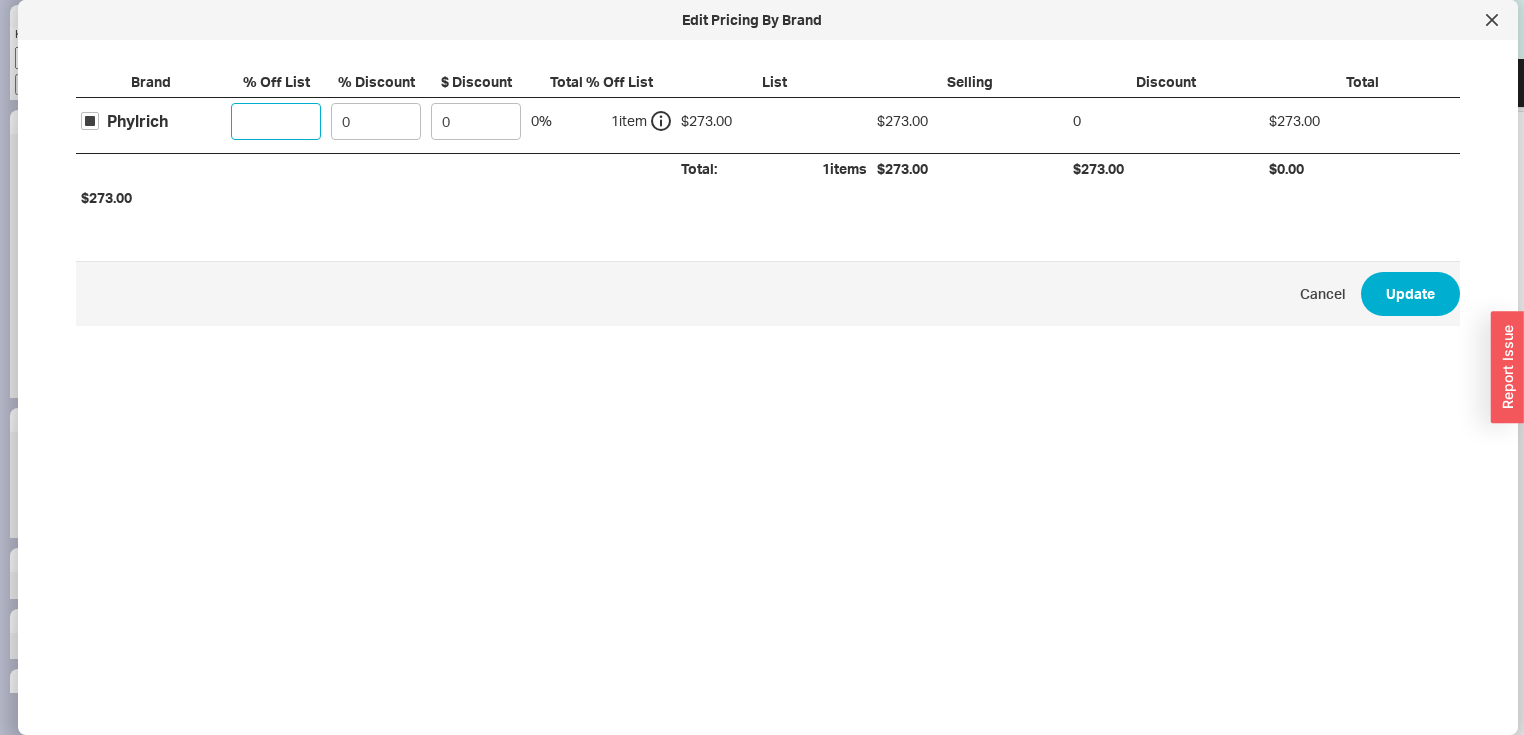 type on "2" 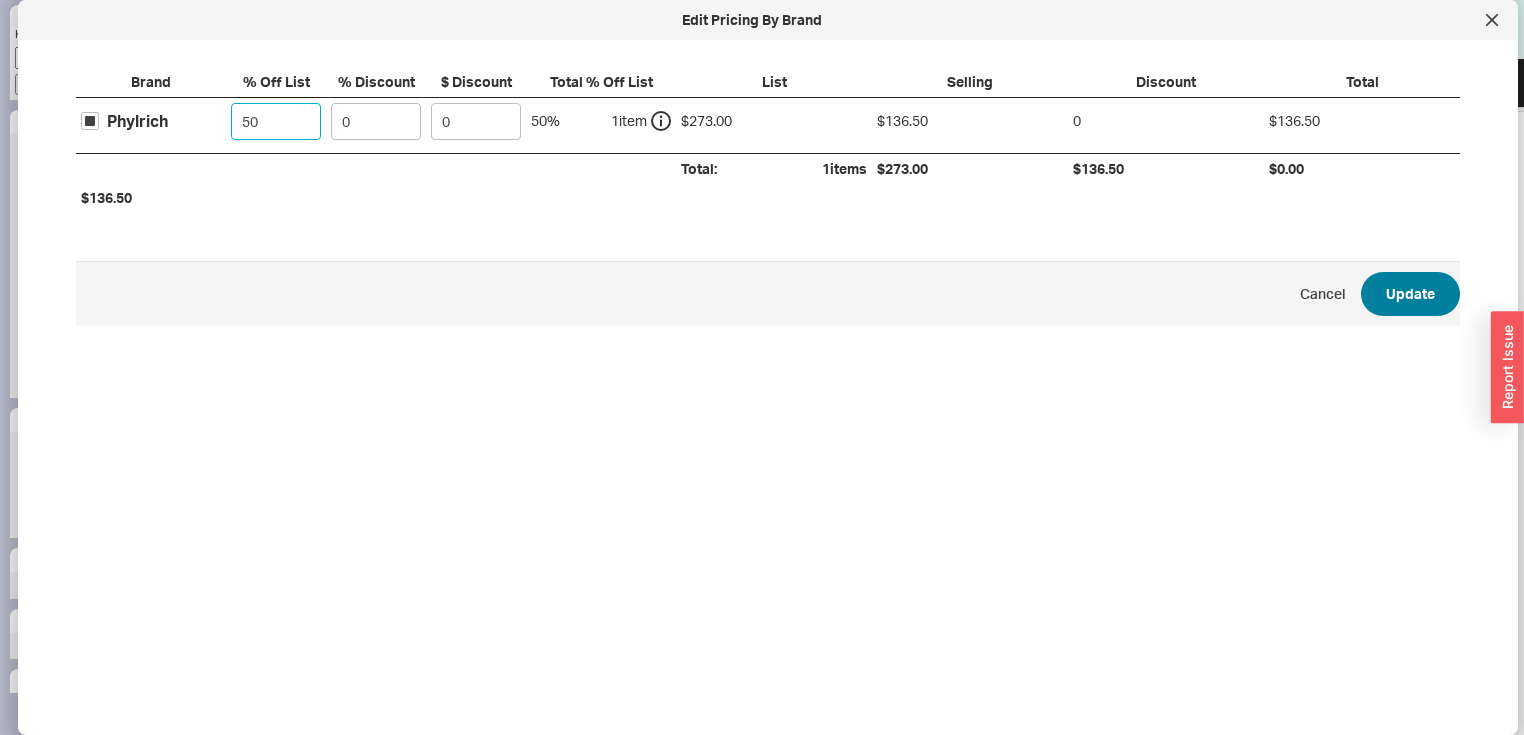 type on "50" 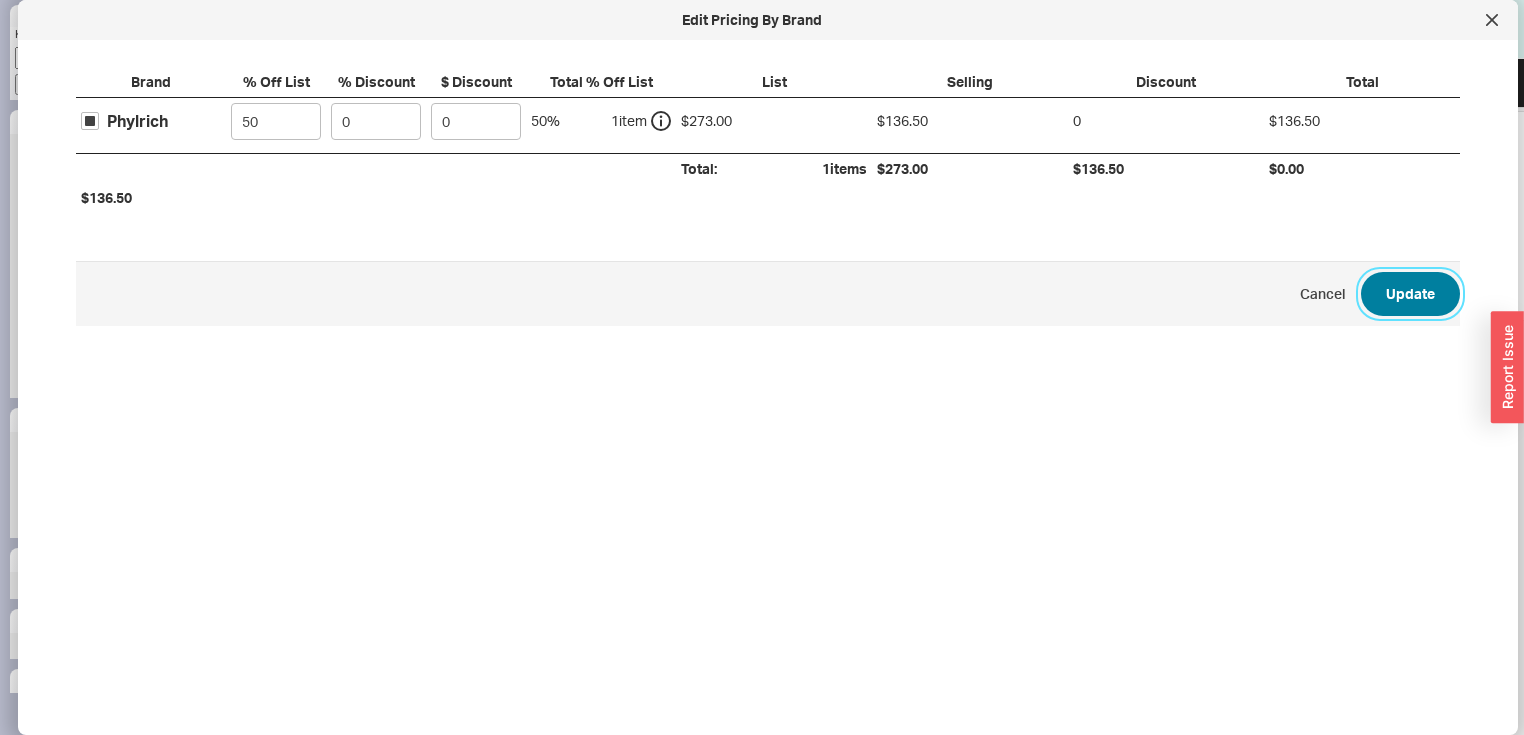 click on "Update" at bounding box center [1410, 294] 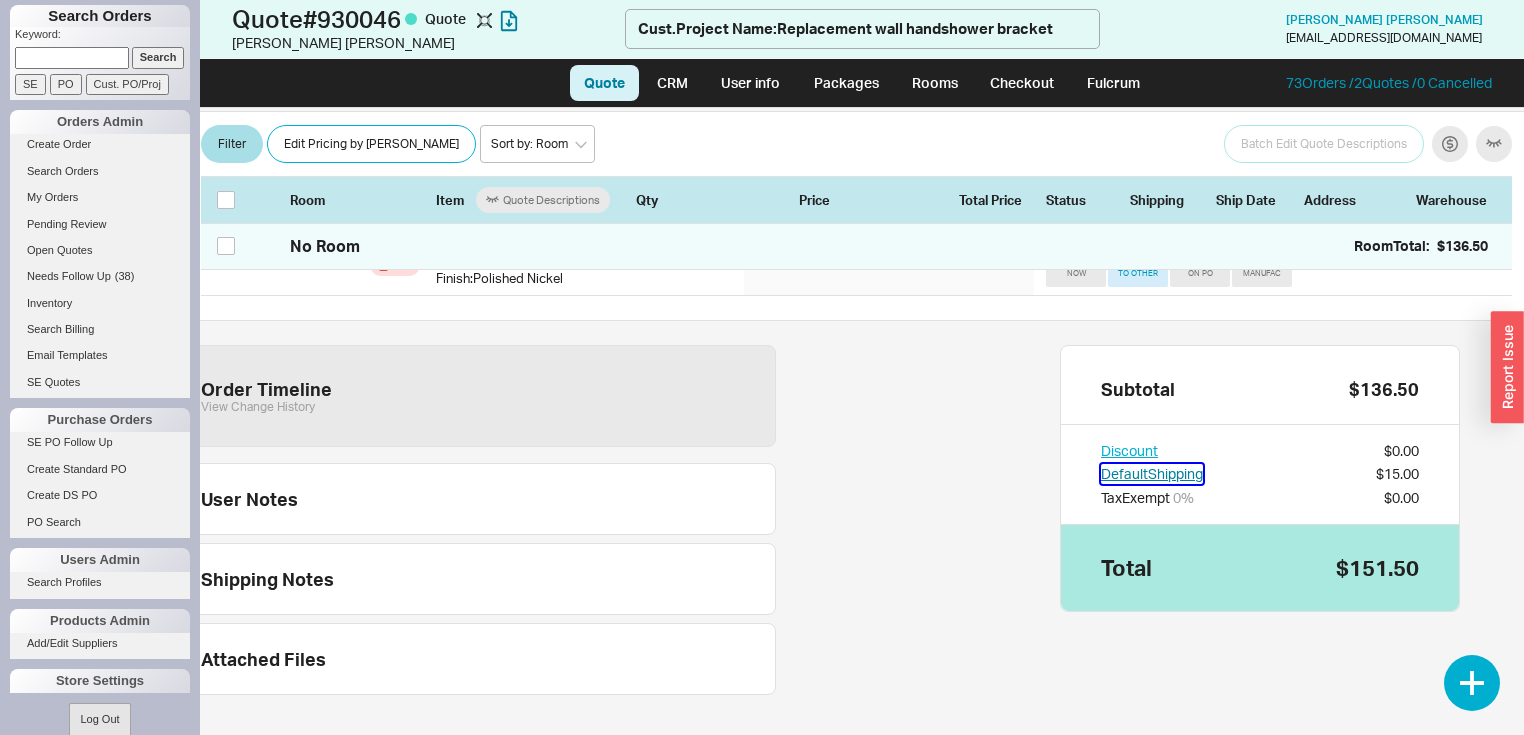click on "Default  Shipping" at bounding box center [1152, 474] 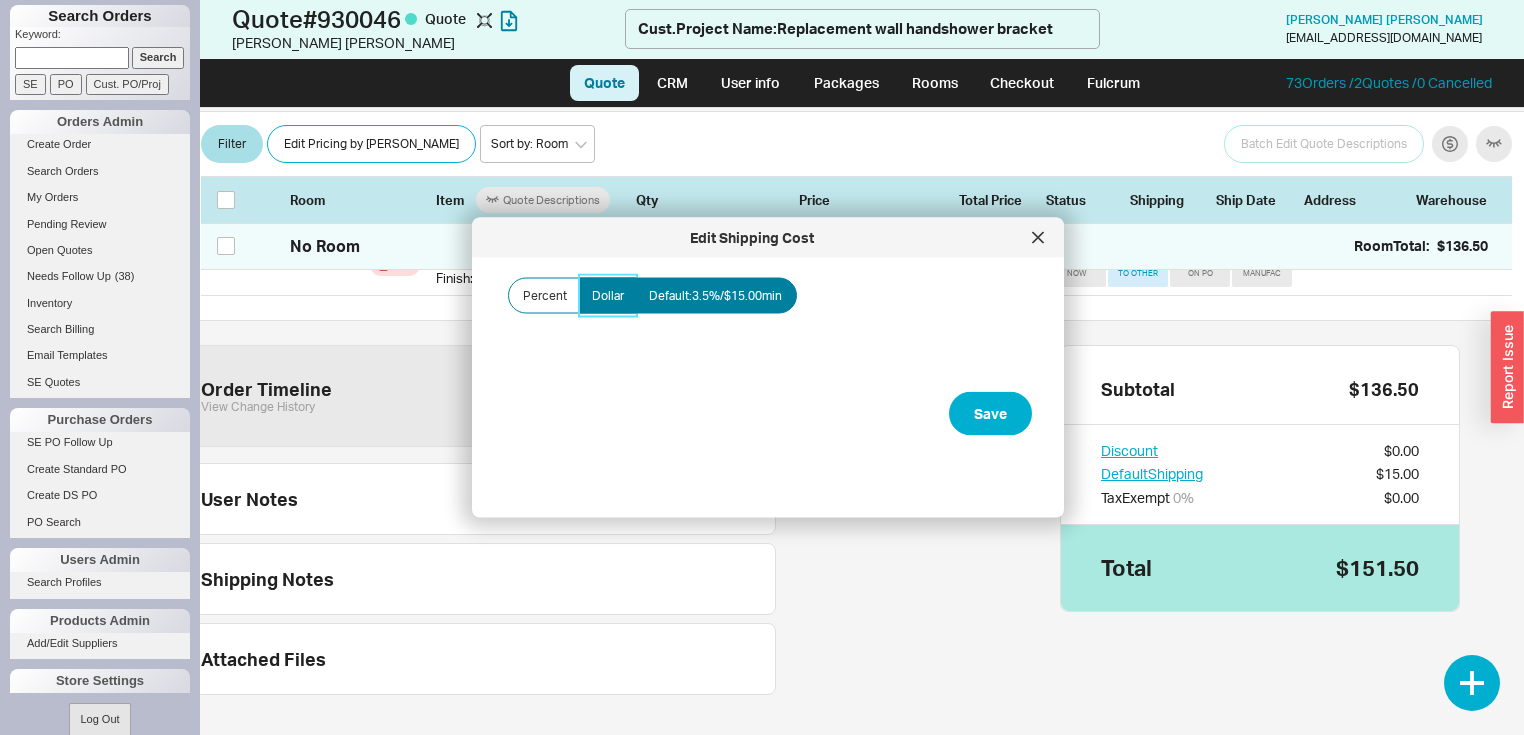 click on "Dollar" at bounding box center [608, 296] 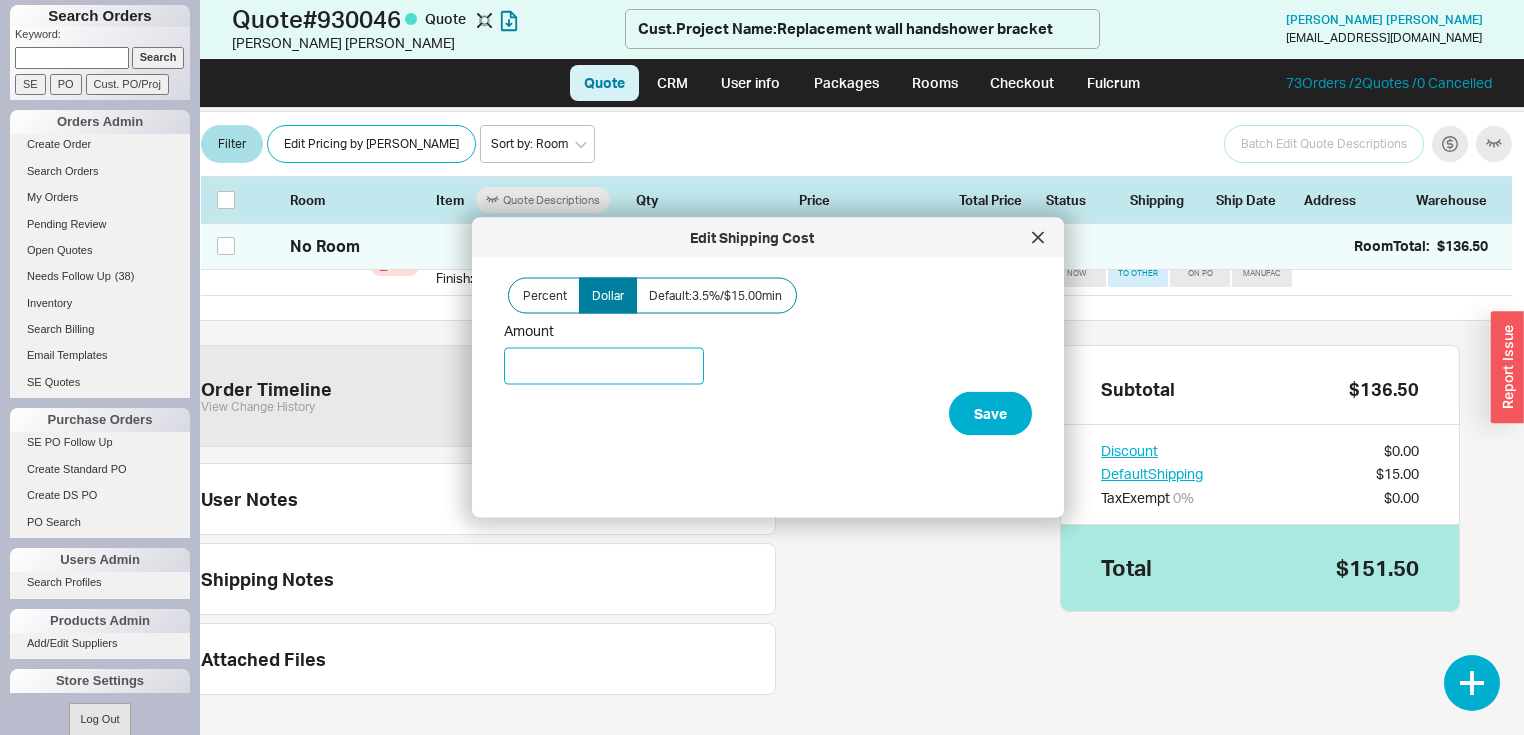 click on "Amount" at bounding box center (604, 366) 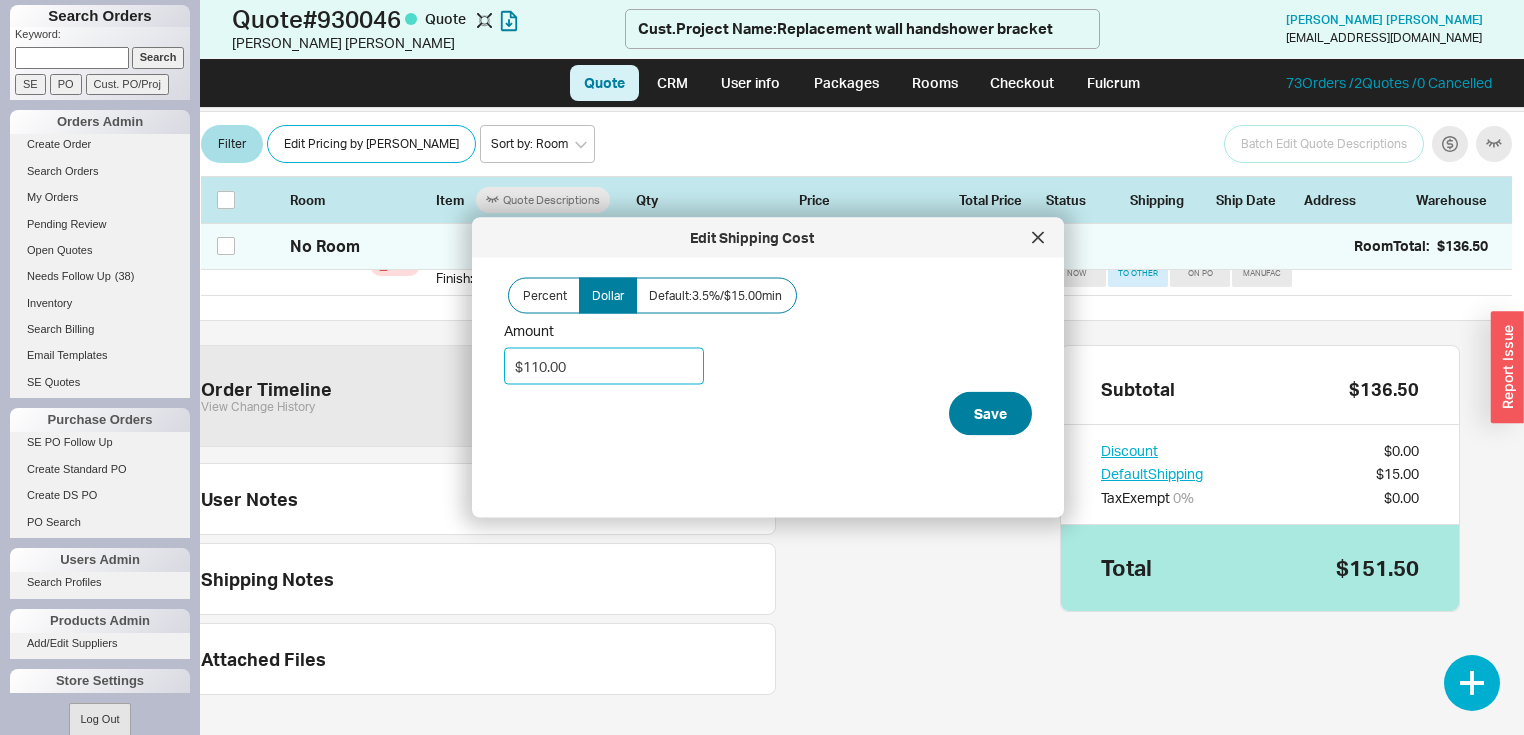 type on "$110.00" 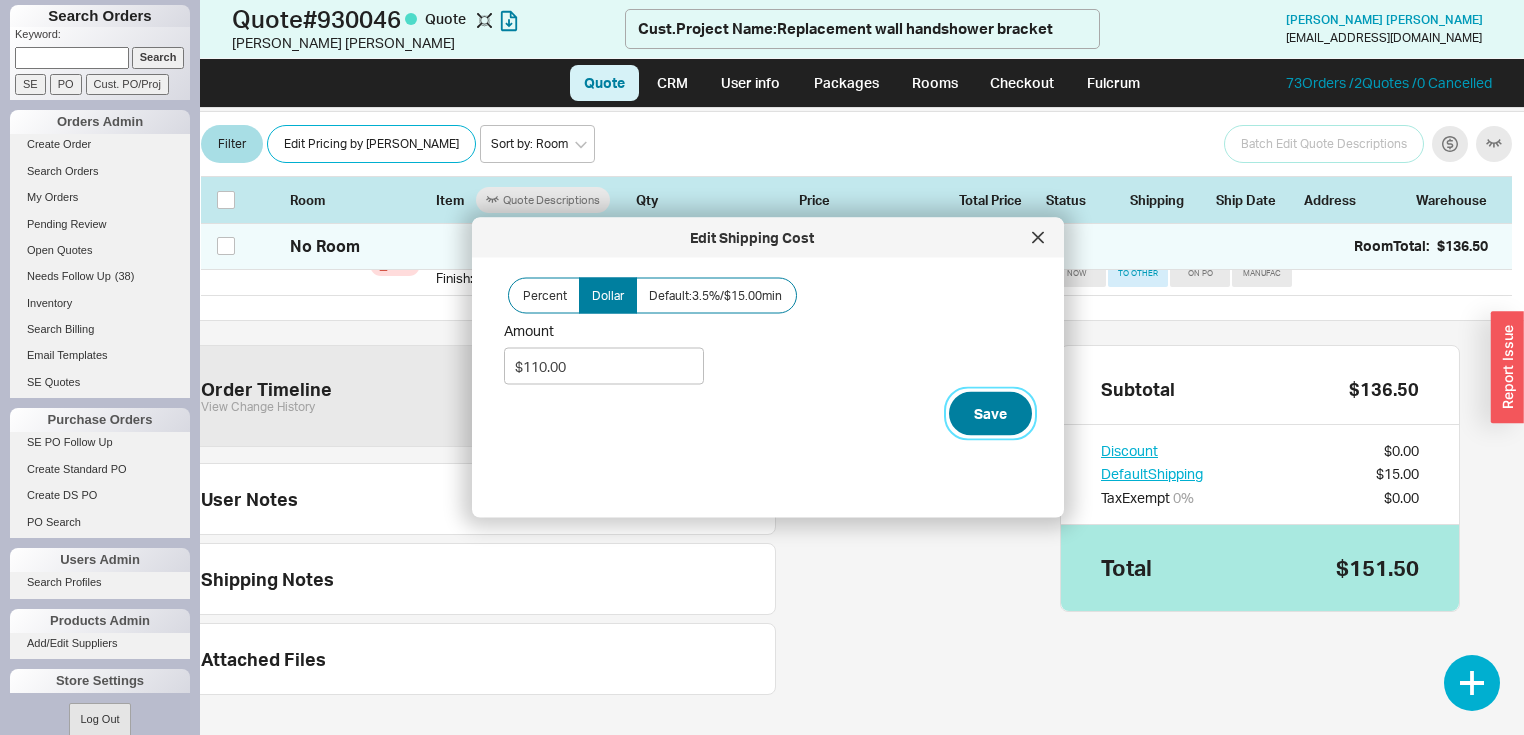 click on "Save" at bounding box center (990, 414) 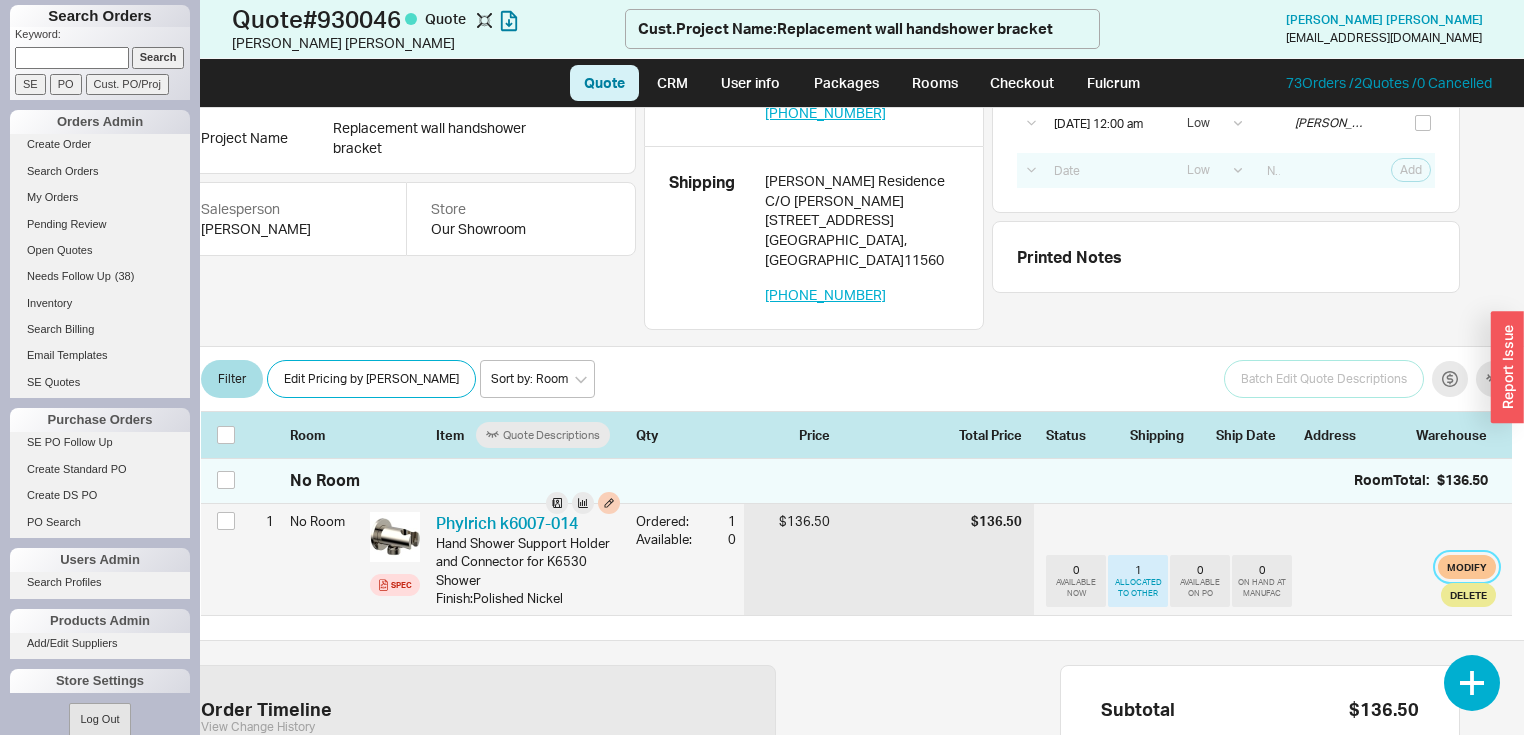 click on "Modify" at bounding box center [1467, 567] 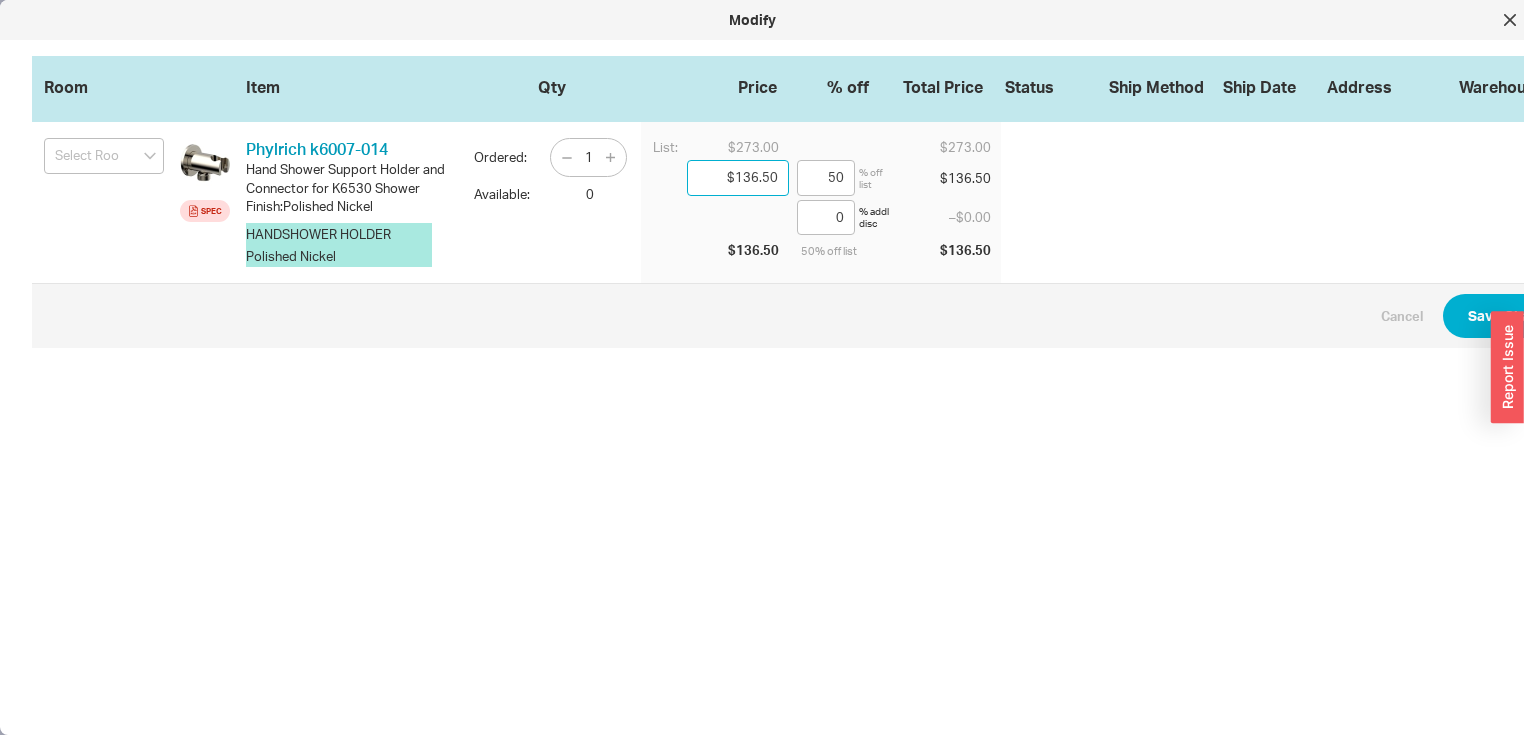 click on "$136.50" at bounding box center [738, 178] 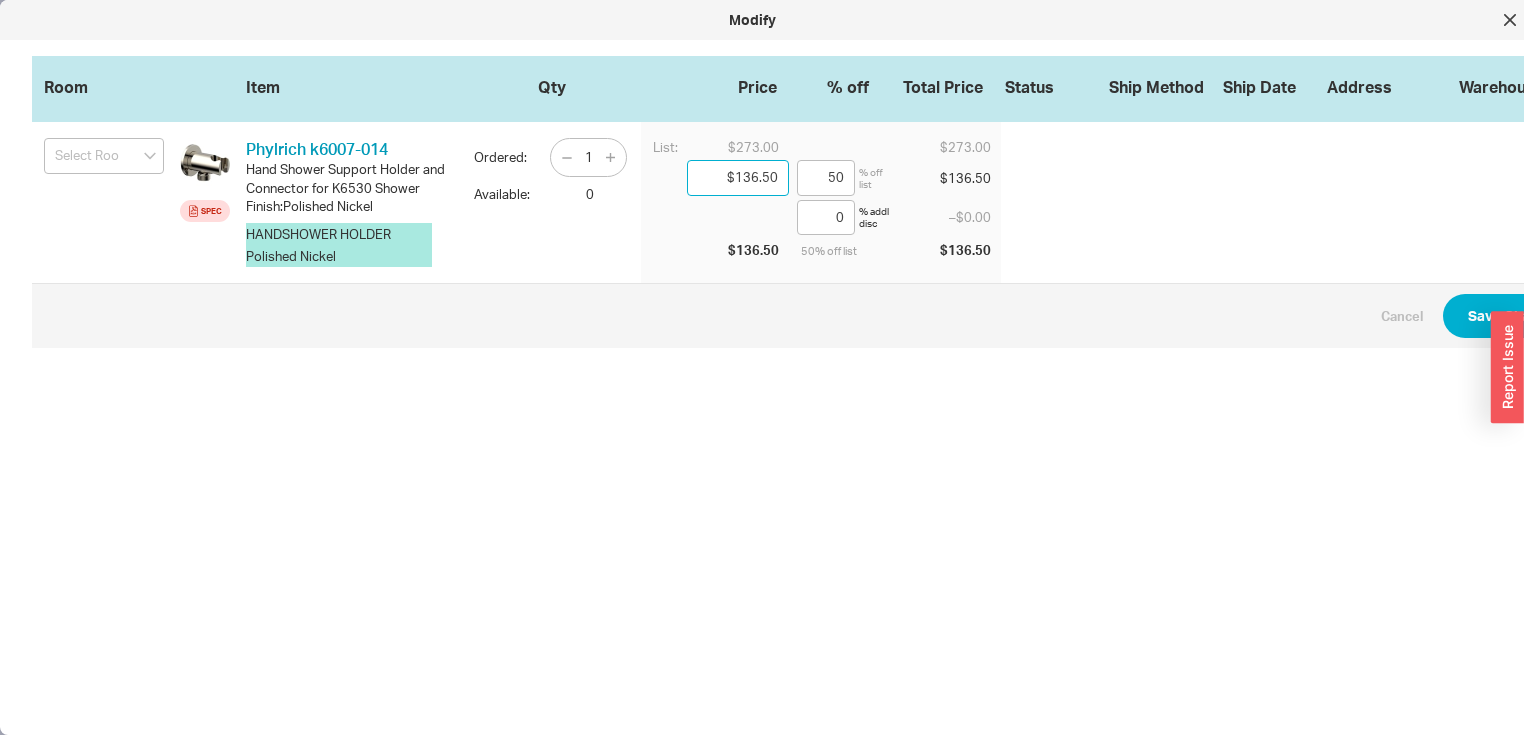 type on "$136.00" 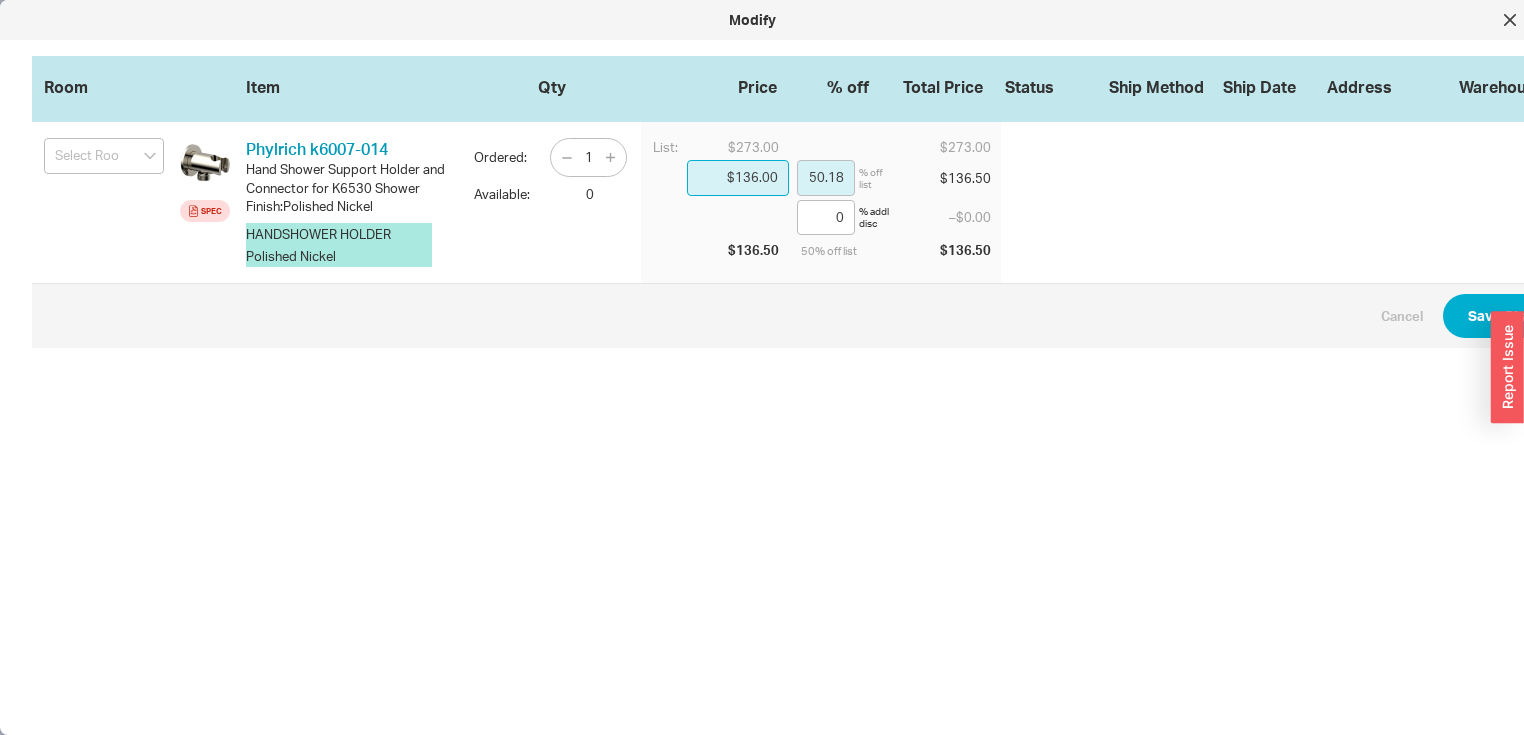 type on "$13.00" 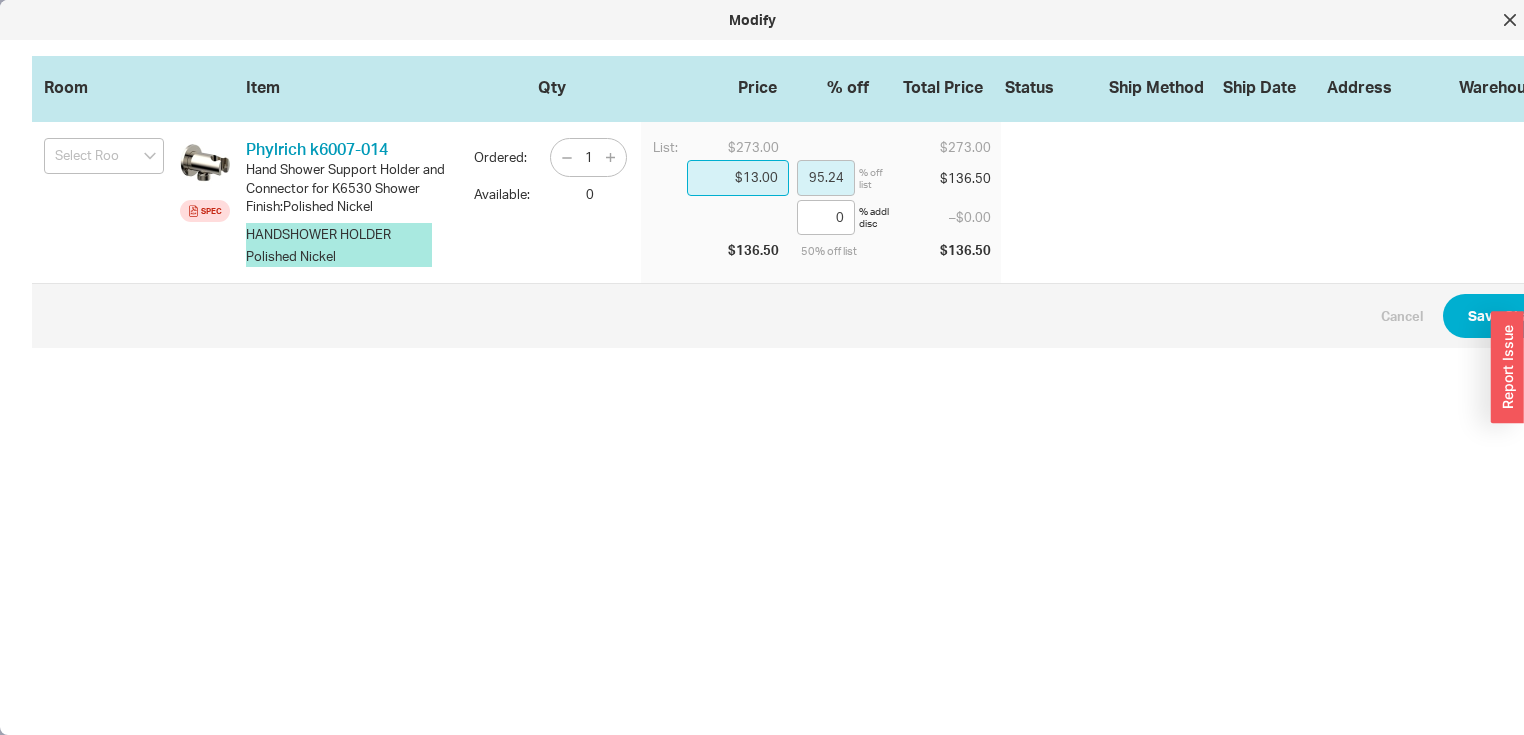 type on "$1.00" 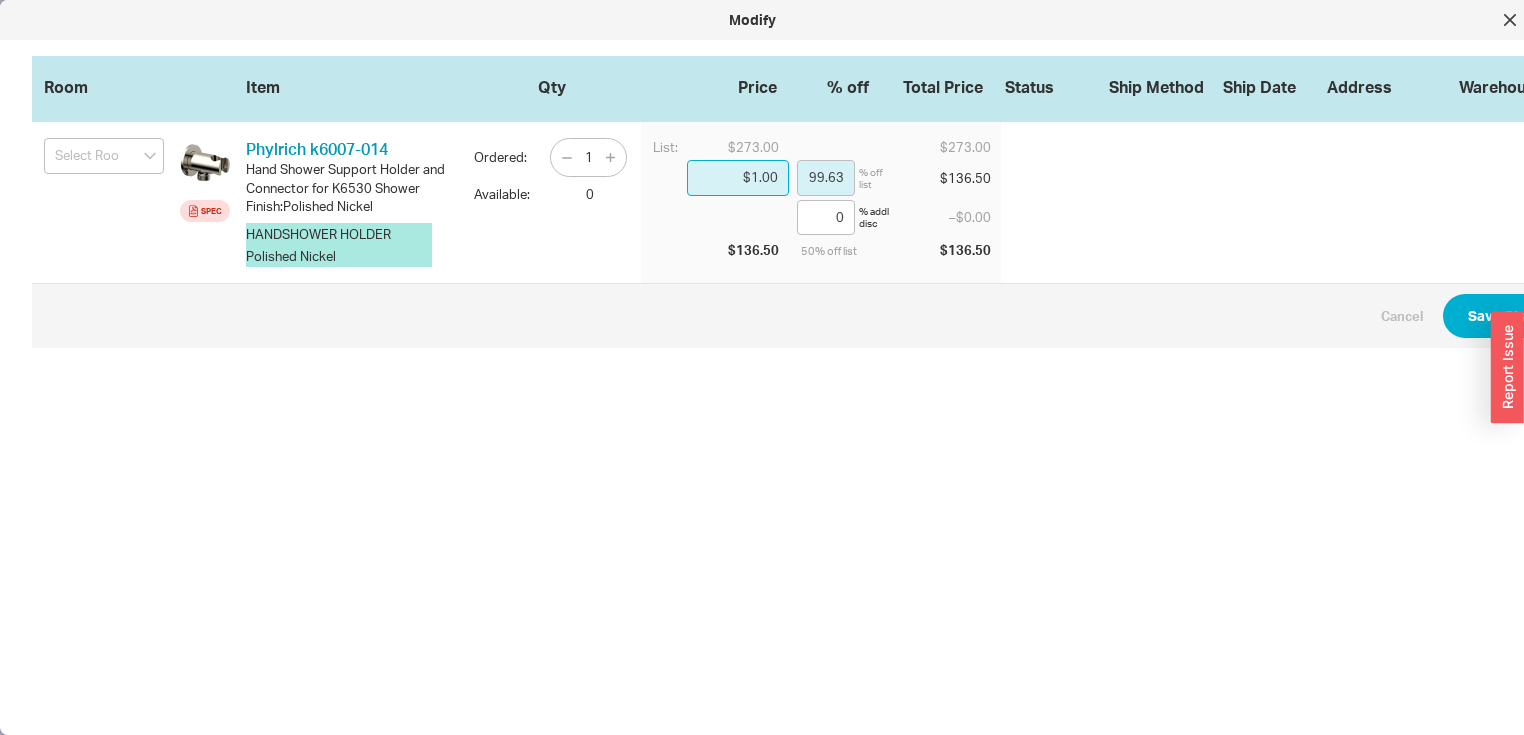 type 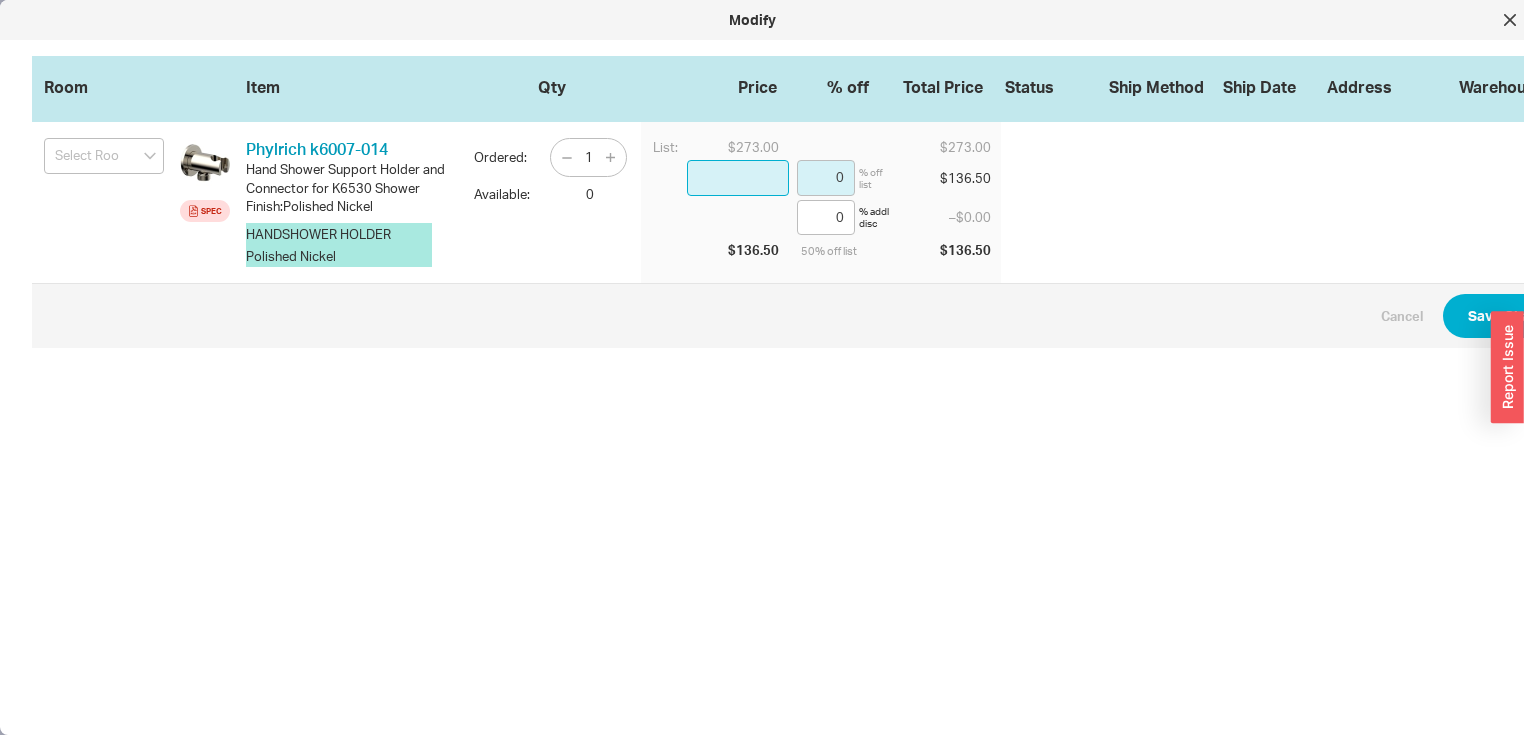 type on "$1.00" 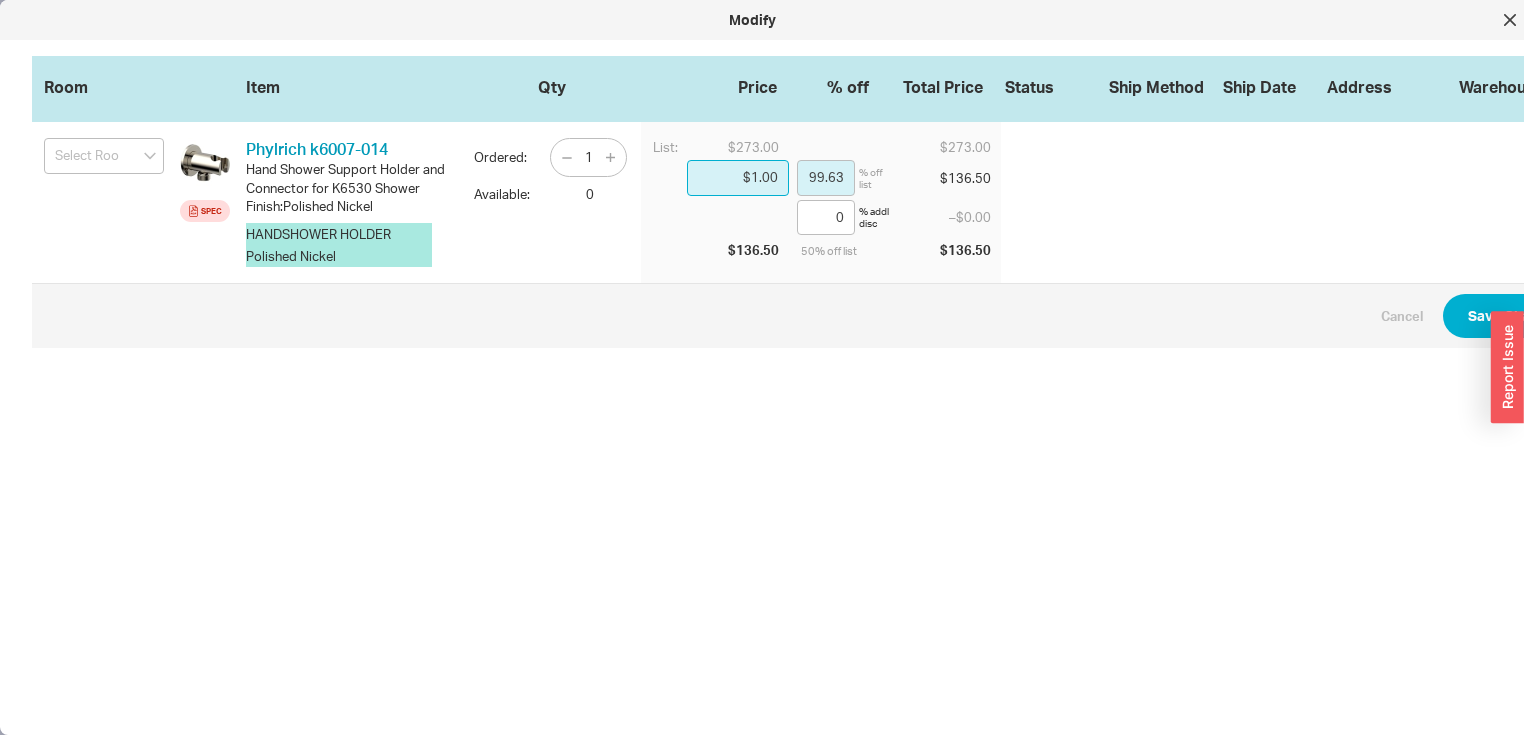 type on "$15.00" 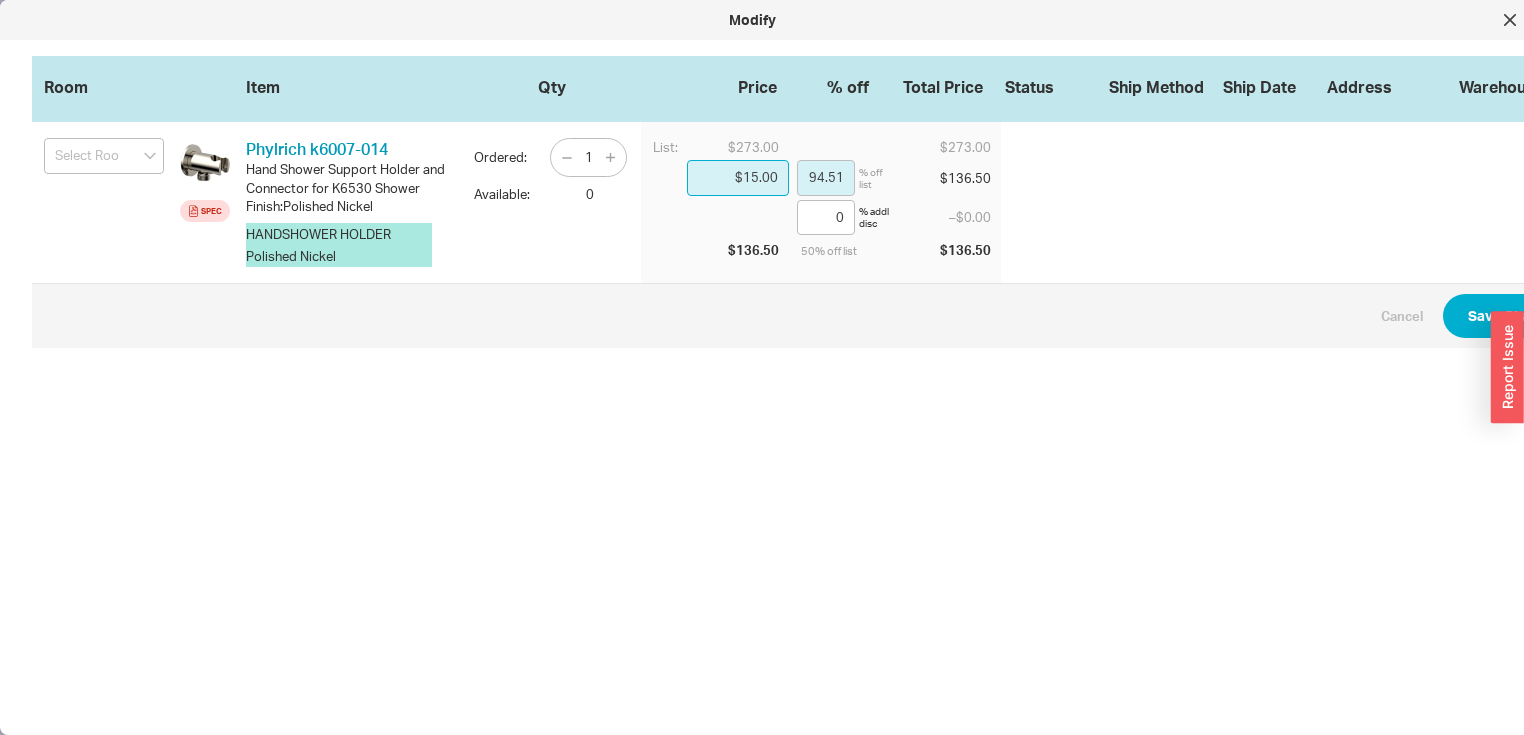type on "$155.00" 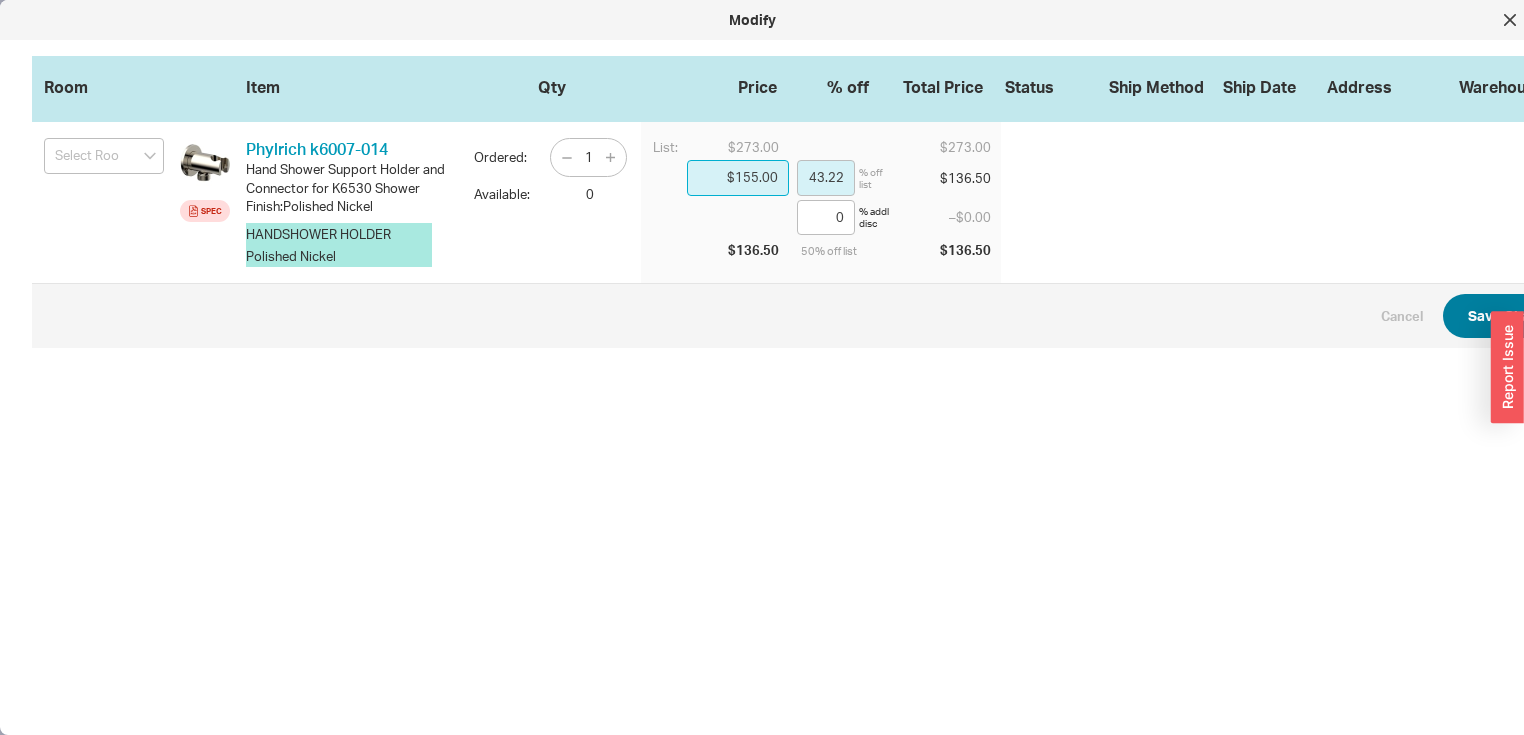 type on "$155.00" 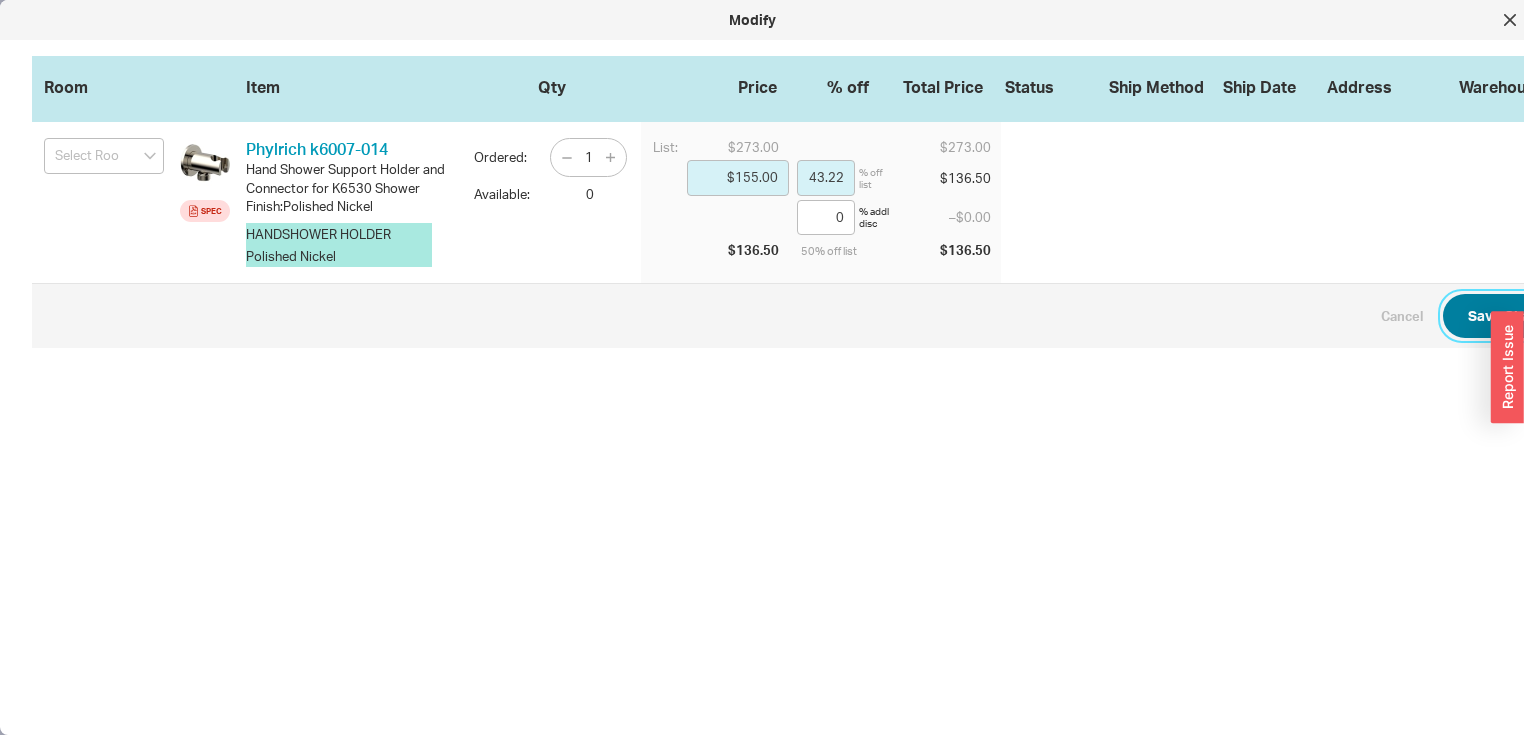 click on "Save Changes" at bounding box center (1515, 316) 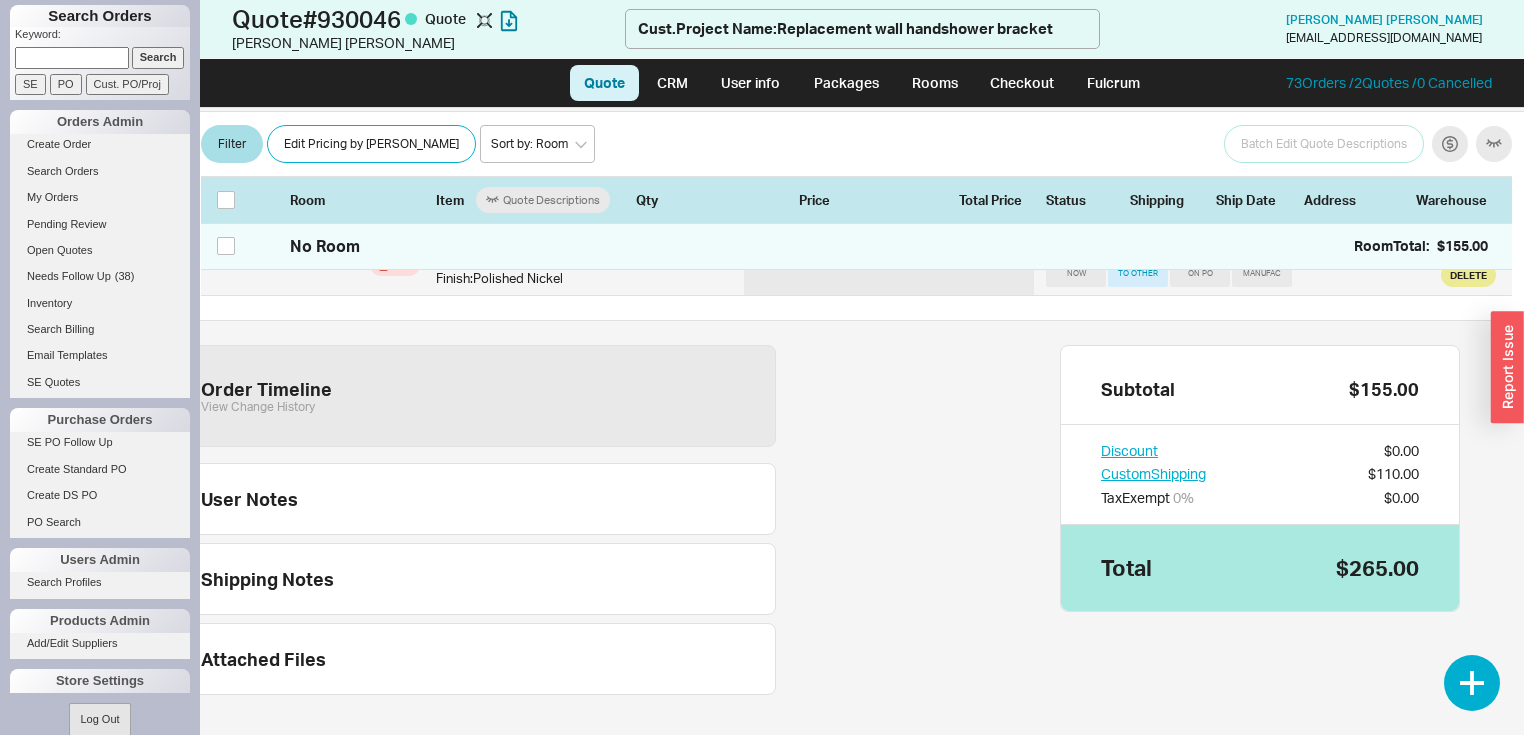 scroll, scrollTop: 248, scrollLeft: 44, axis: both 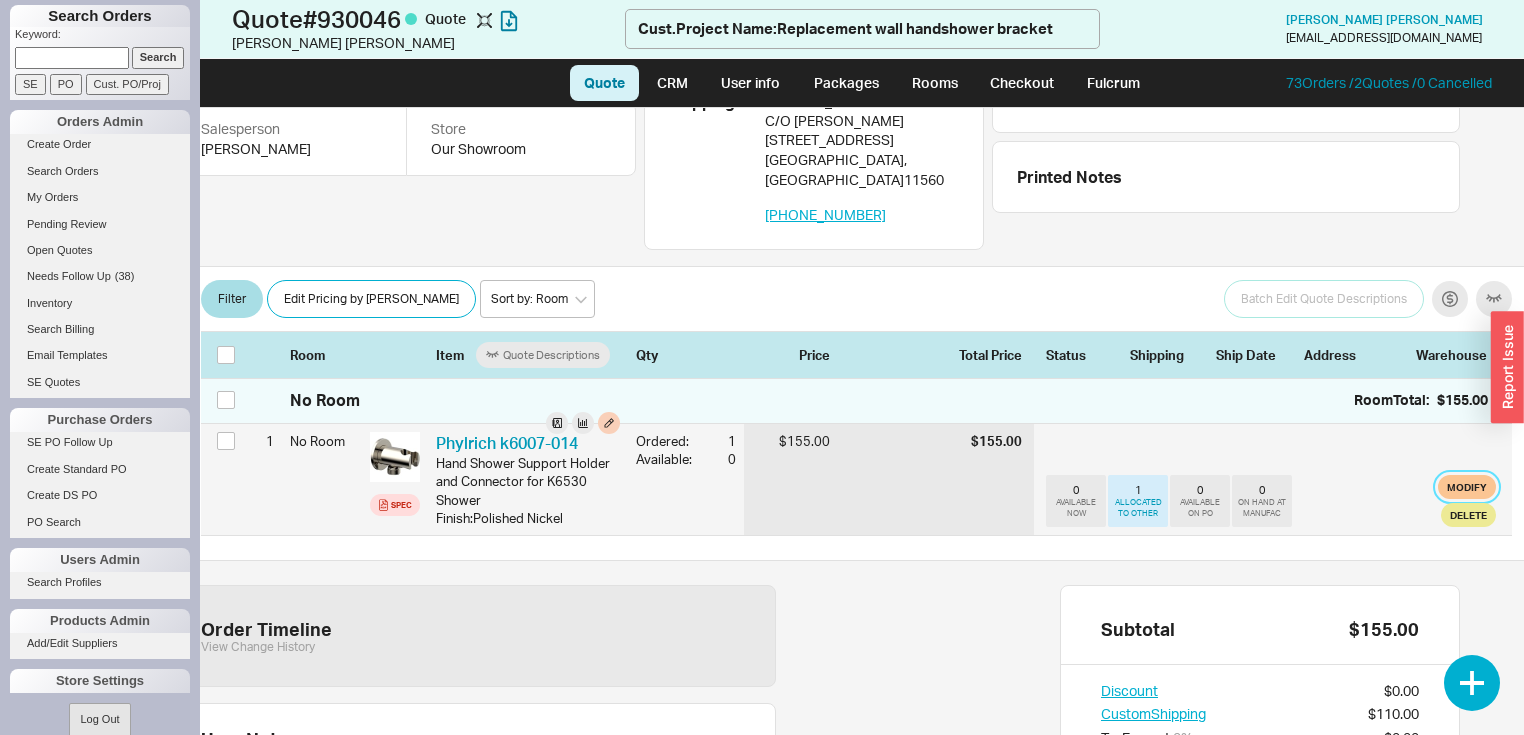 click on "Modify" at bounding box center (1467, 487) 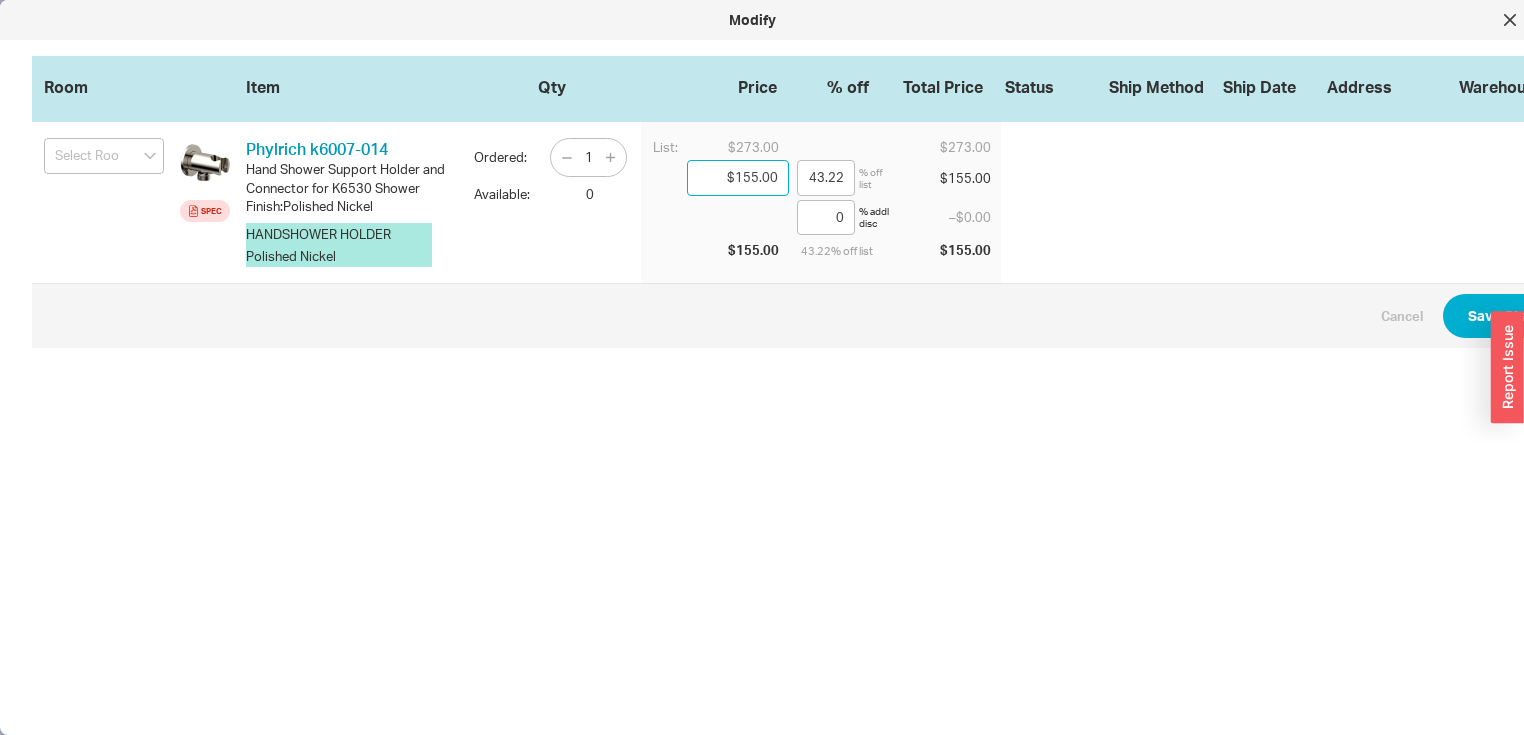 click on "$155.00" at bounding box center (738, 178) 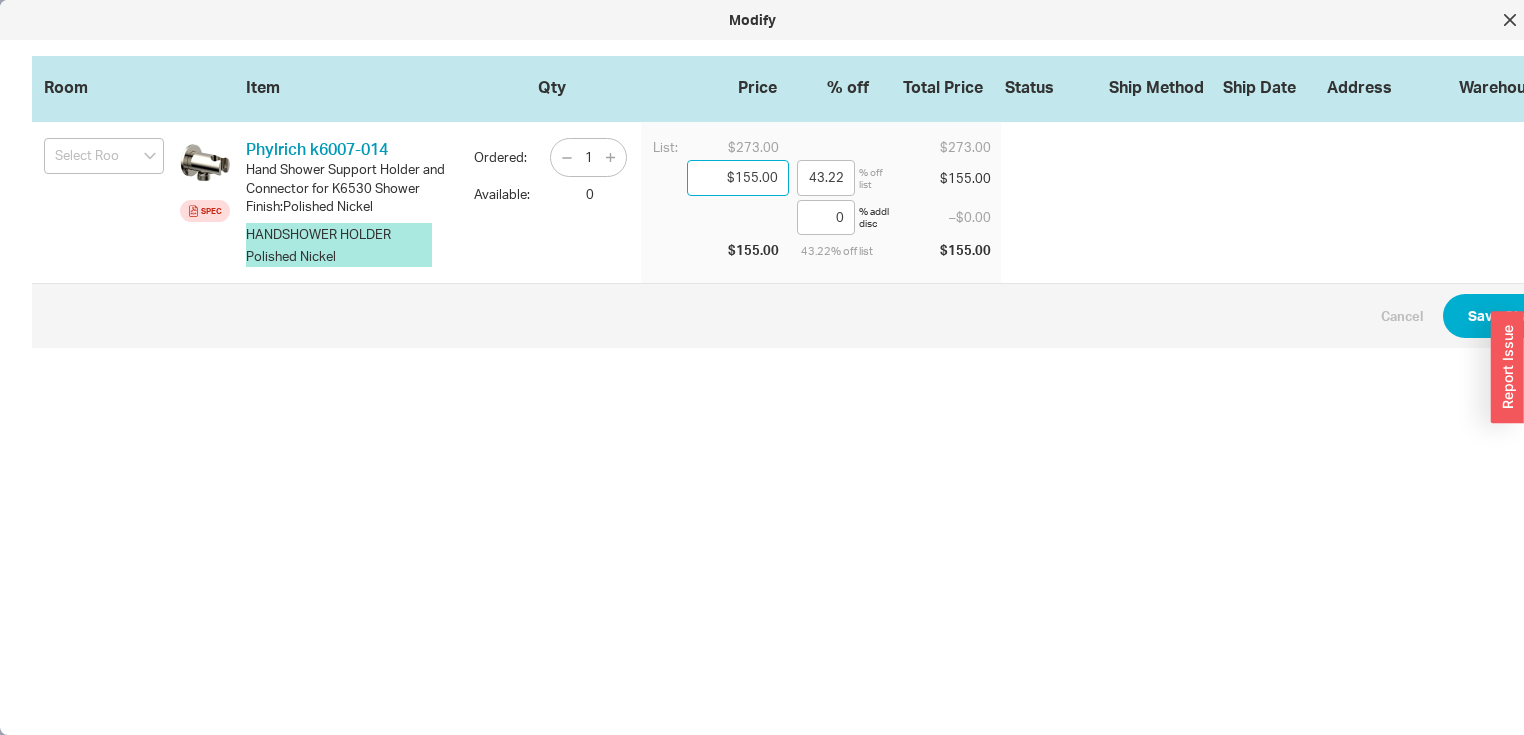 type on "$15.00" 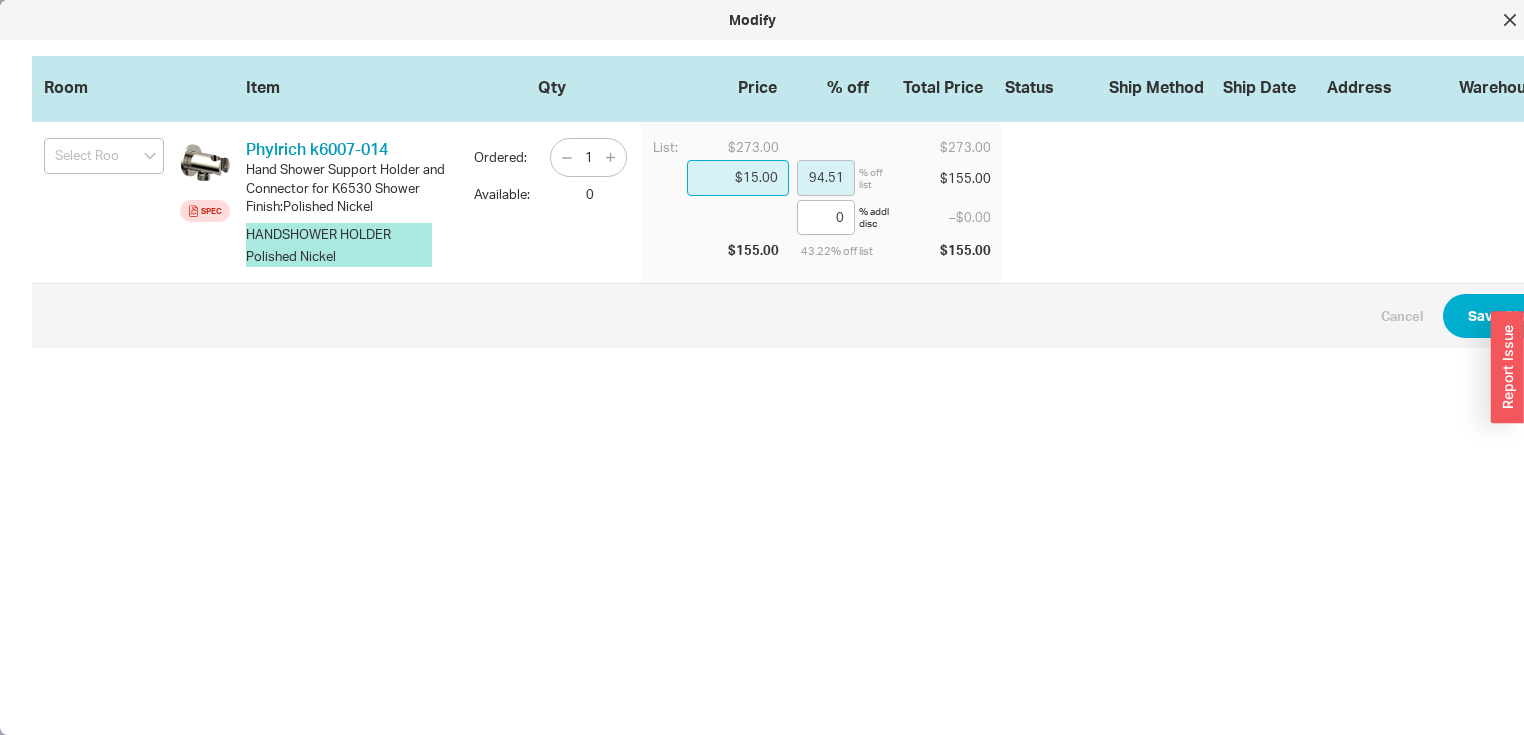 click on "$15.00" at bounding box center (738, 178) 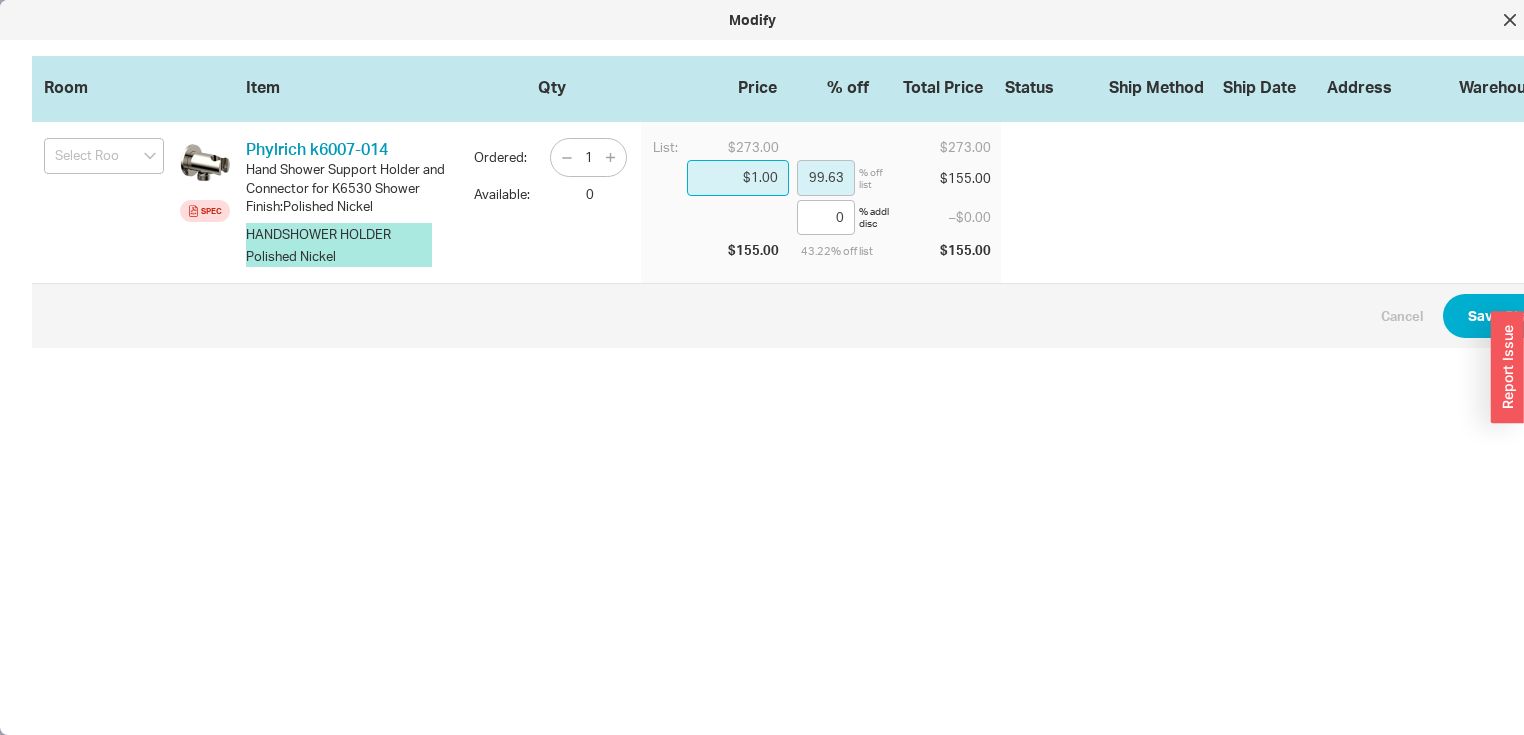 type 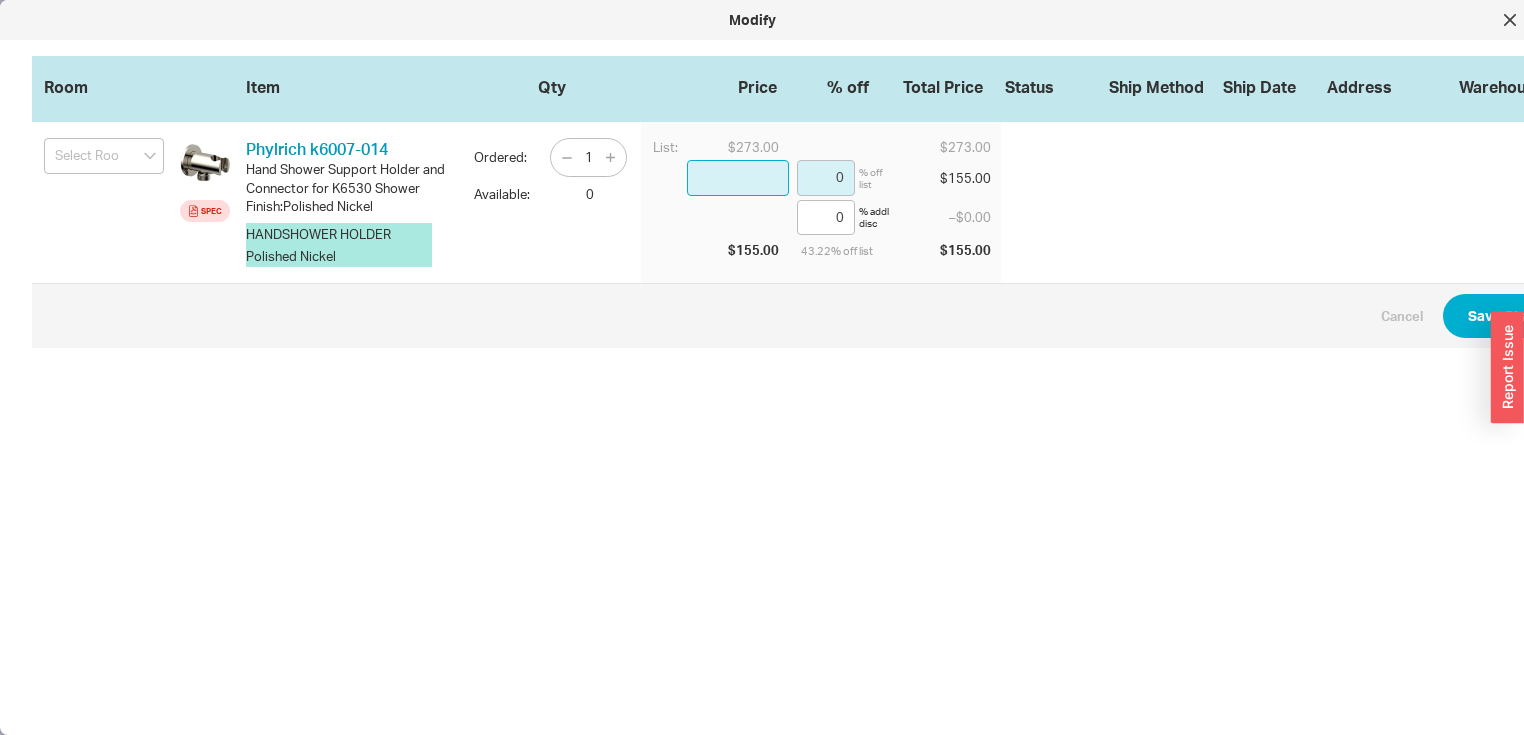 type on "$1.00" 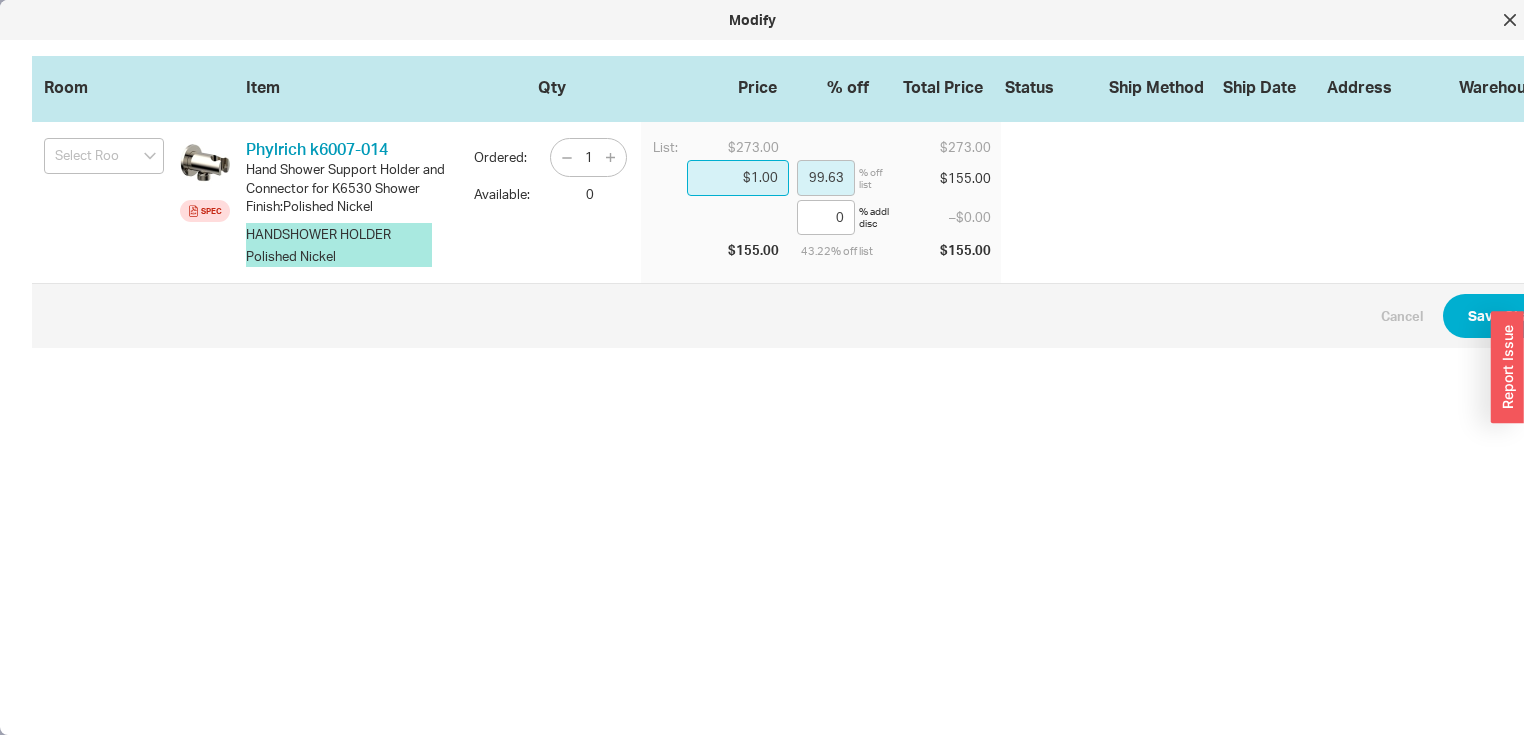 type on "$15.00" 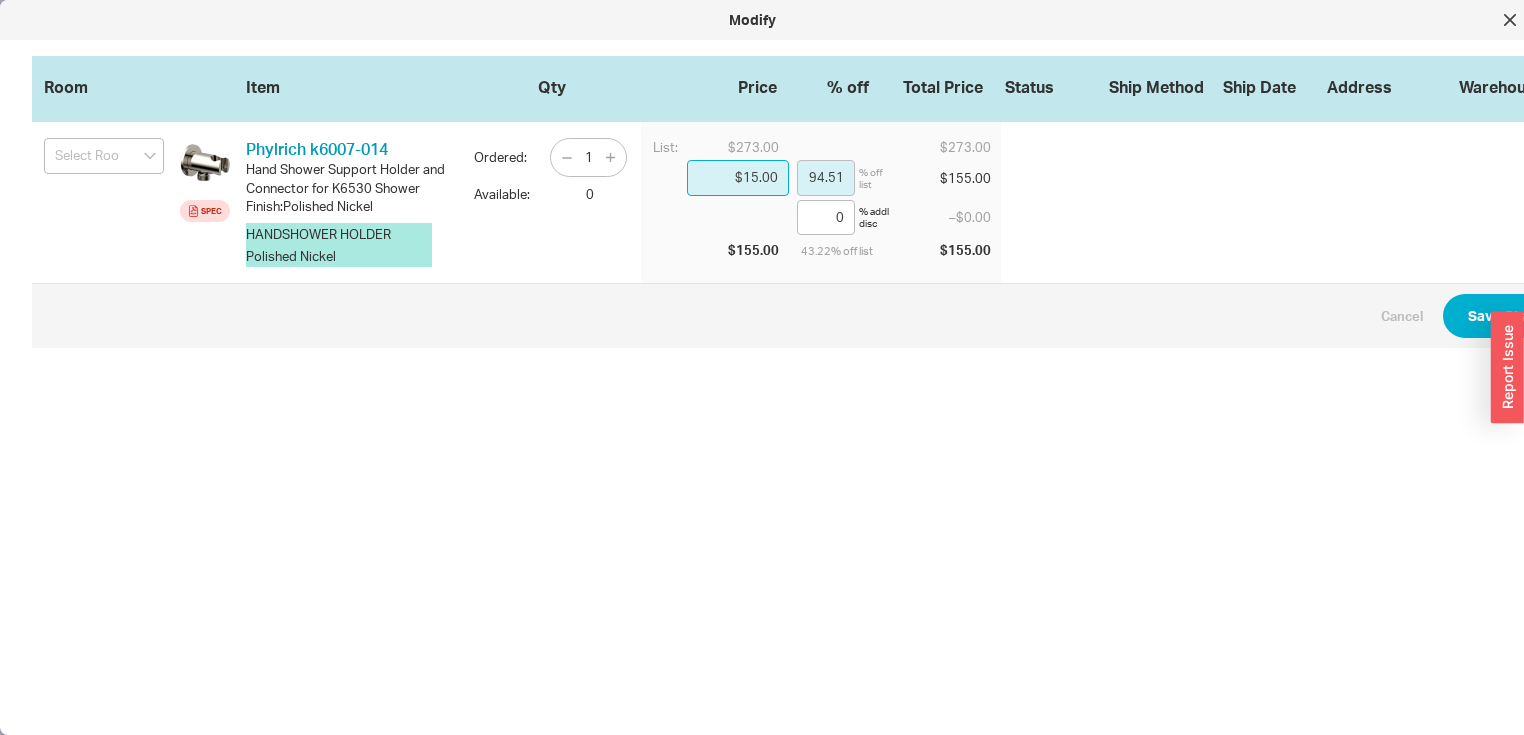 type on "$155.00" 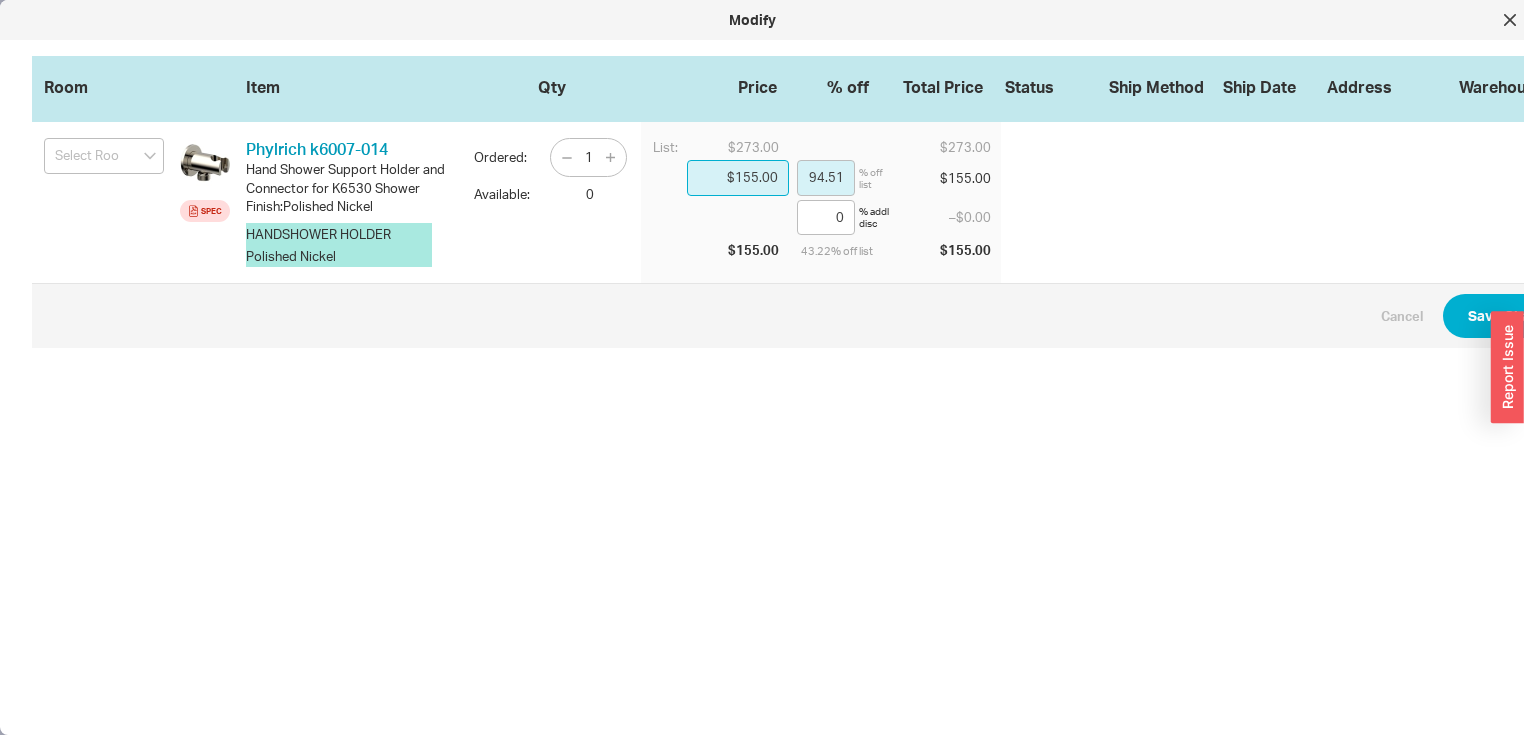 type on "43.22" 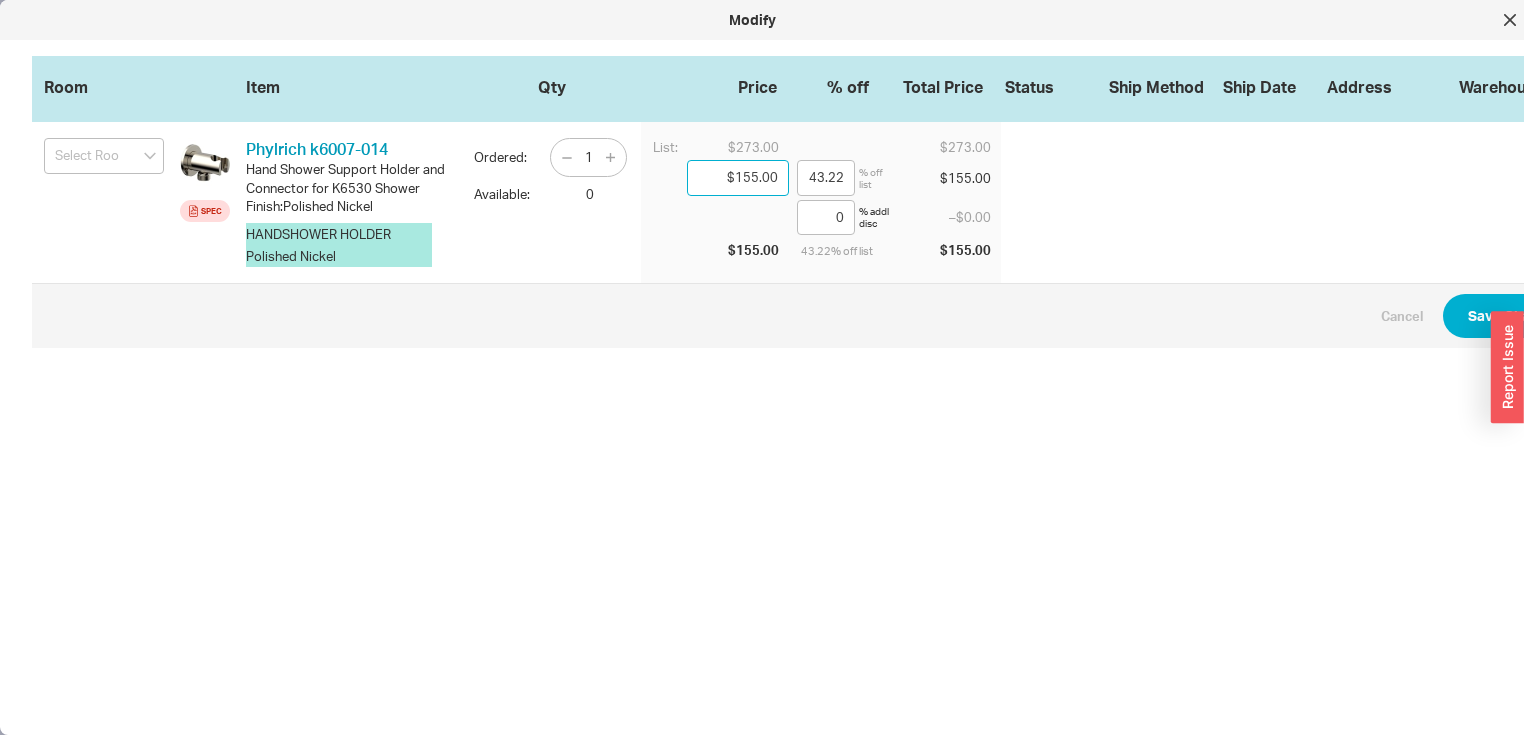 type on "$155.60" 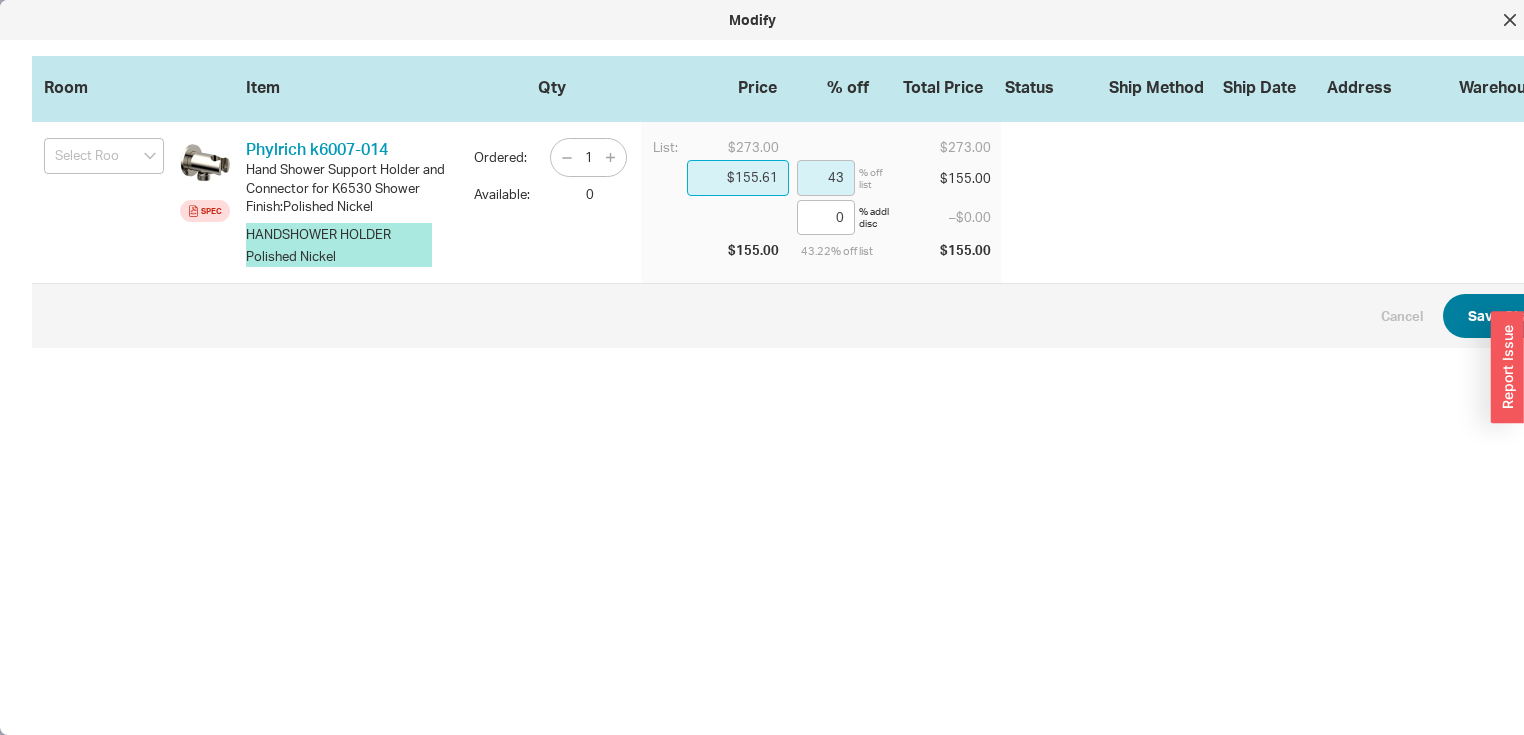 type on "$155.61" 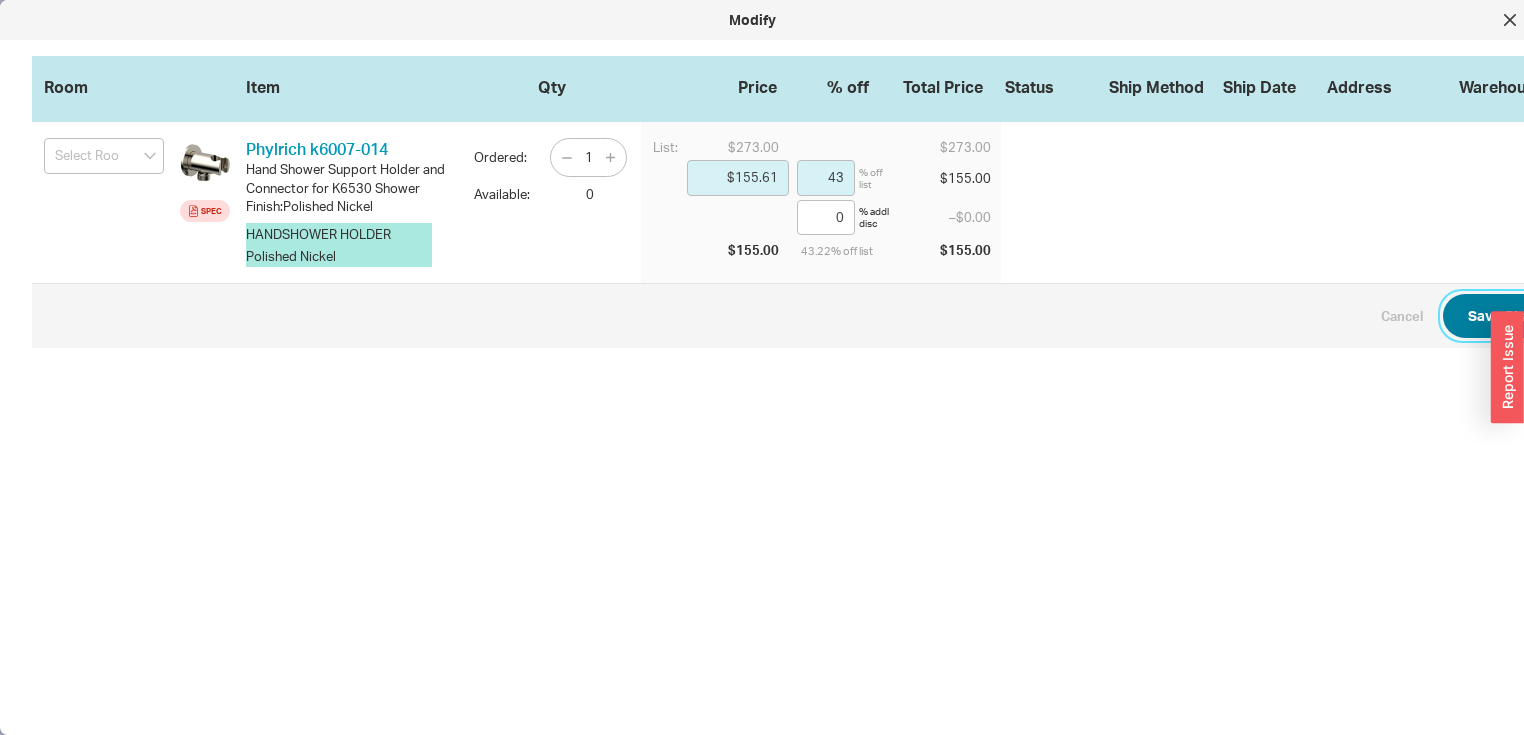 click on "Save Changes" at bounding box center (1515, 316) 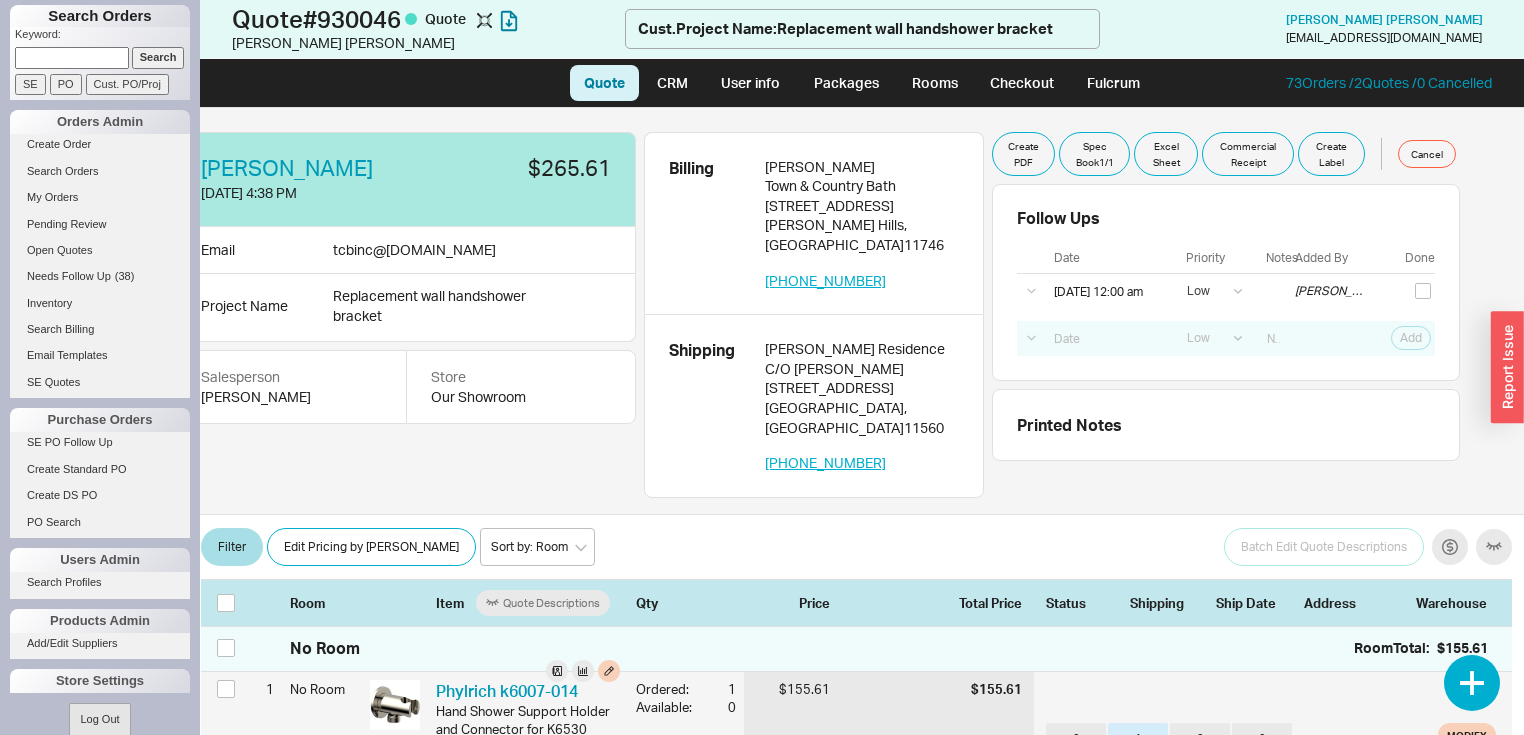 scroll, scrollTop: 0, scrollLeft: 44, axis: horizontal 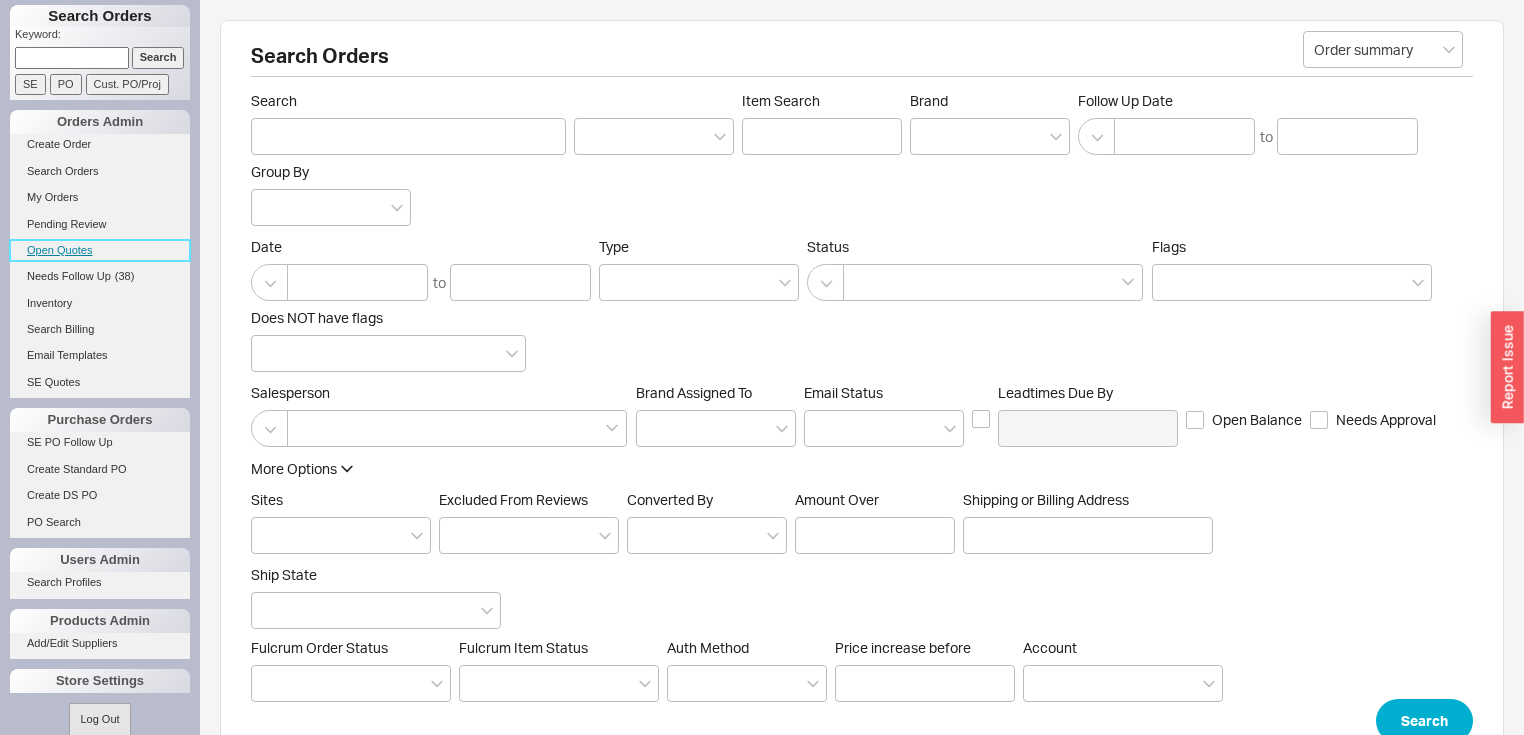 click on "Open Quotes" at bounding box center [100, 250] 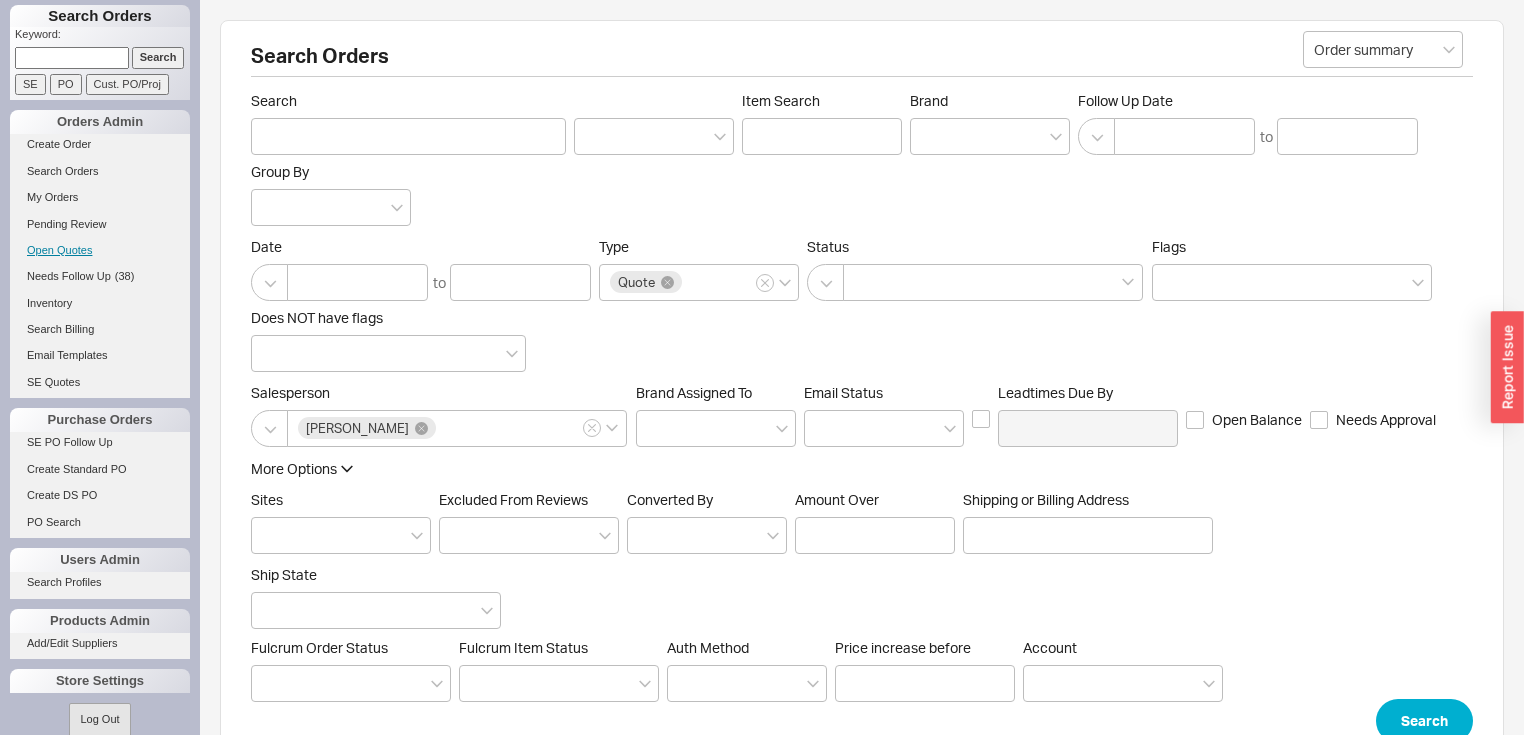 scroll, scrollTop: 12, scrollLeft: 12, axis: both 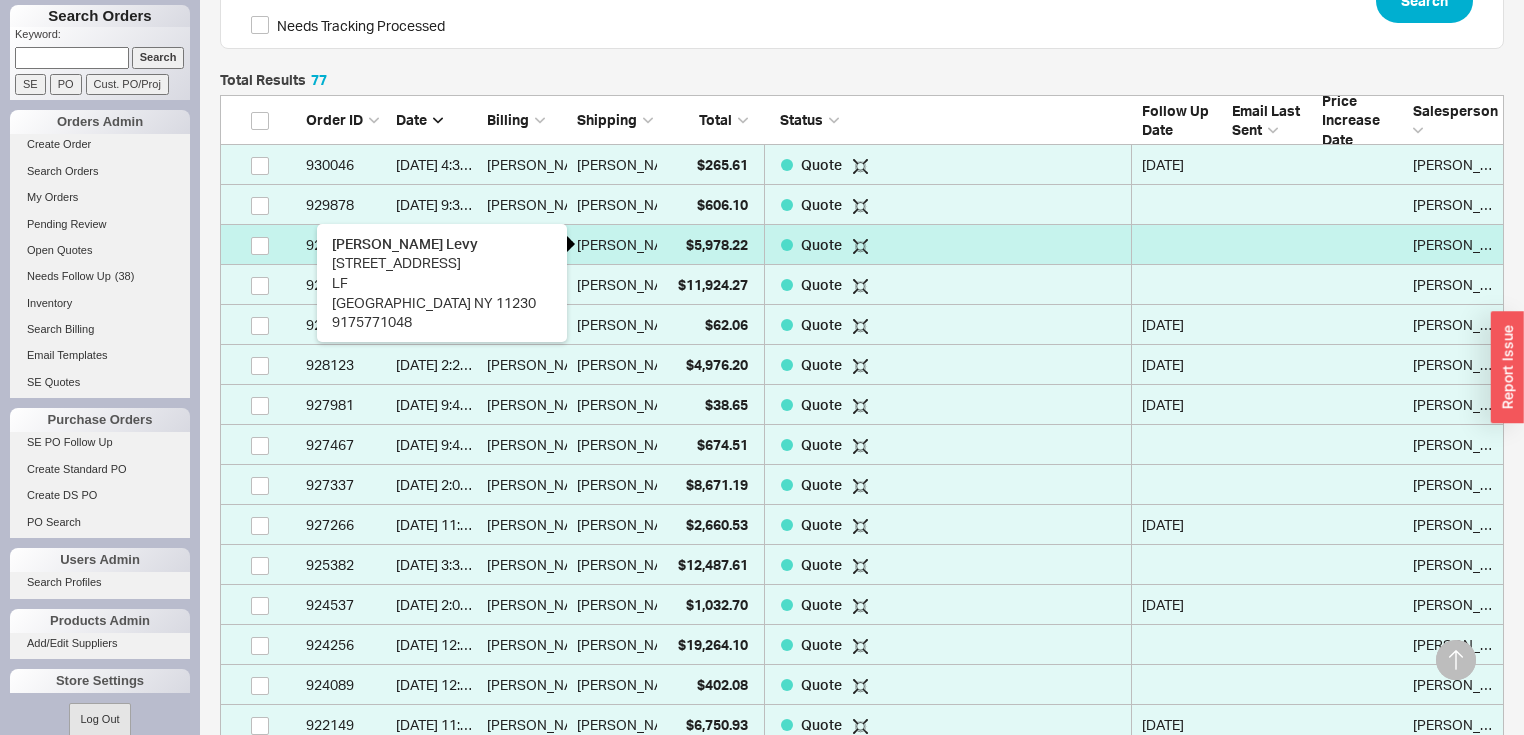 click on "[PERSON_NAME]" at bounding box center [632, 245] 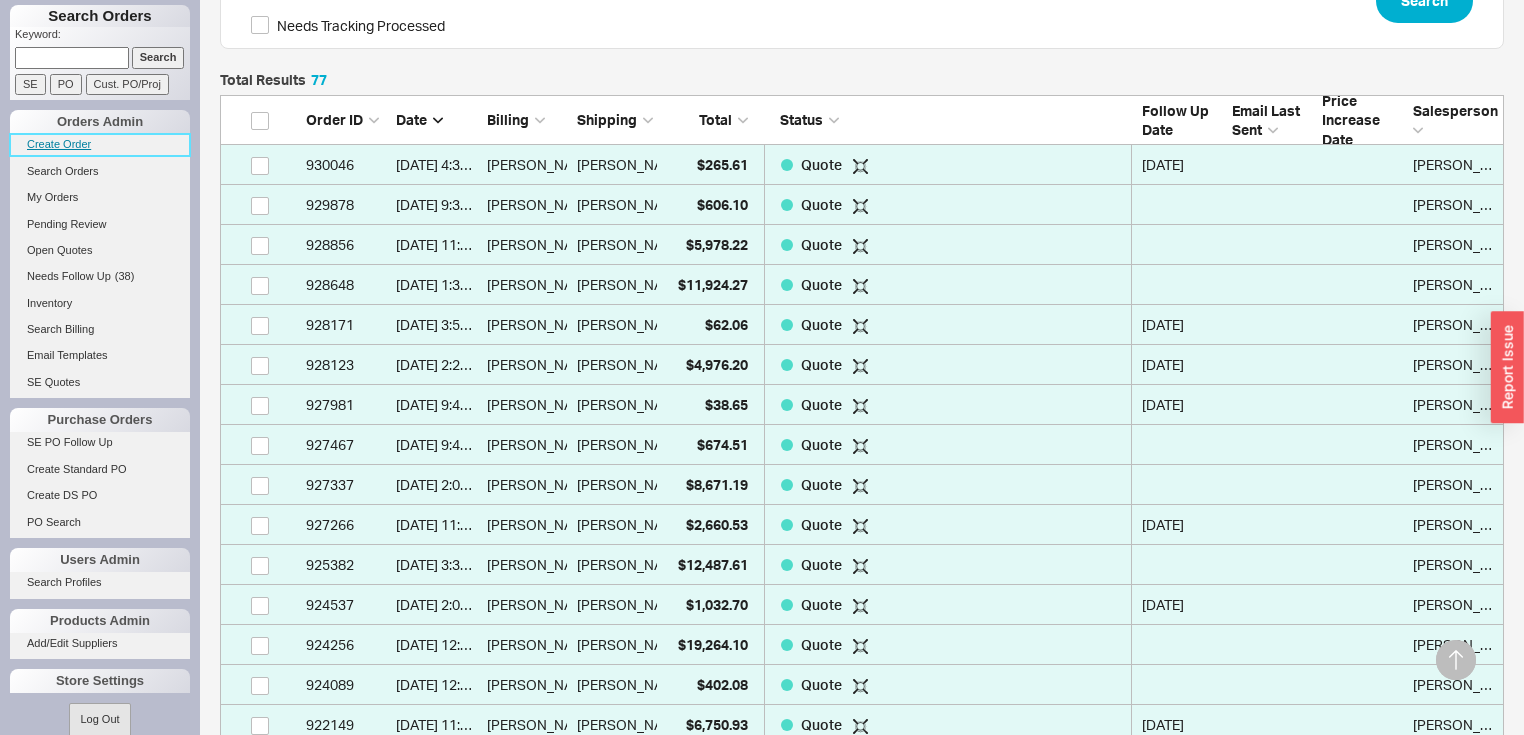 click on "Create Order" at bounding box center [100, 144] 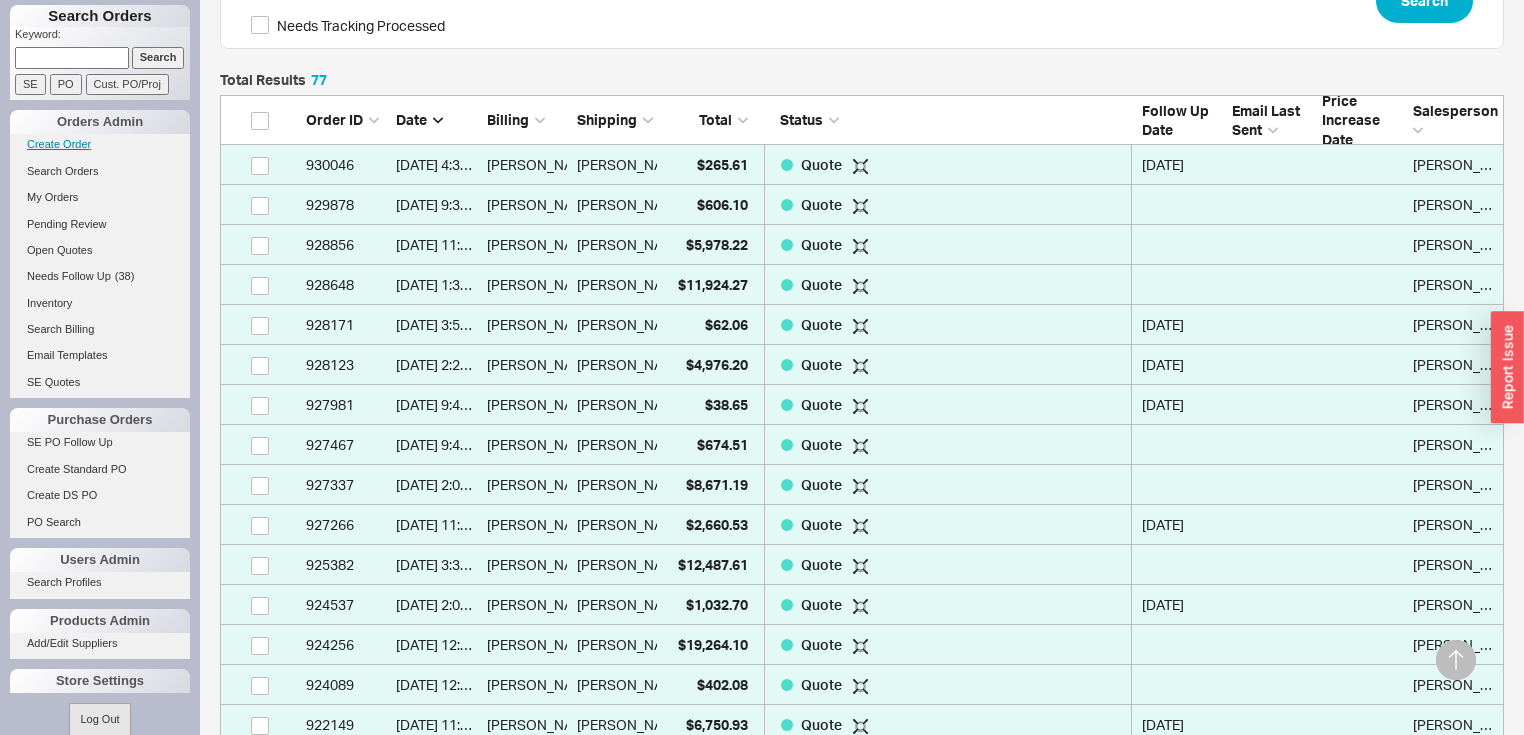 scroll, scrollTop: 0, scrollLeft: 0, axis: both 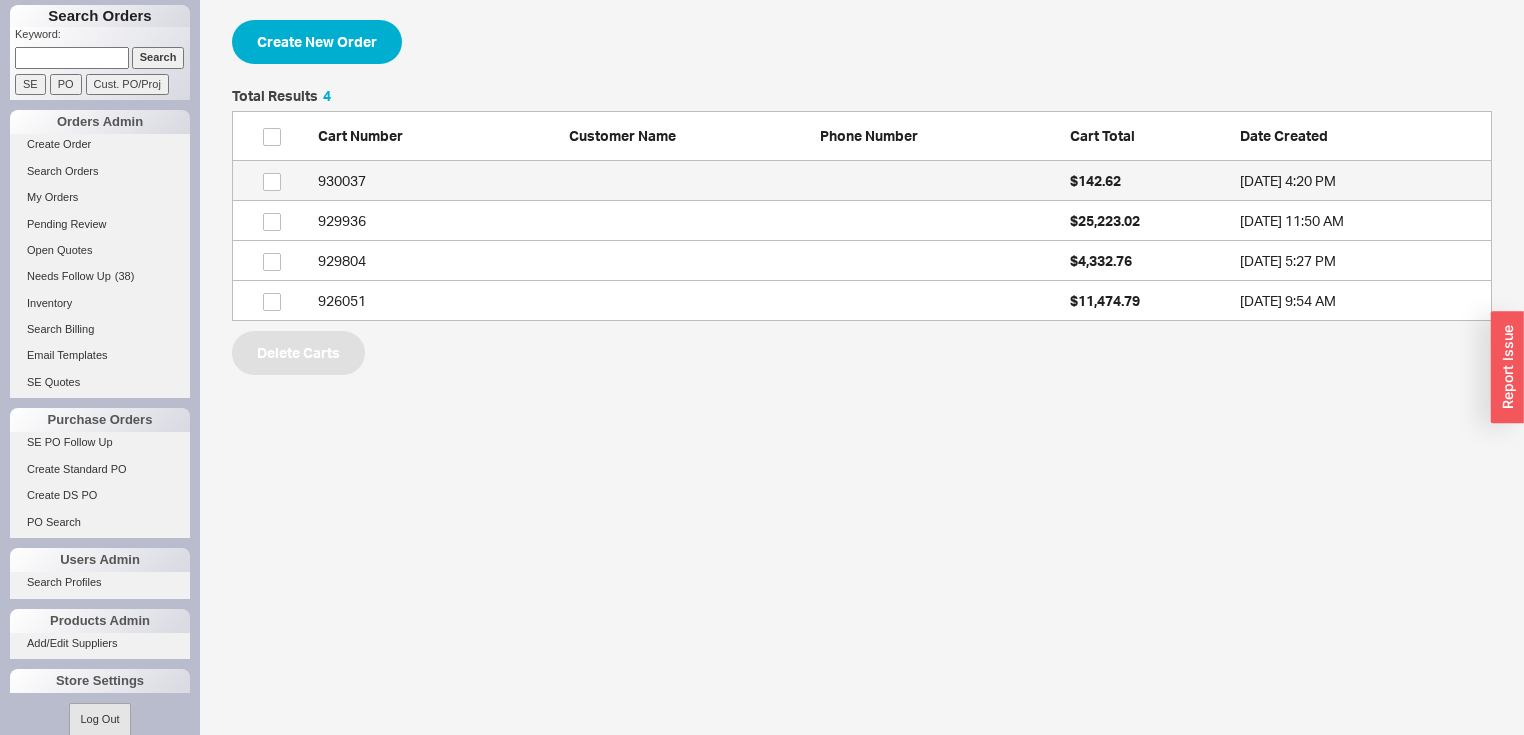click on "930037" at bounding box center [438, 181] 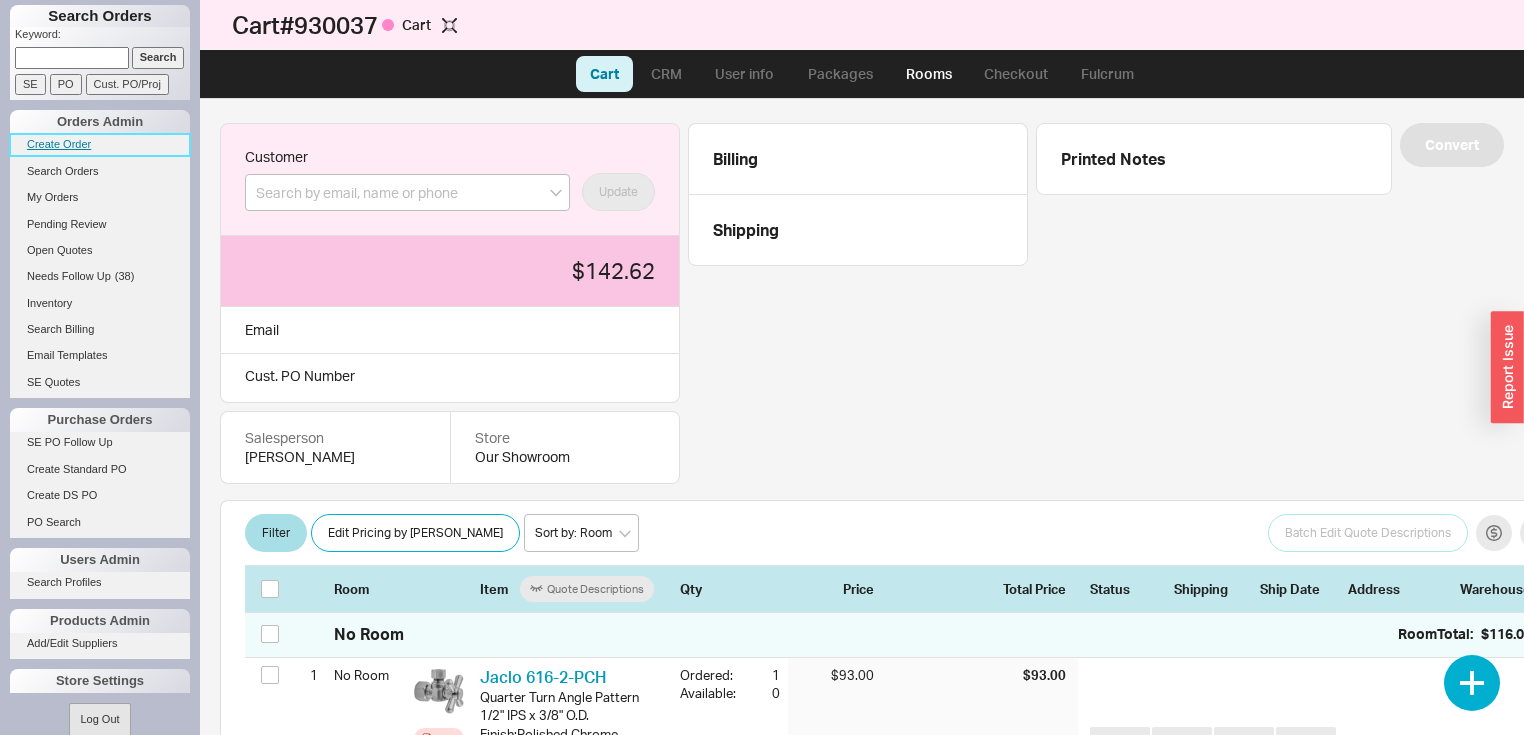 click on "Create Order" at bounding box center (100, 144) 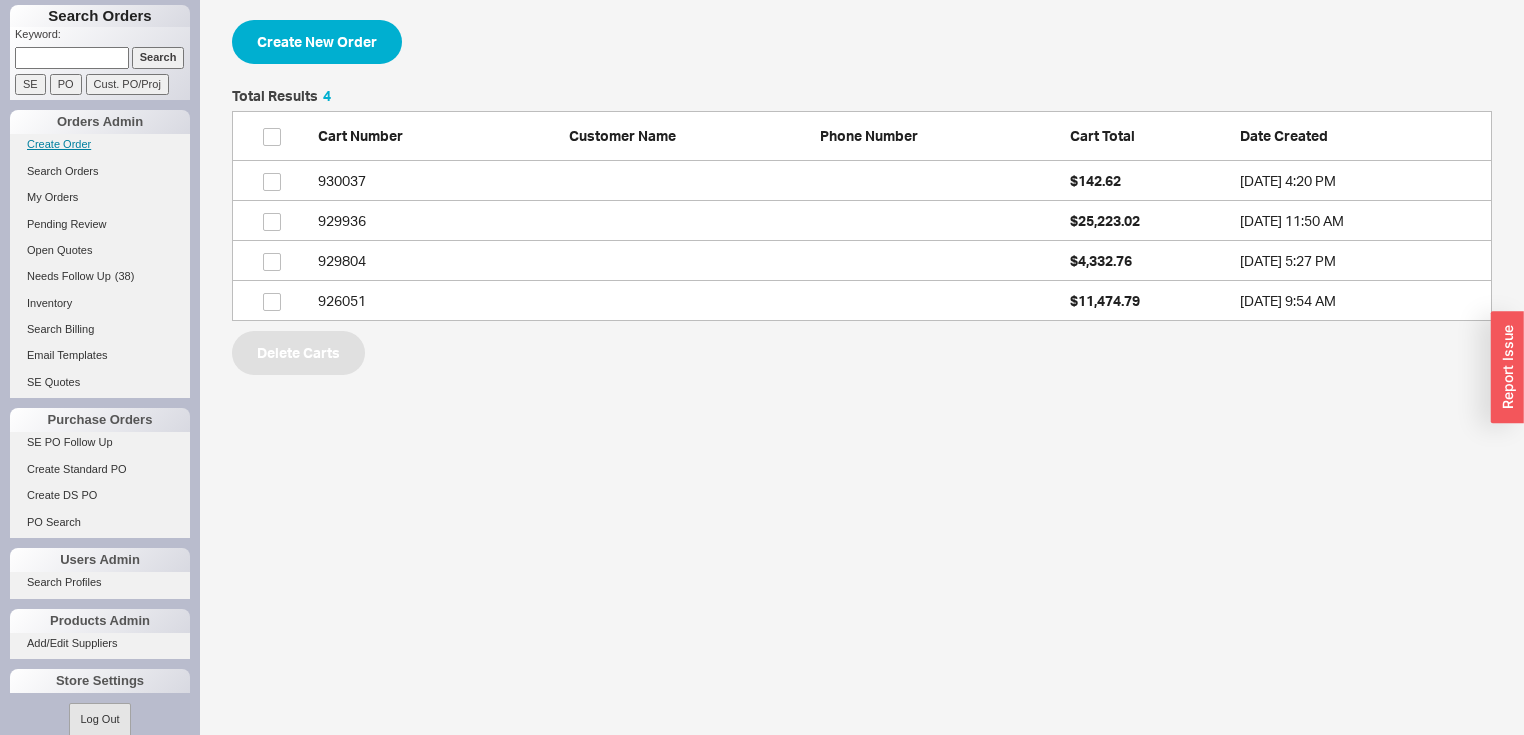 scroll, scrollTop: 12, scrollLeft: 12, axis: both 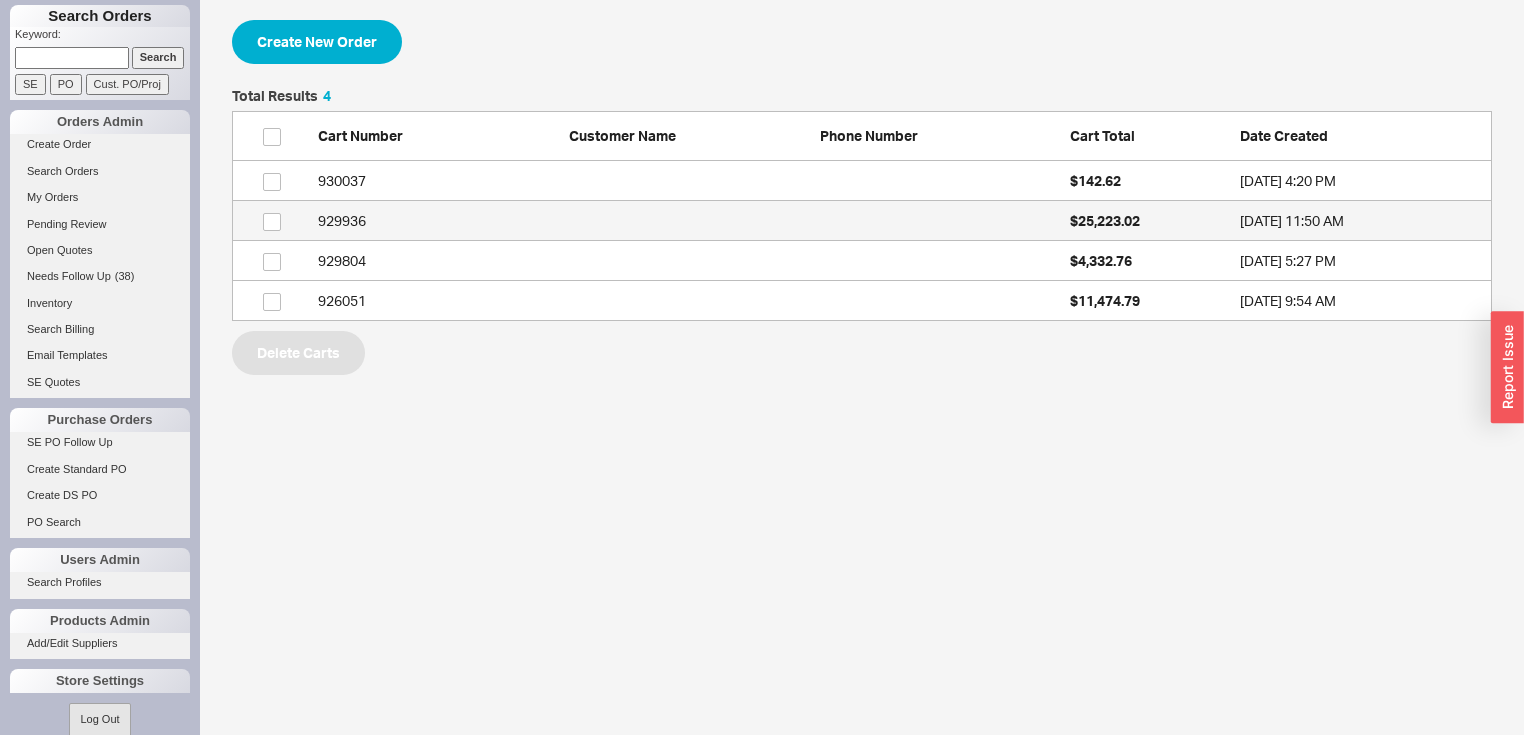 click on "929936" at bounding box center [438, 221] 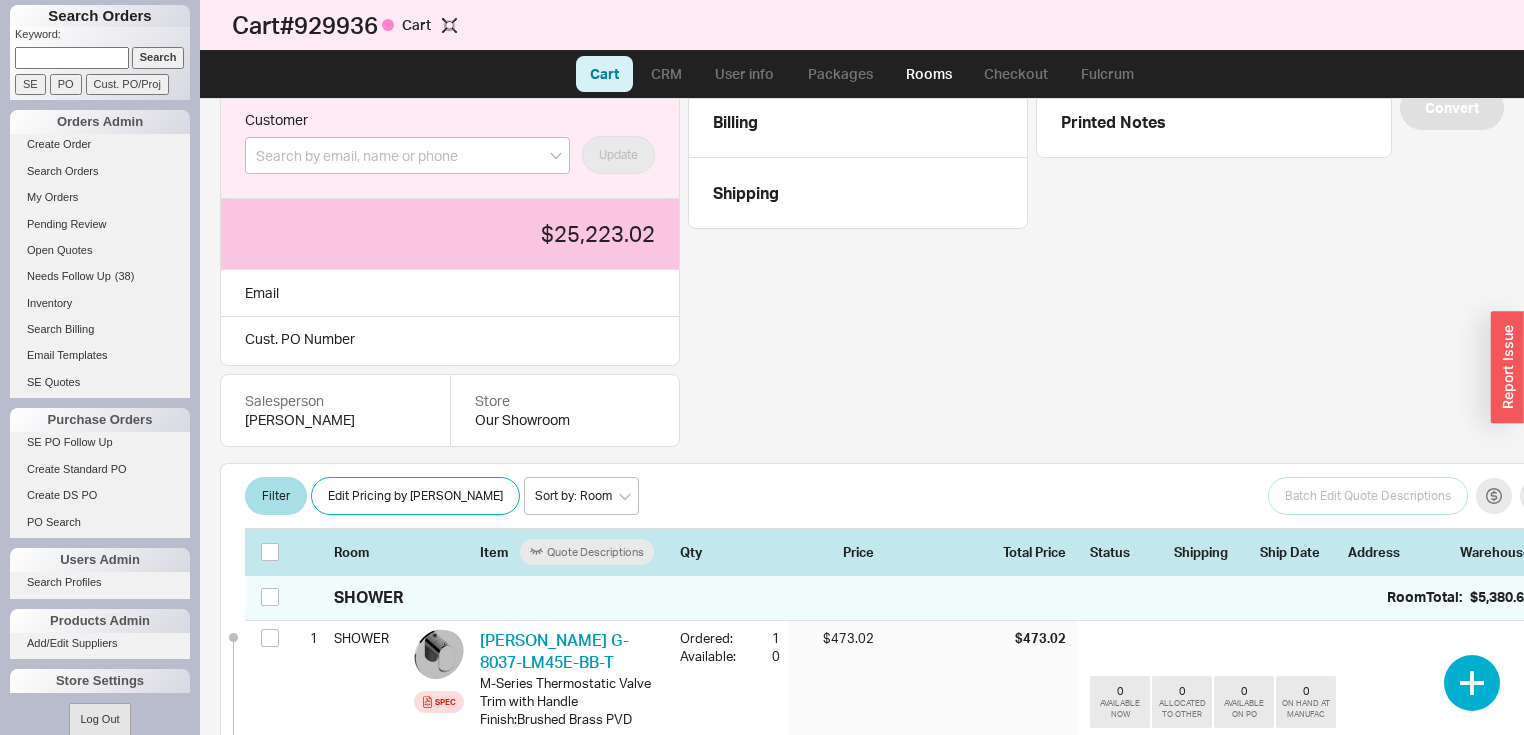 scroll, scrollTop: 0, scrollLeft: 0, axis: both 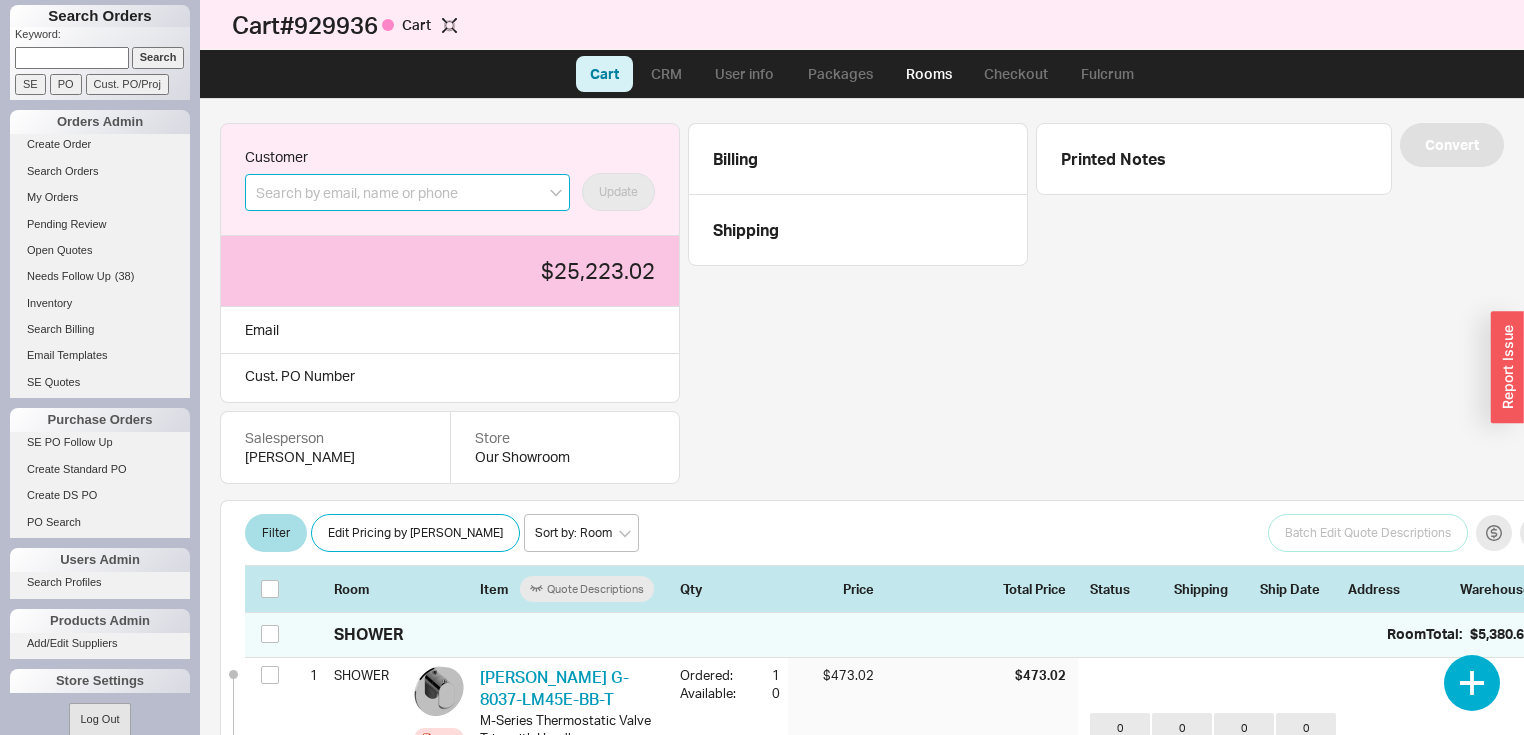 click at bounding box center [407, 192] 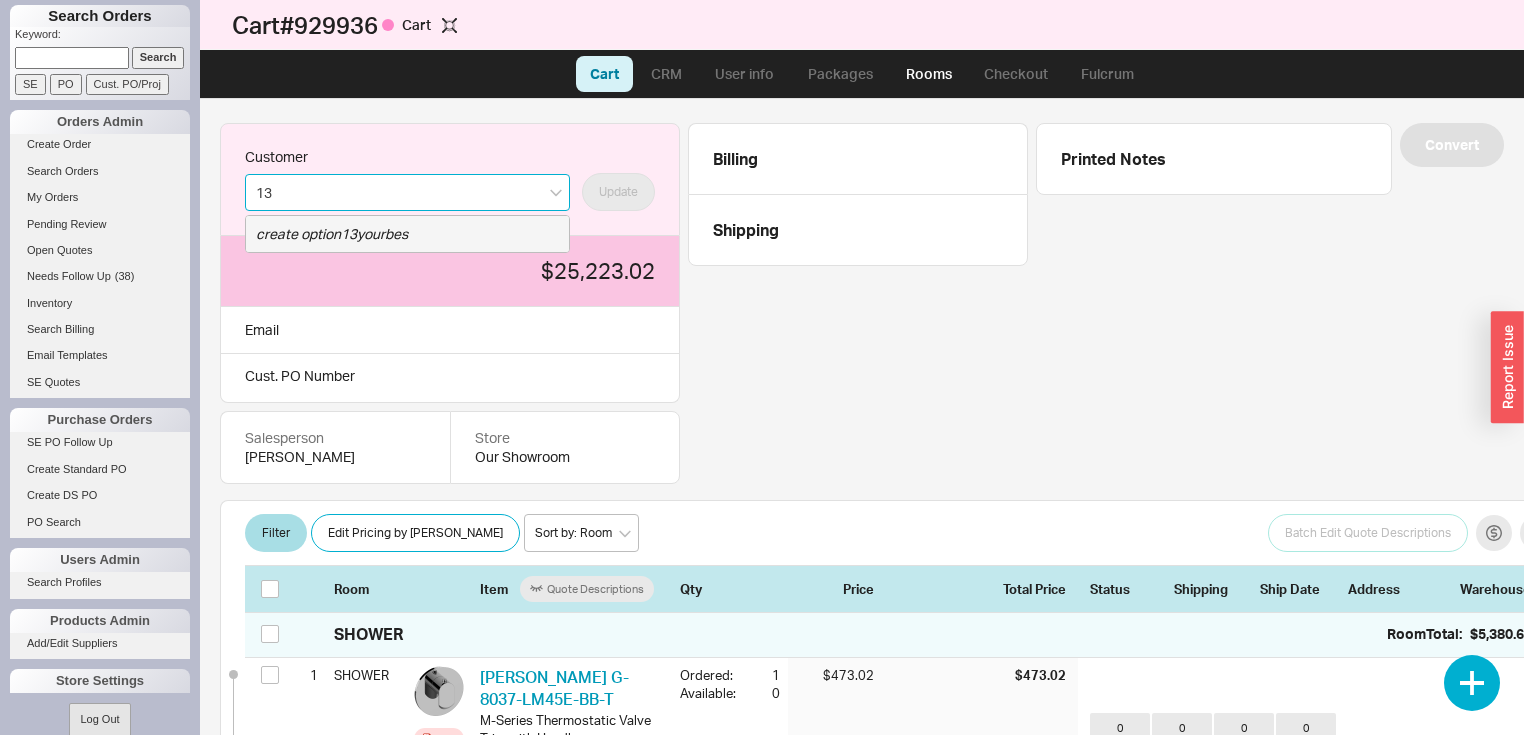 type on "1" 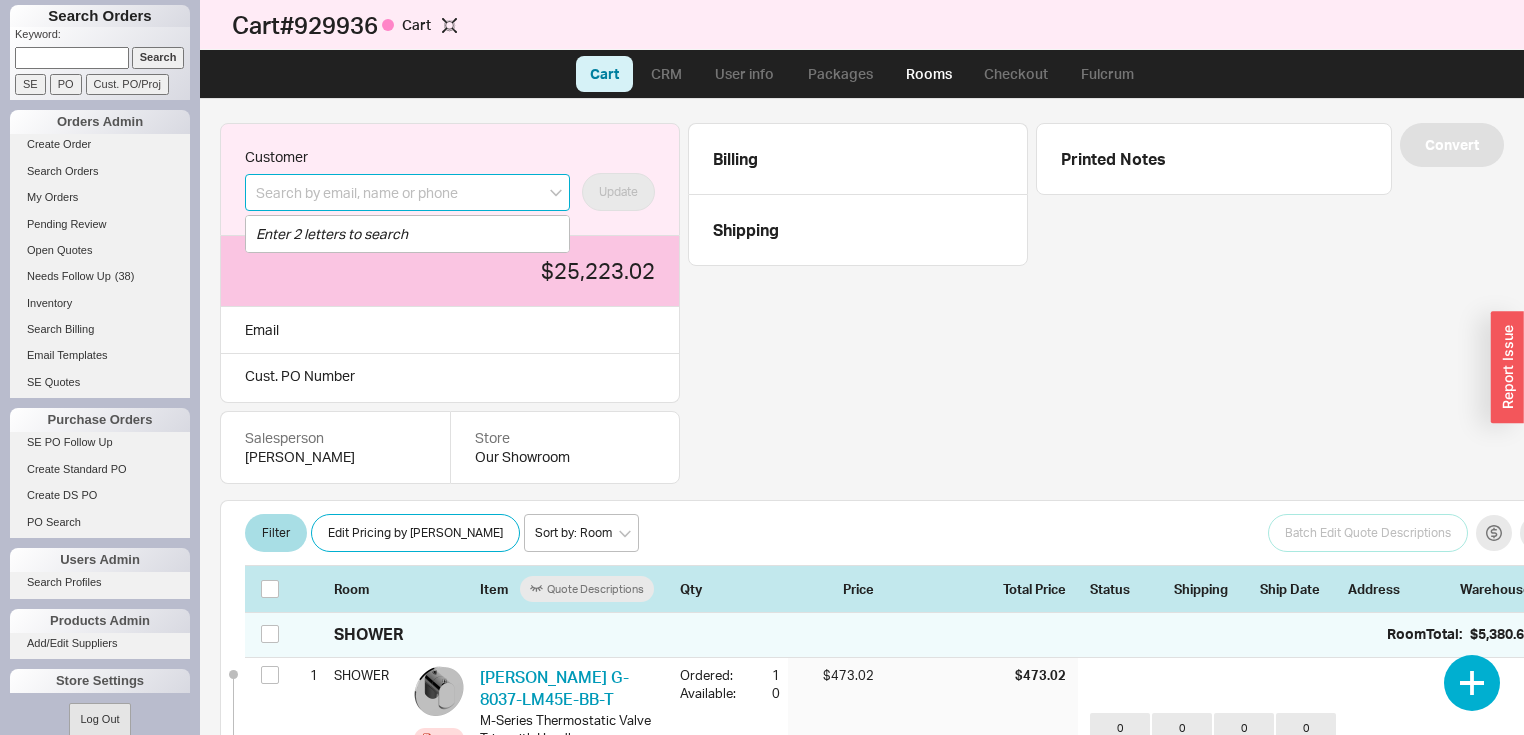 click at bounding box center (407, 192) 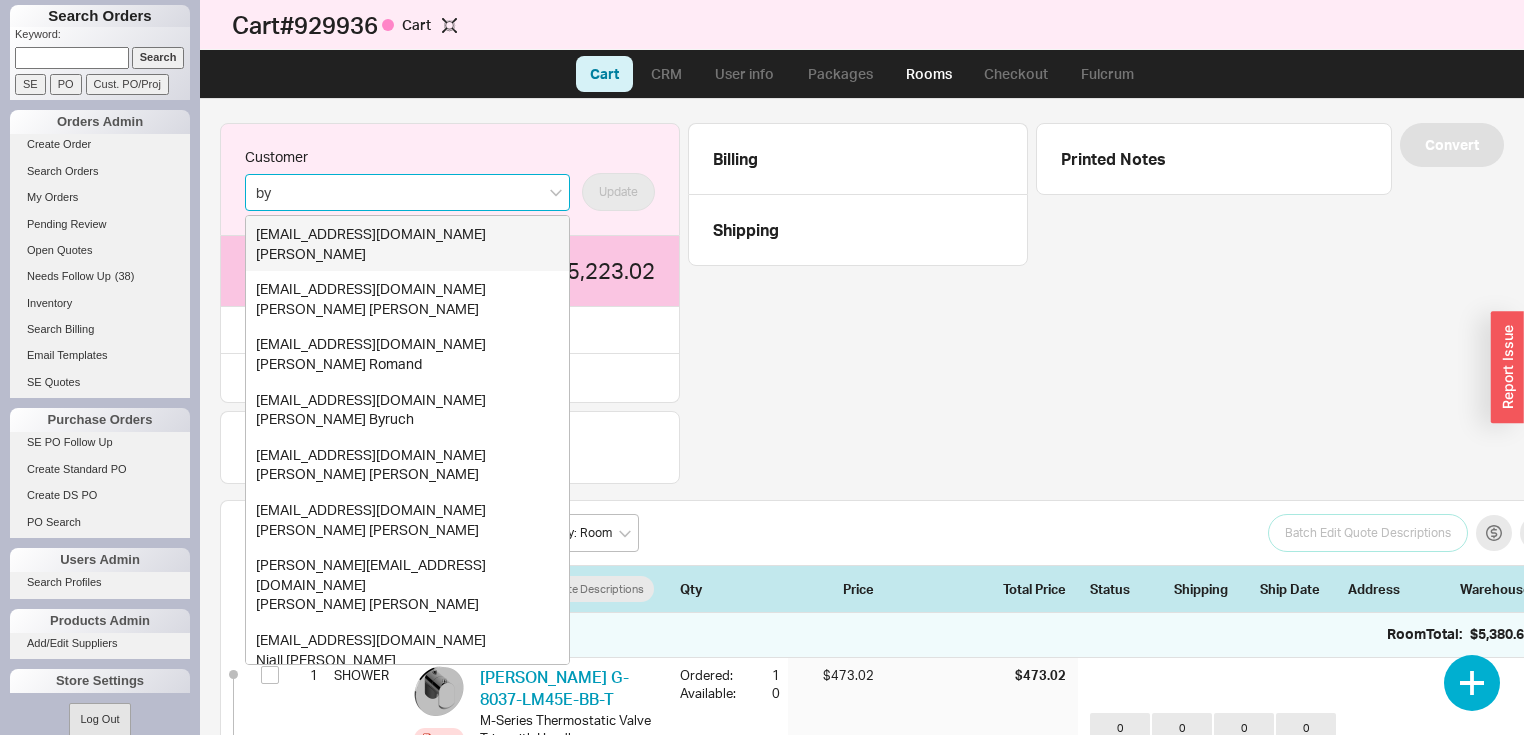 type on "b" 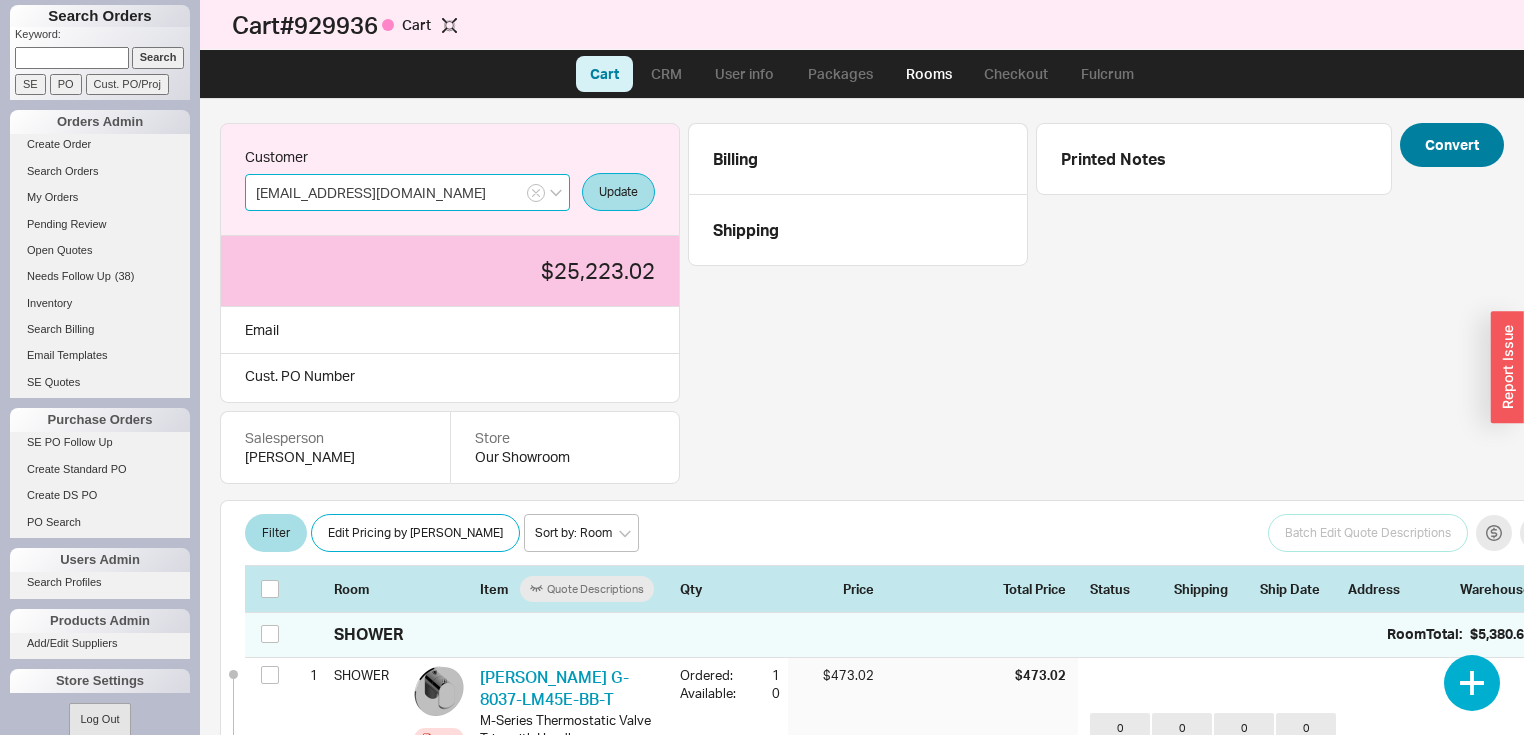 type on "[EMAIL_ADDRESS][DOMAIN_NAME]" 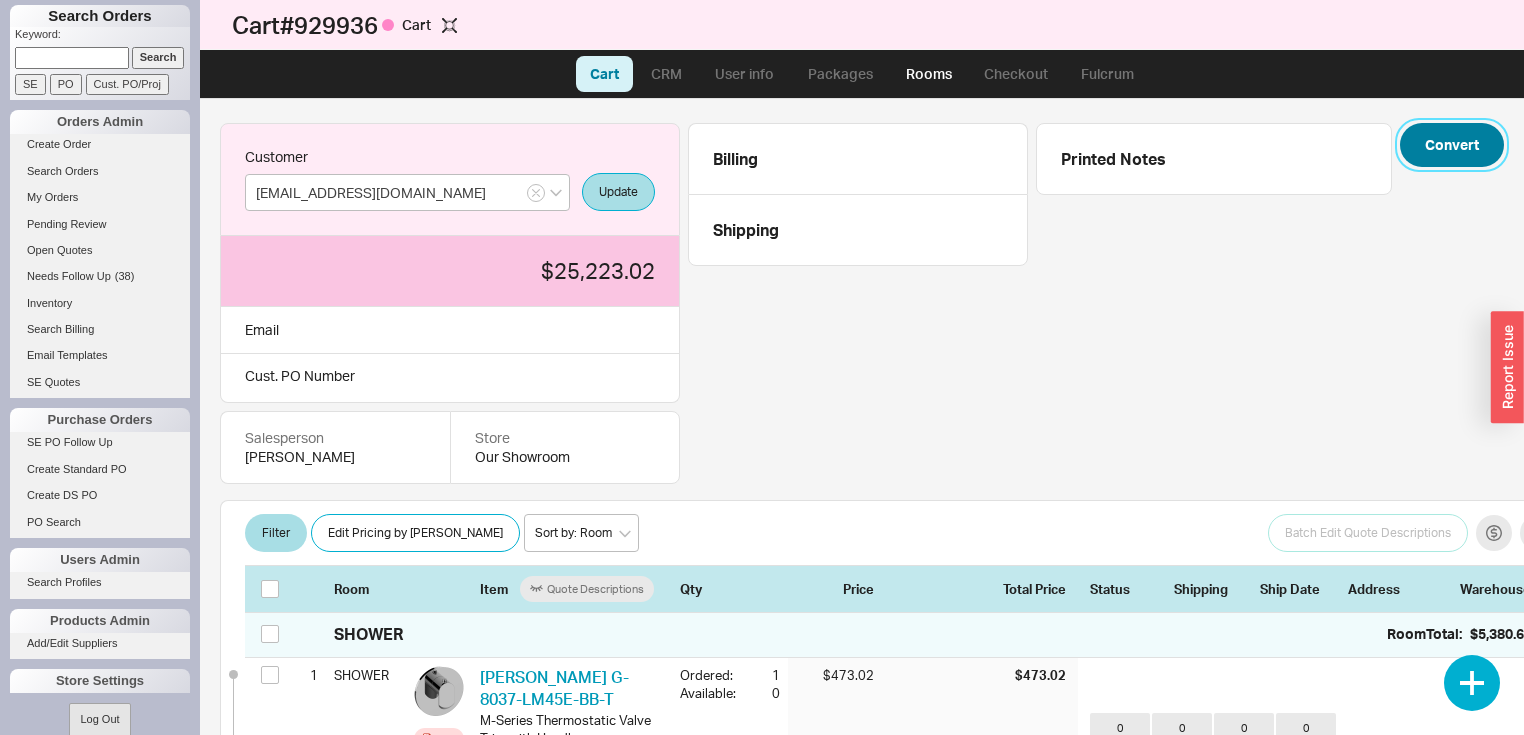 click on "Convert" at bounding box center [1452, 145] 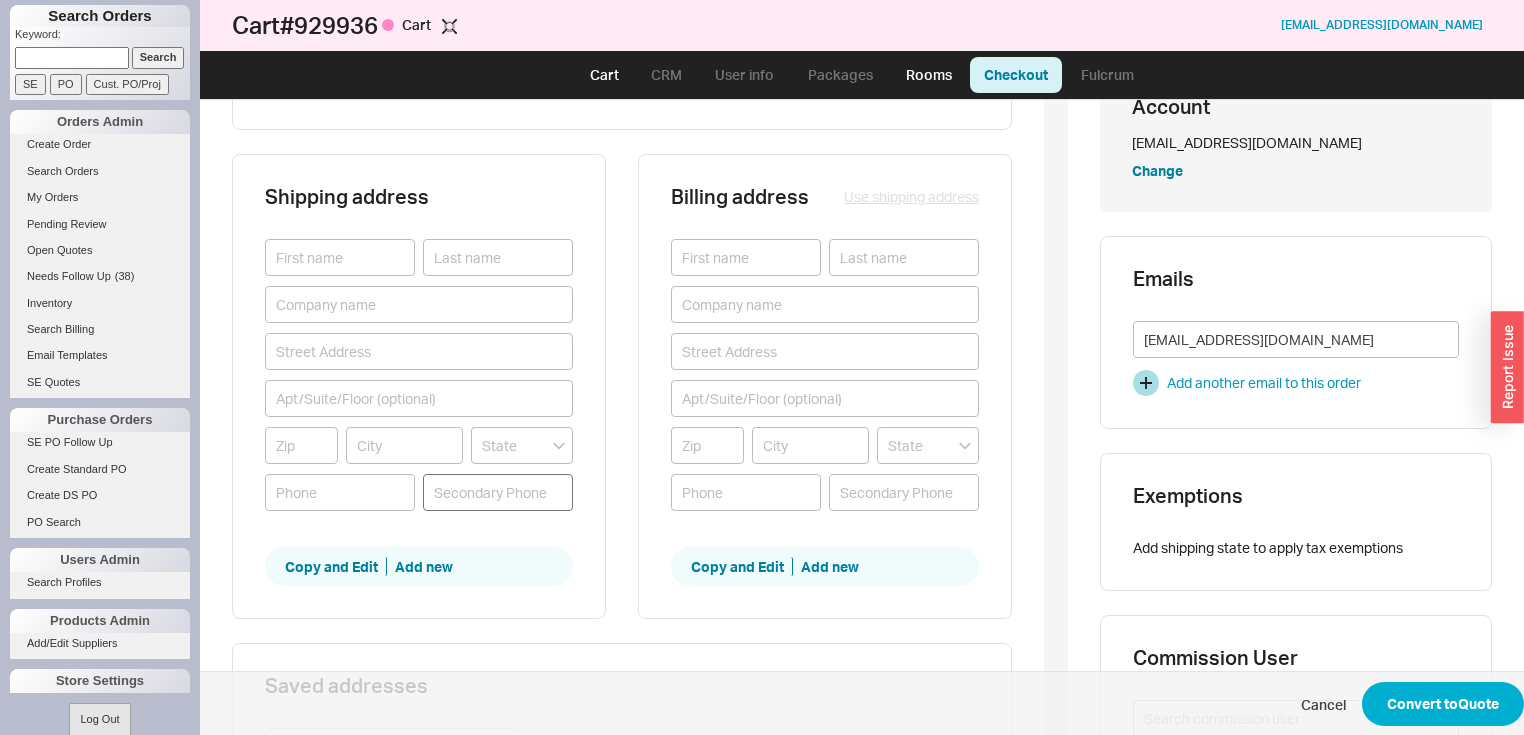 scroll, scrollTop: 188, scrollLeft: 0, axis: vertical 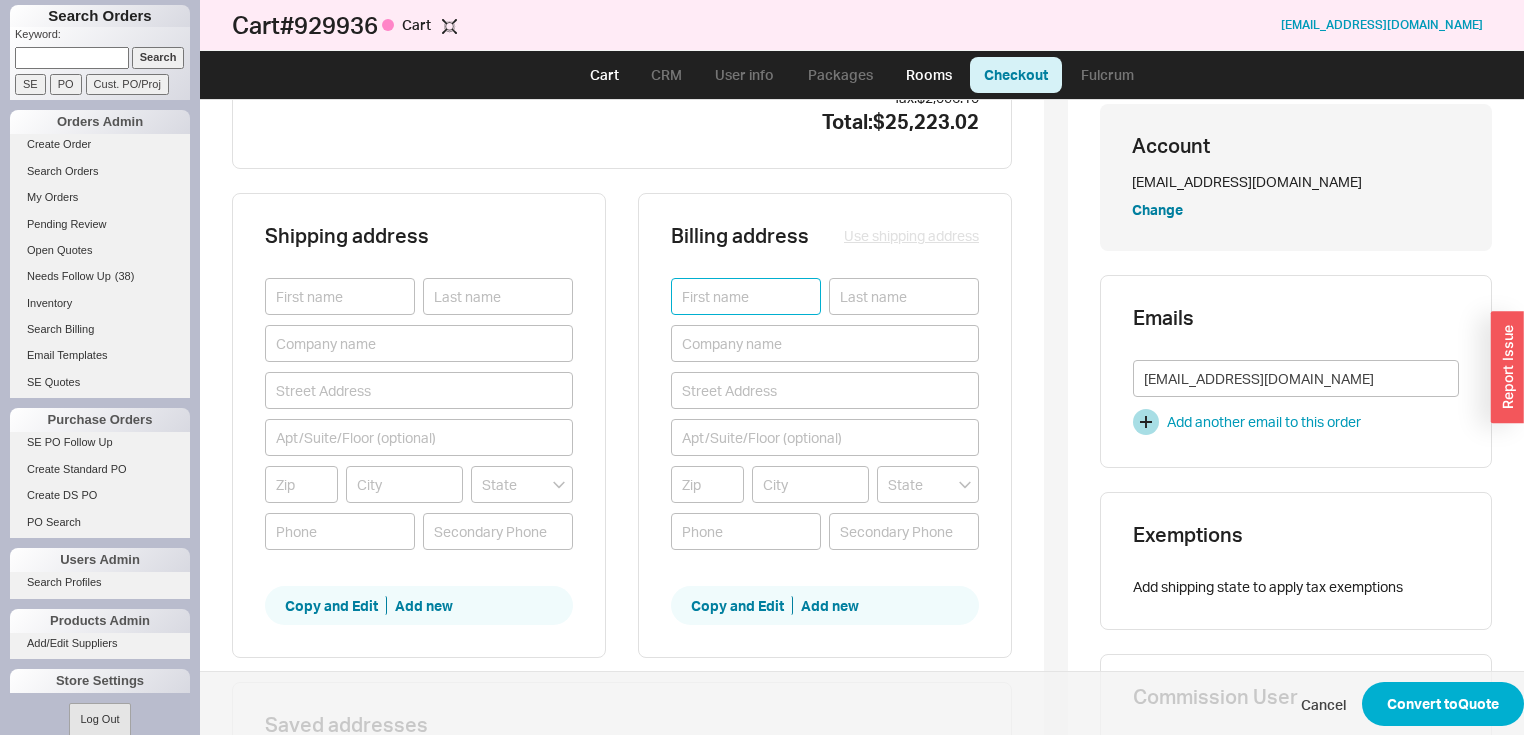 click at bounding box center (746, 296) 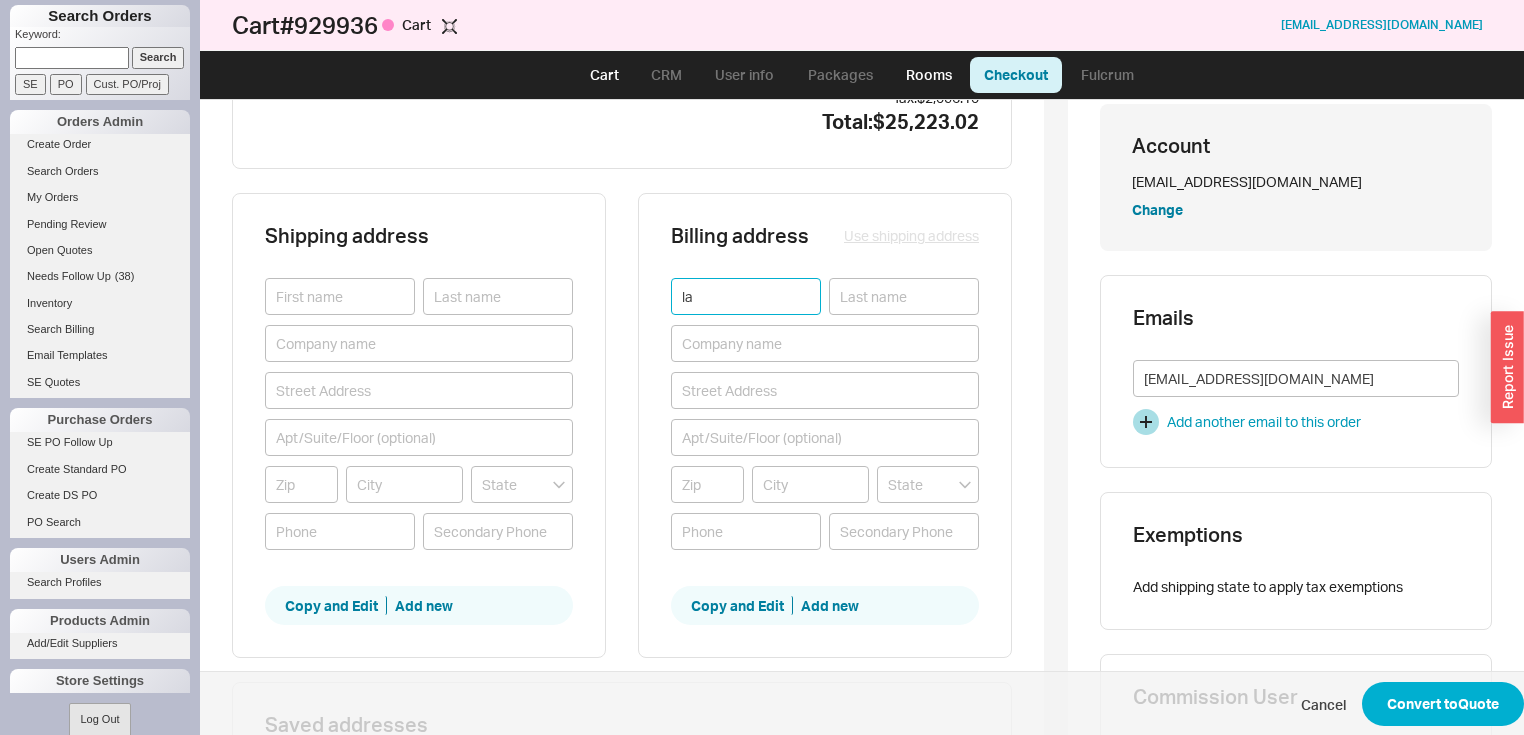 type on "l" 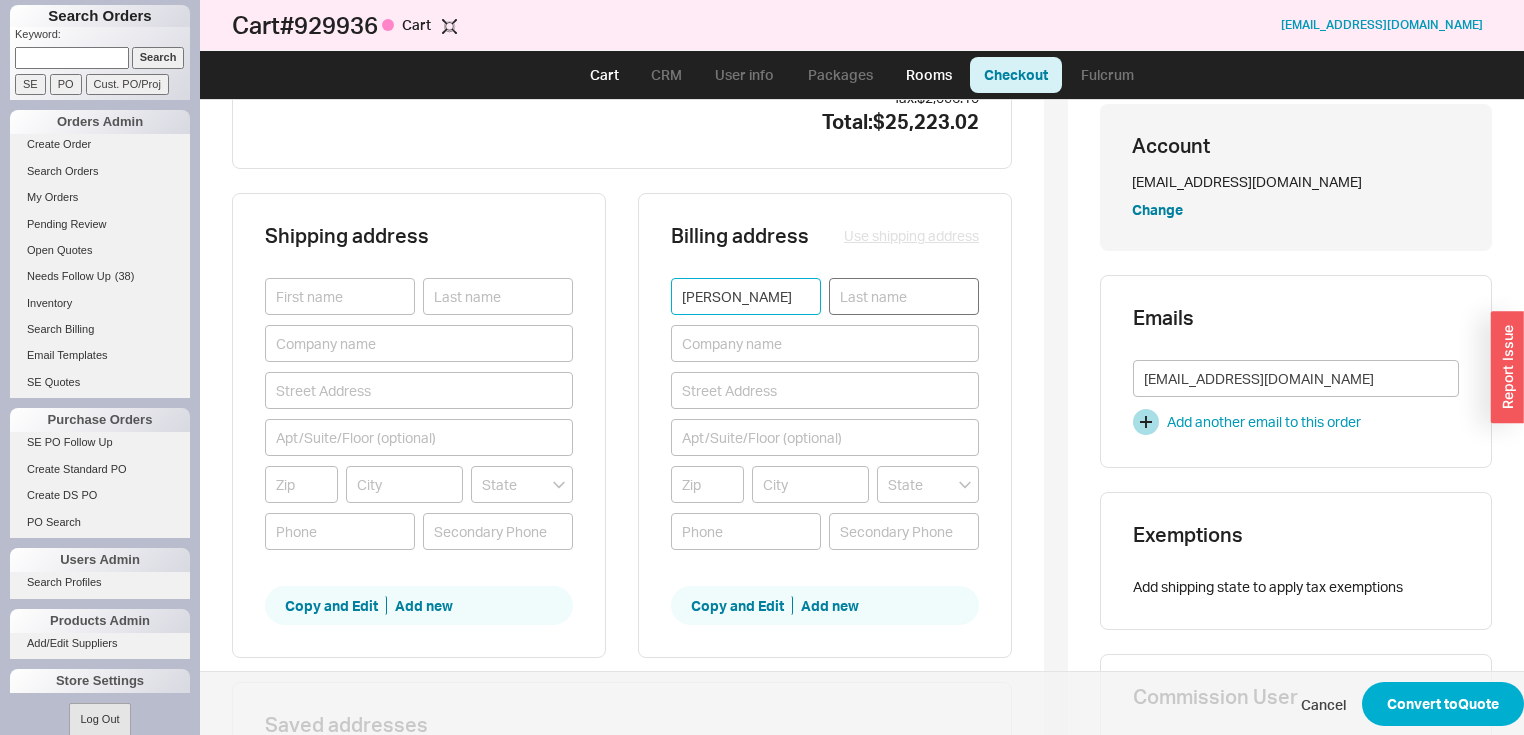 type on "[PERSON_NAME]" 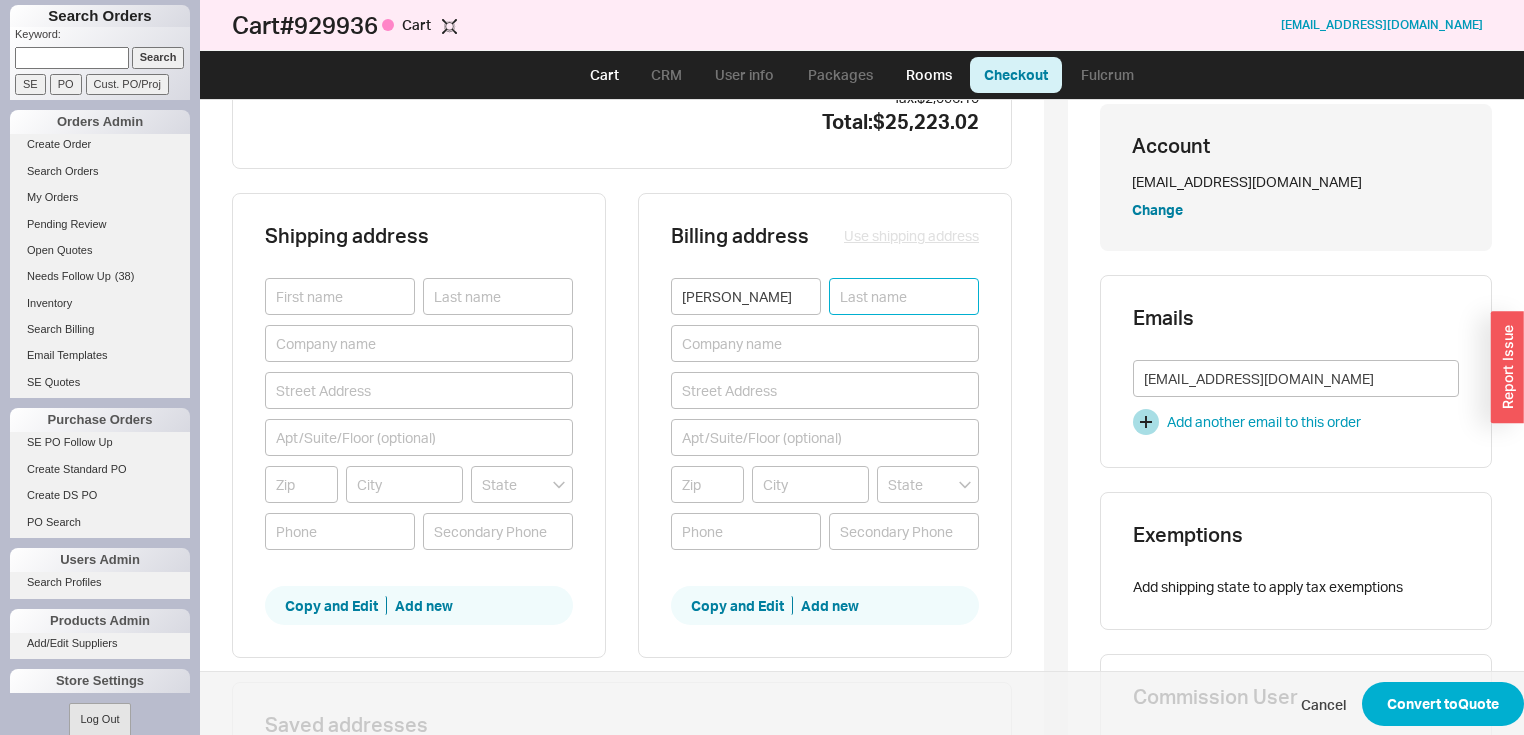 click at bounding box center [904, 296] 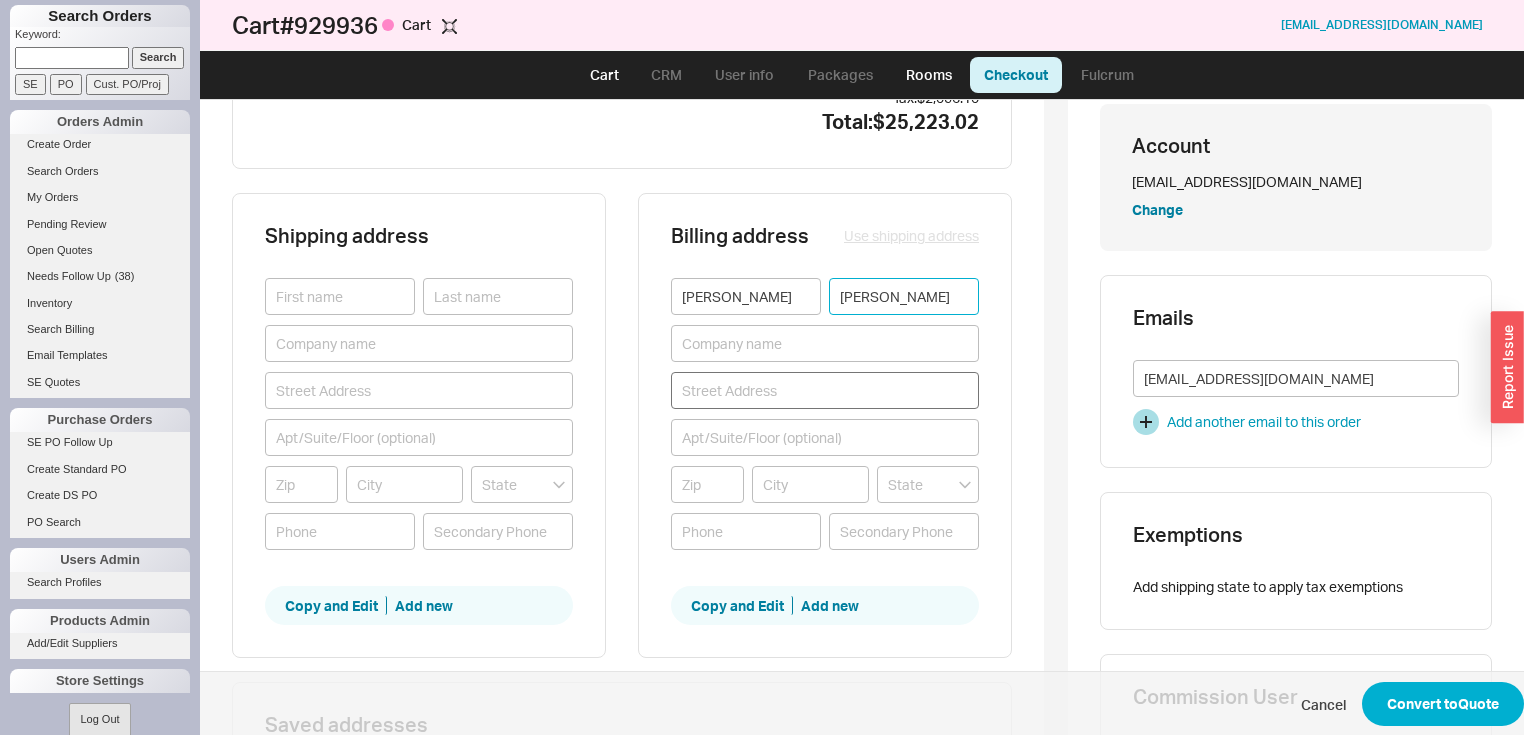 type on "[PERSON_NAME]" 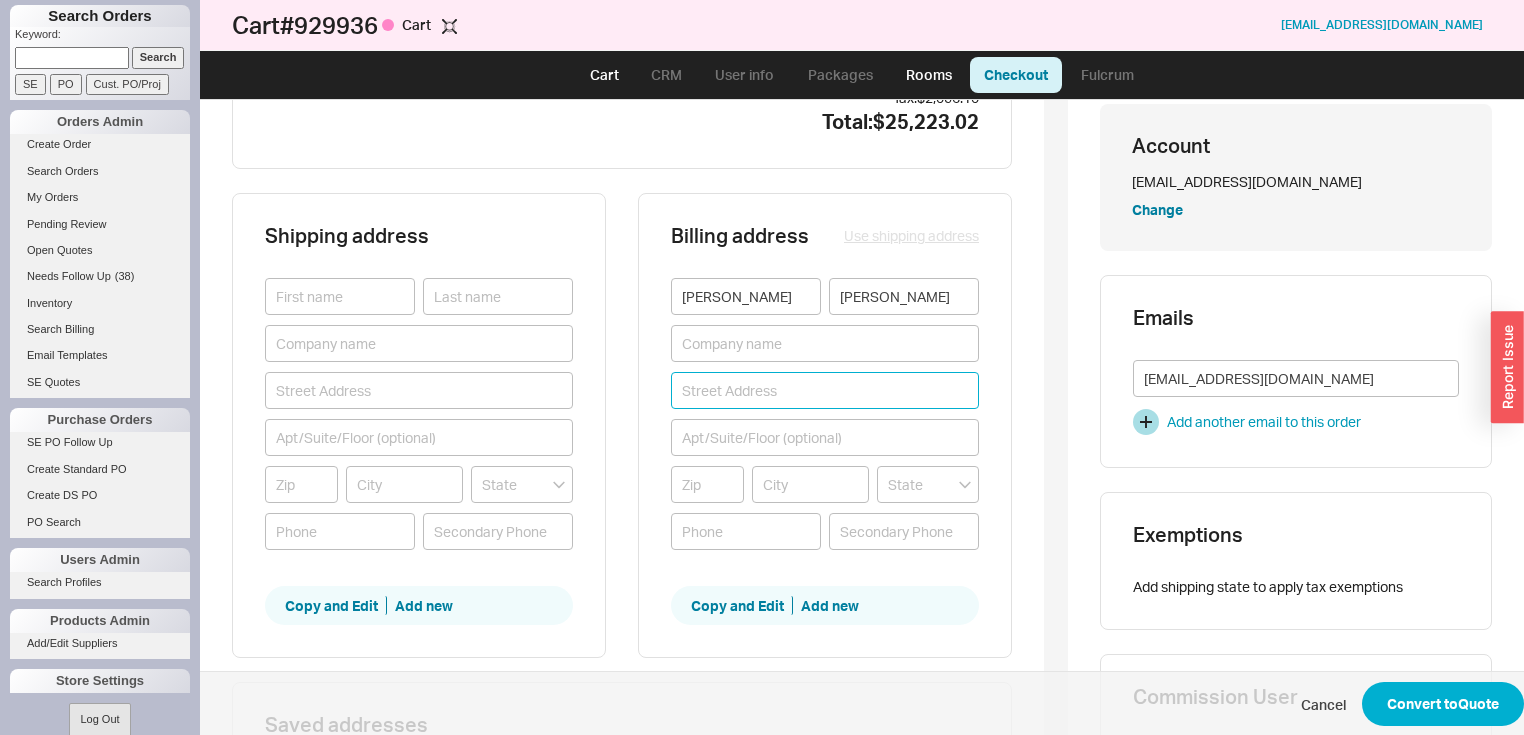 click at bounding box center [825, 390] 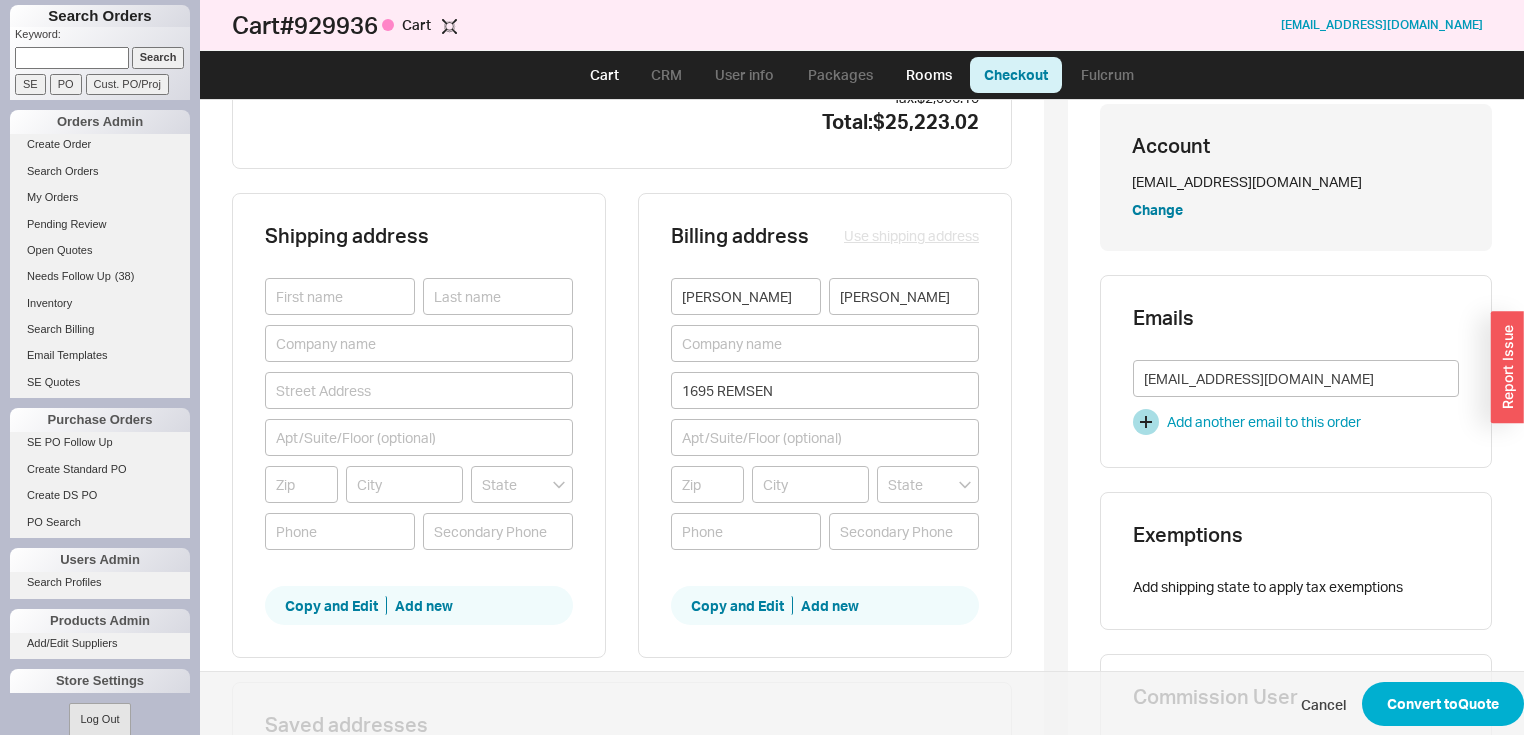 type on "1695 [GEOGRAPHIC_DATA]" 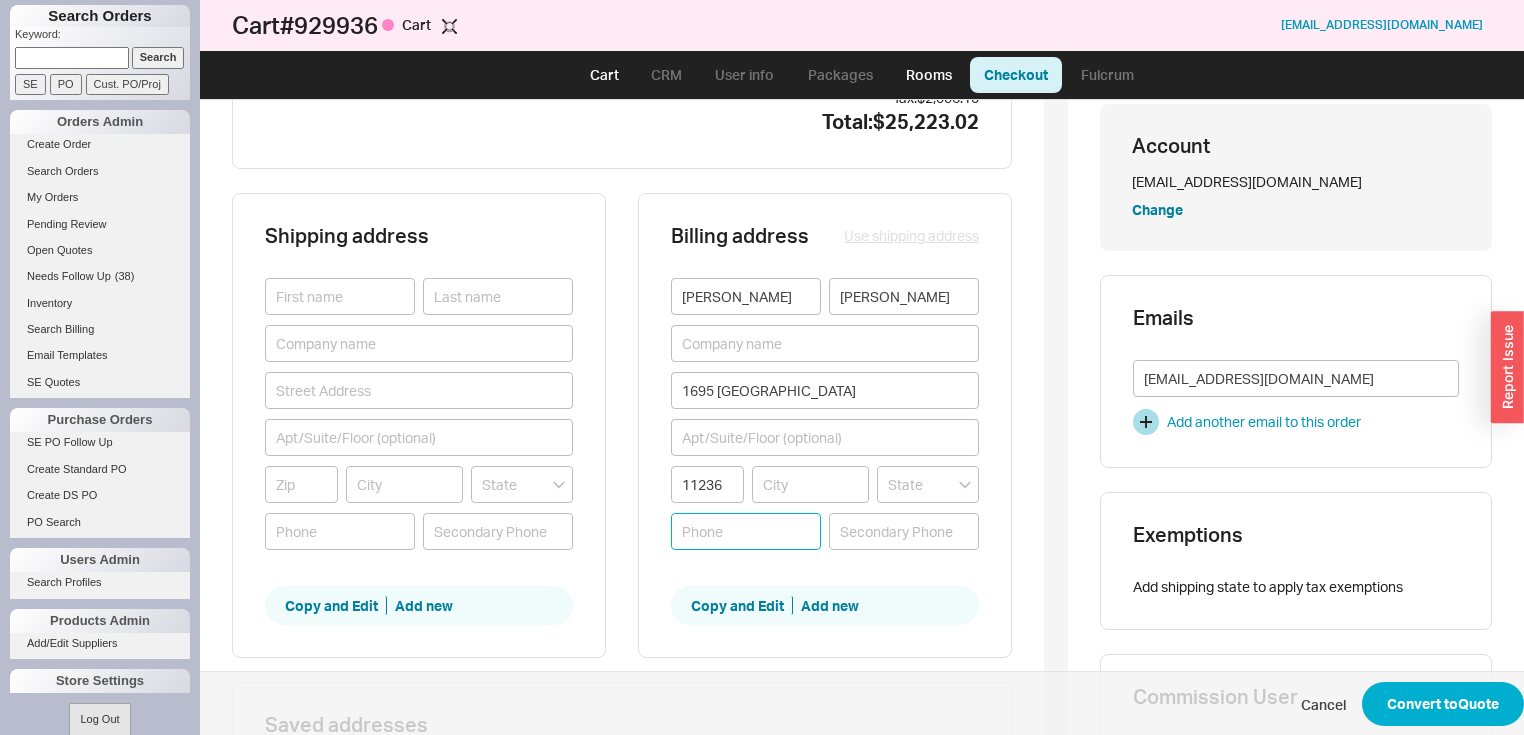click at bounding box center [746, 531] 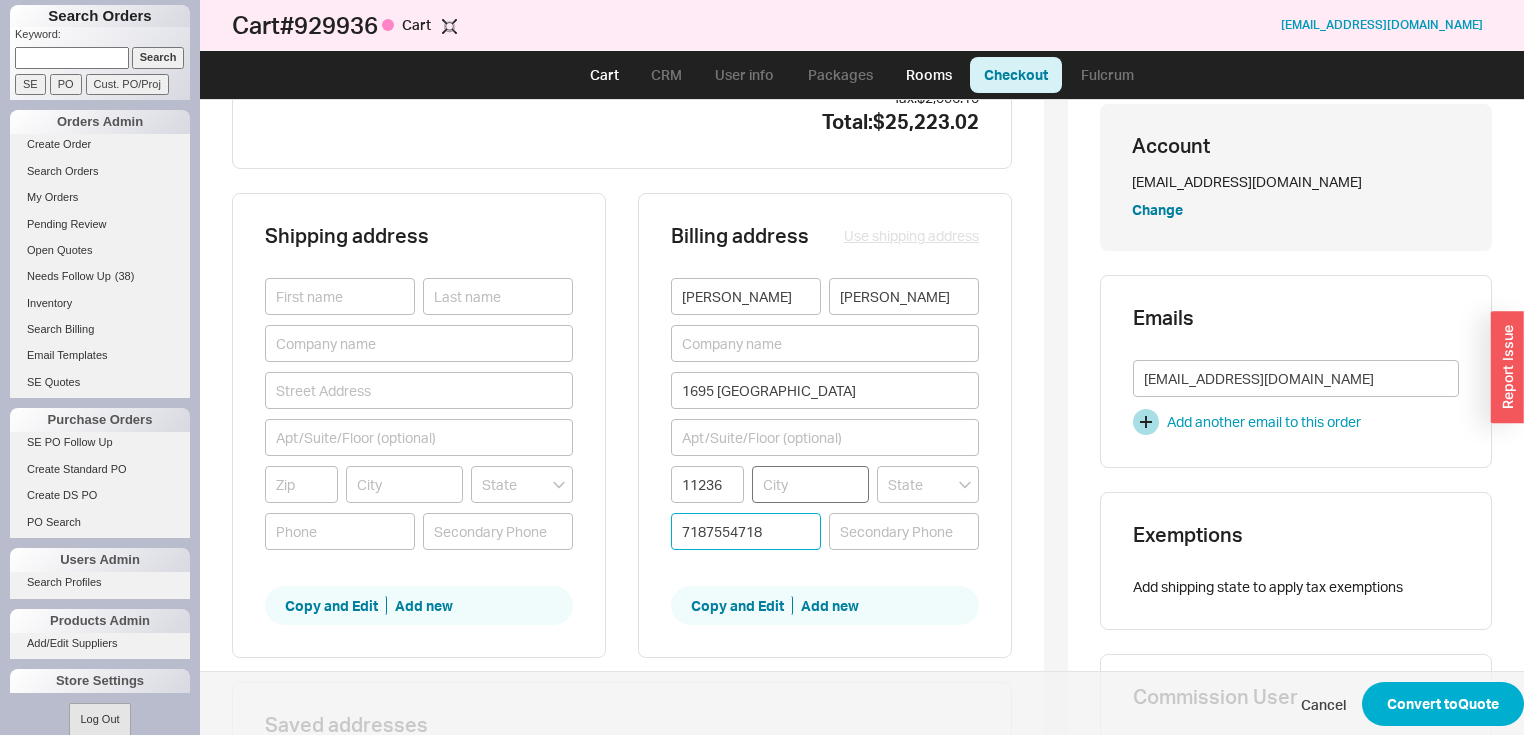 type on "7187554718" 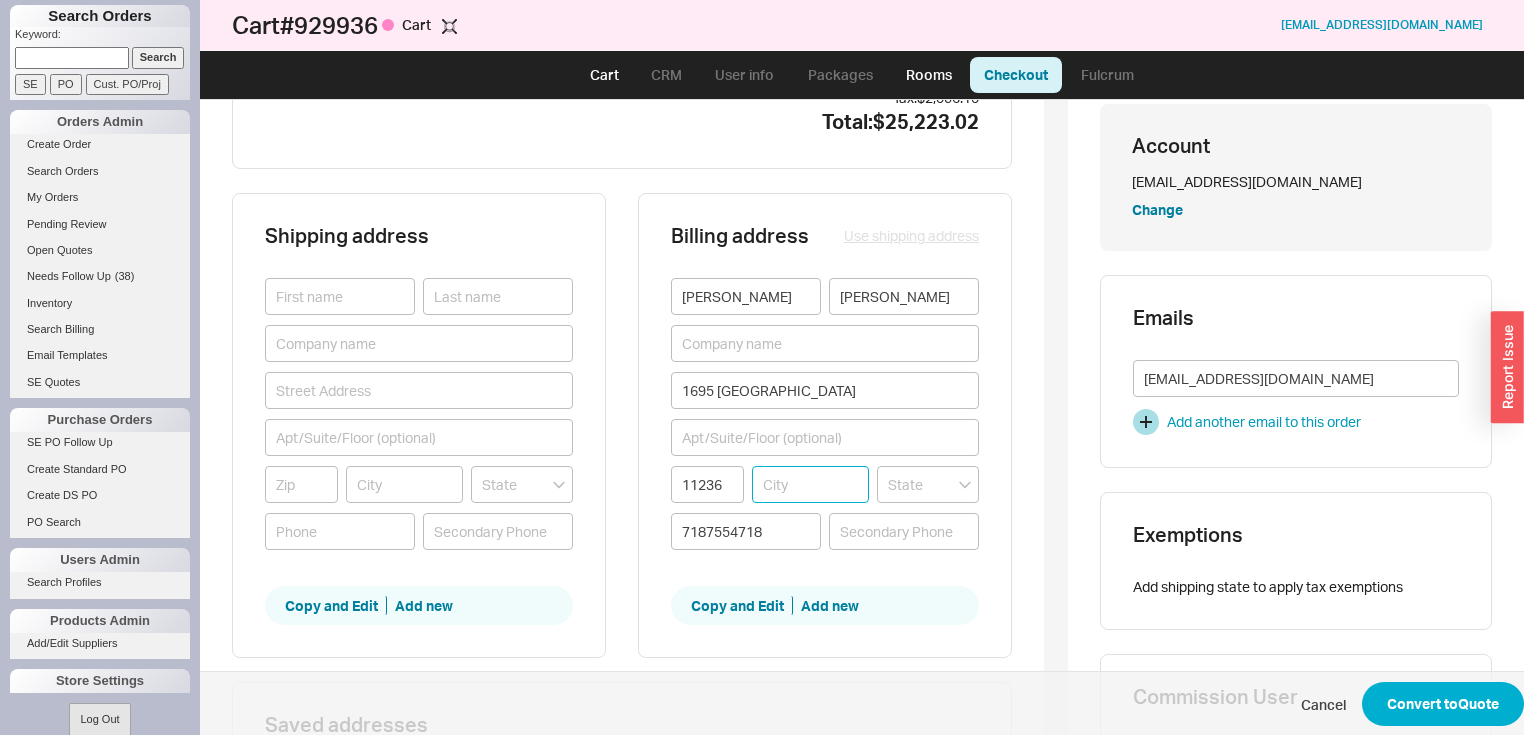 click at bounding box center [810, 484] 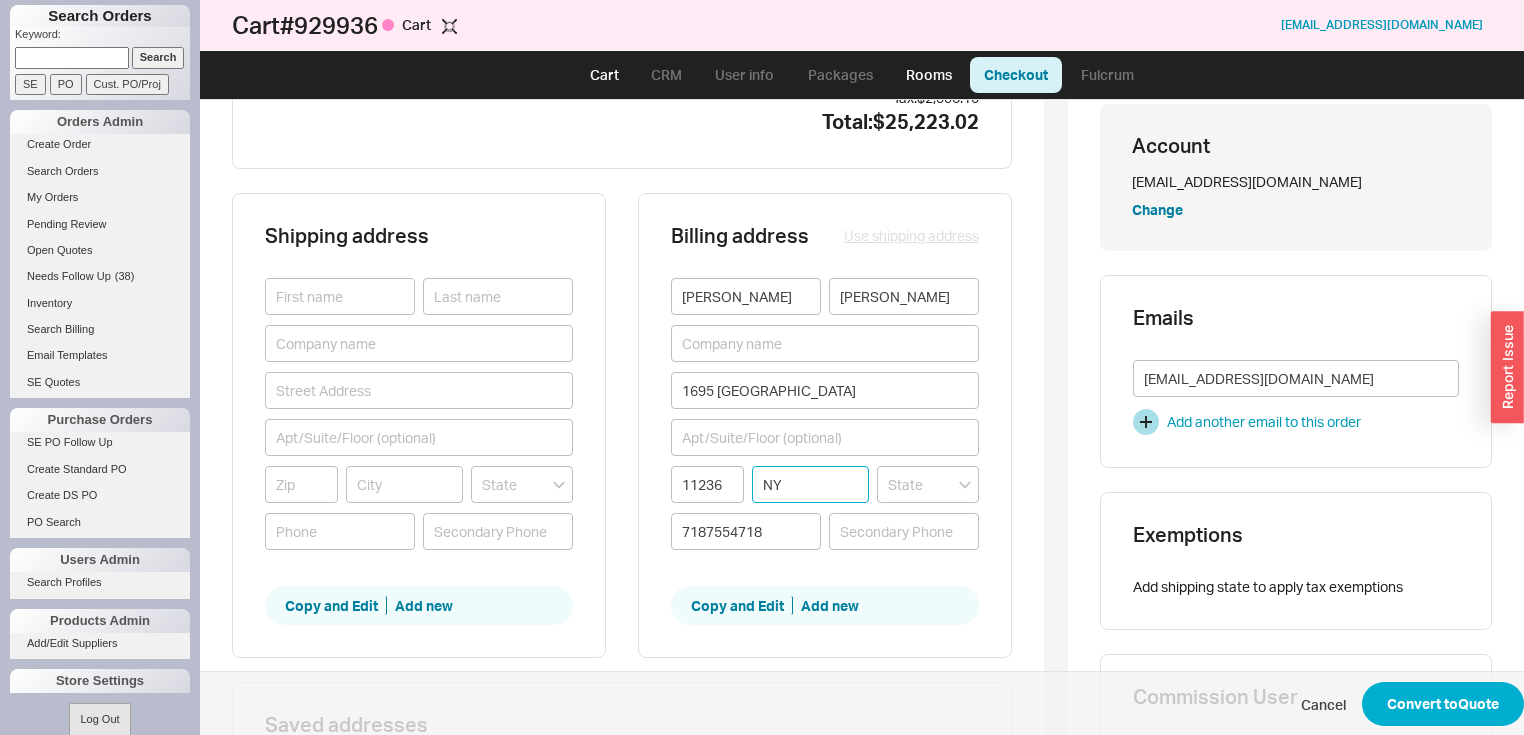 type on "N" 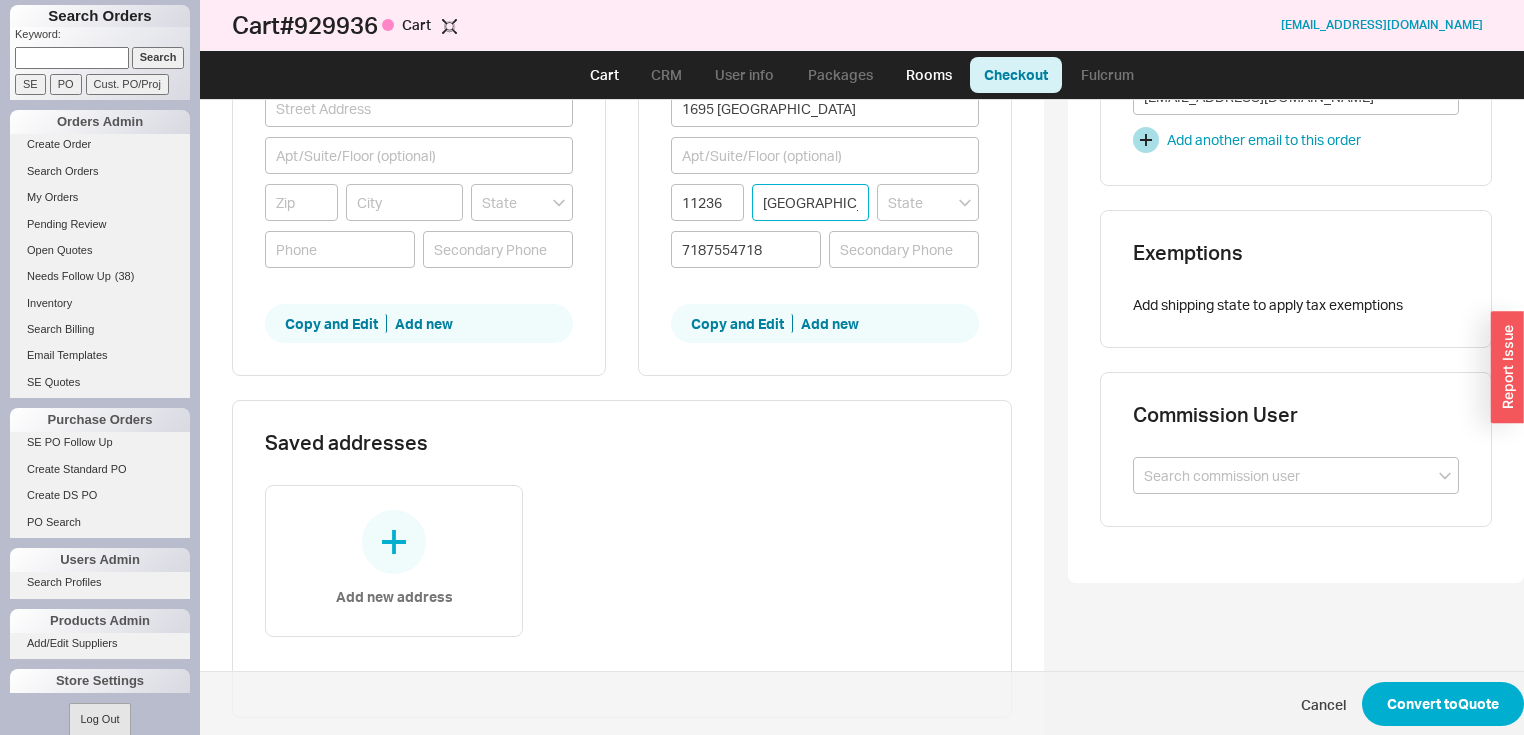 scroll, scrollTop: 508, scrollLeft: 0, axis: vertical 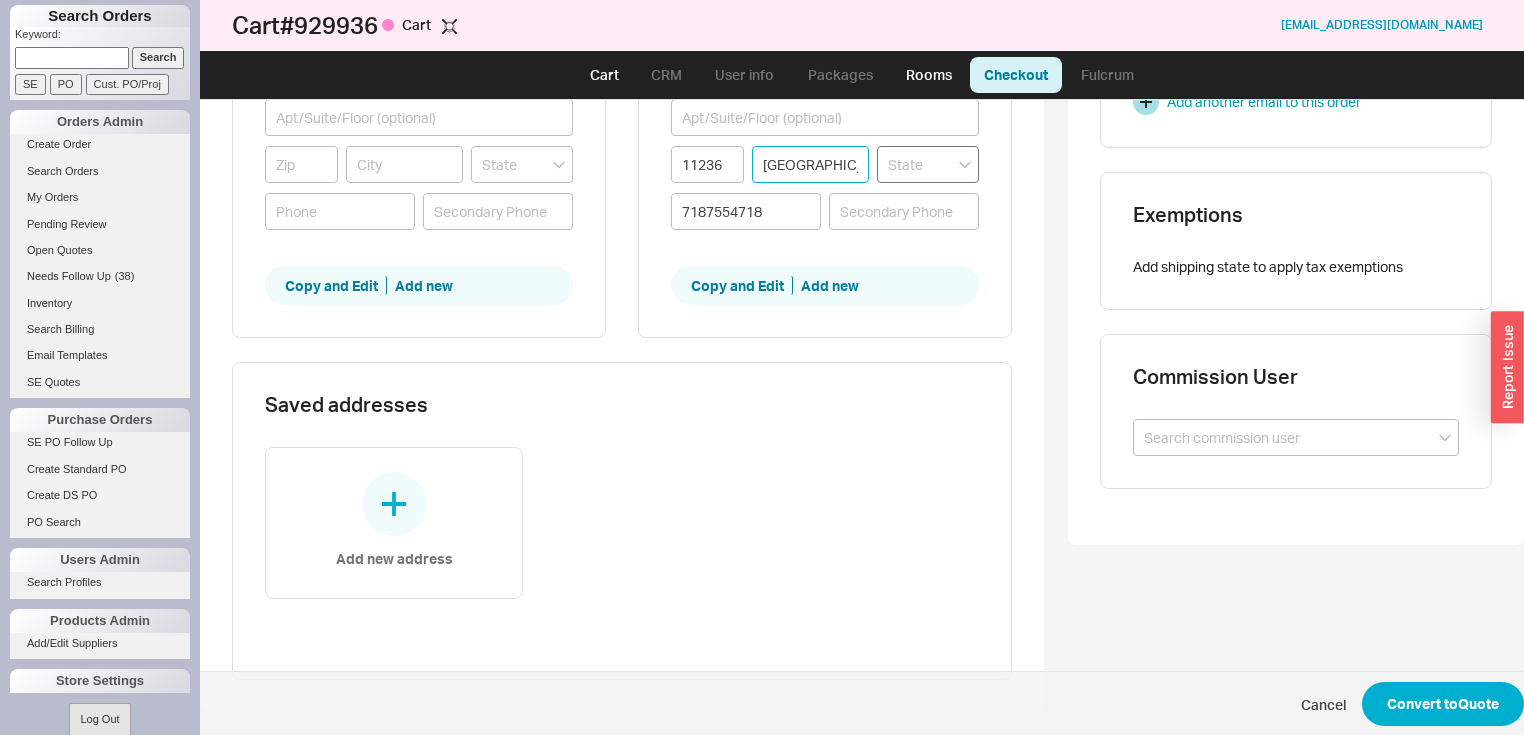 type on "[GEOGRAPHIC_DATA]" 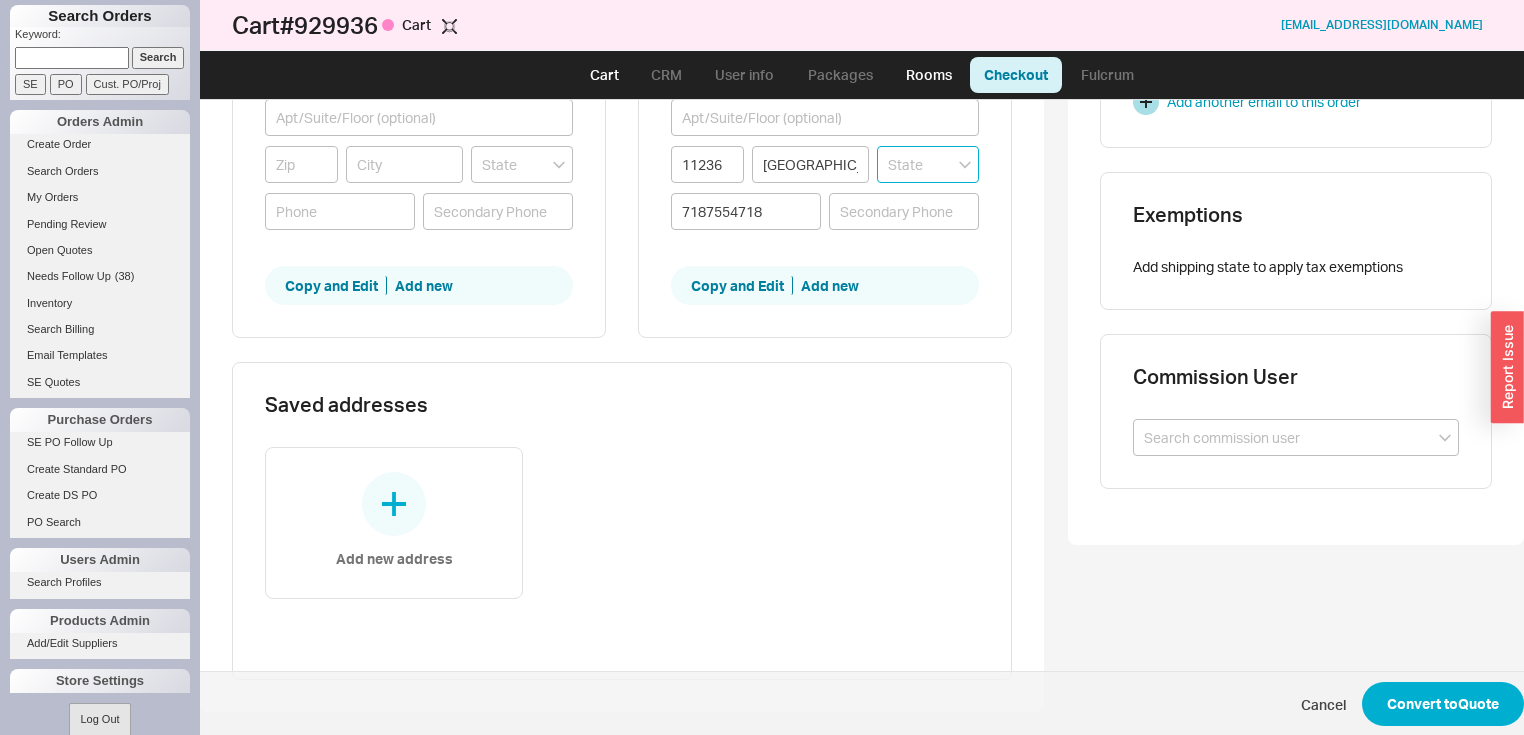 click at bounding box center [928, 164] 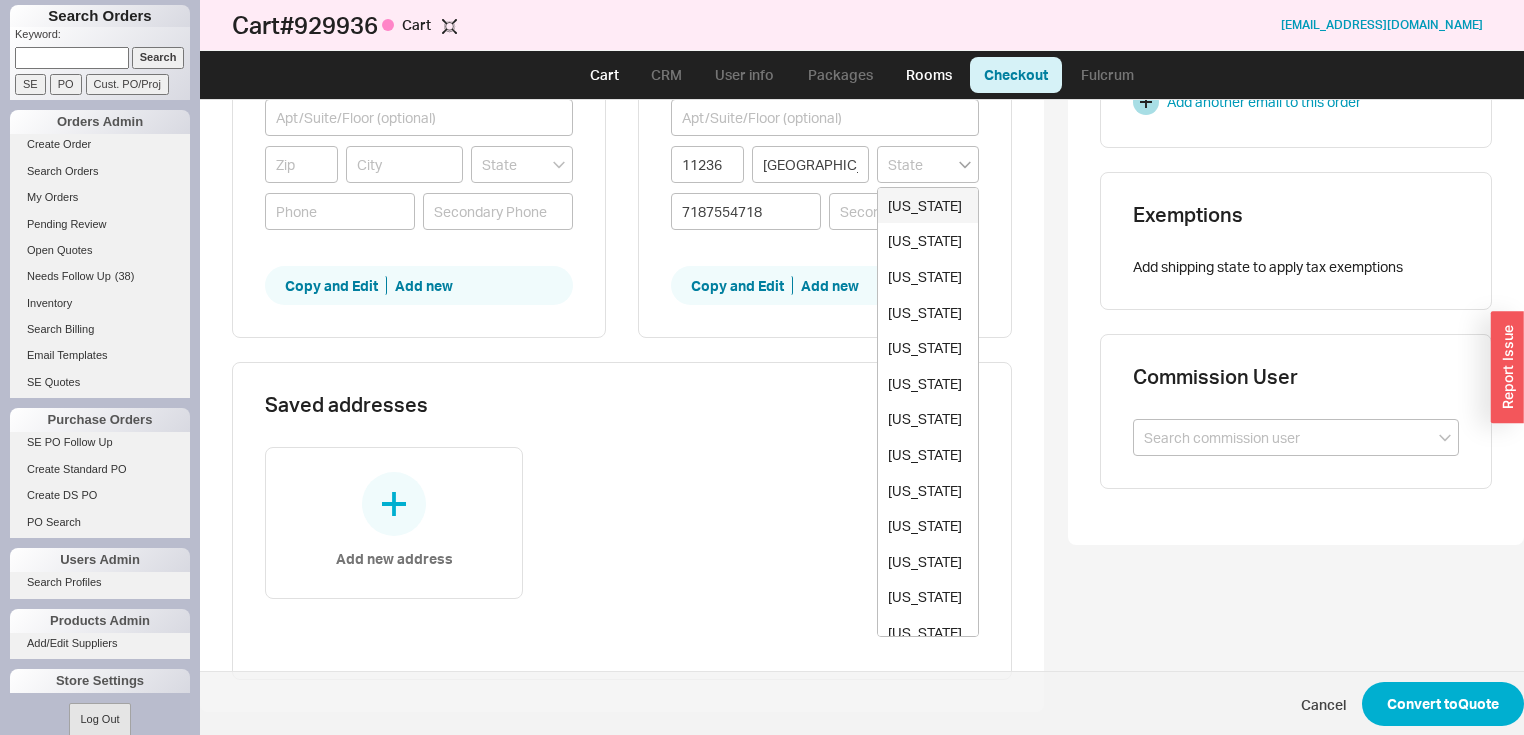 click 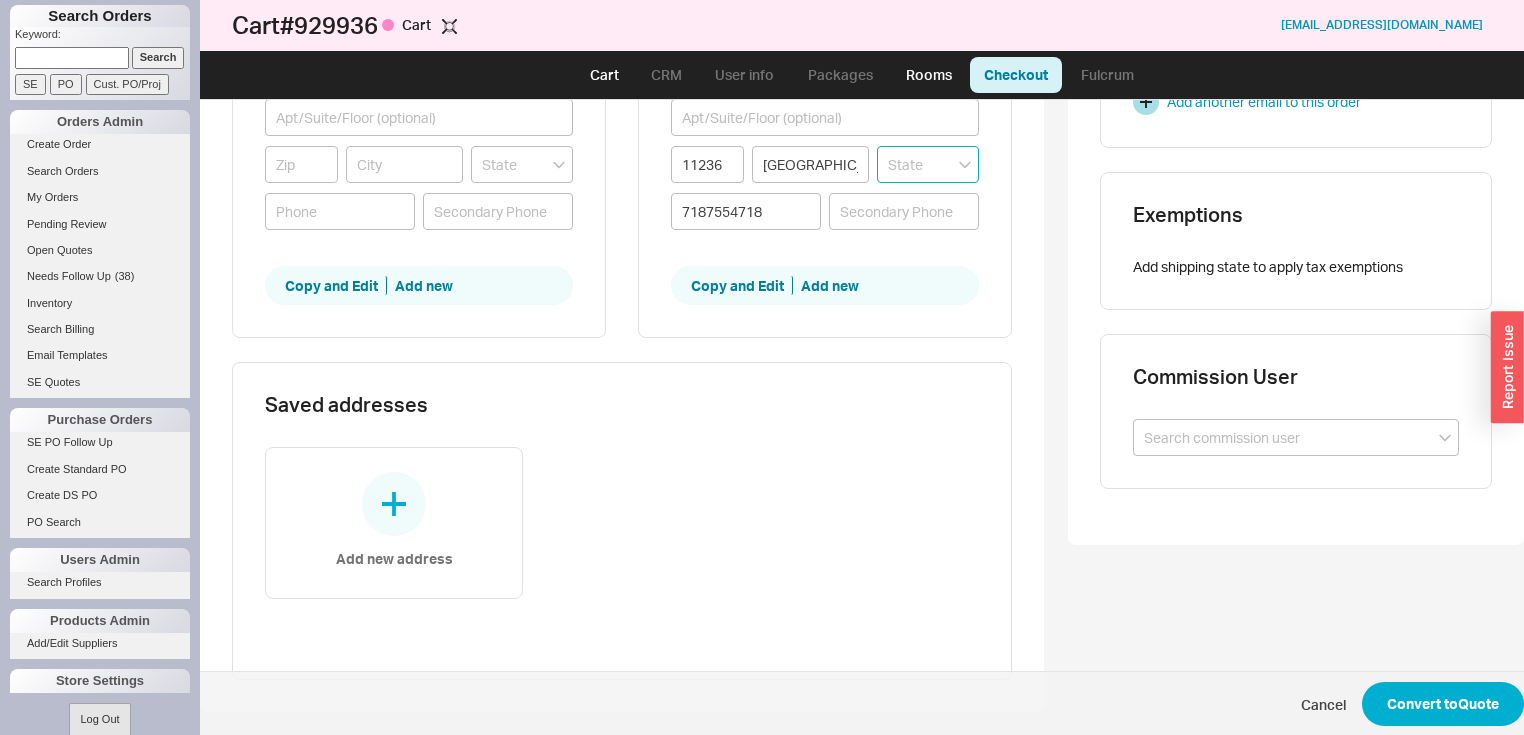 click at bounding box center (928, 164) 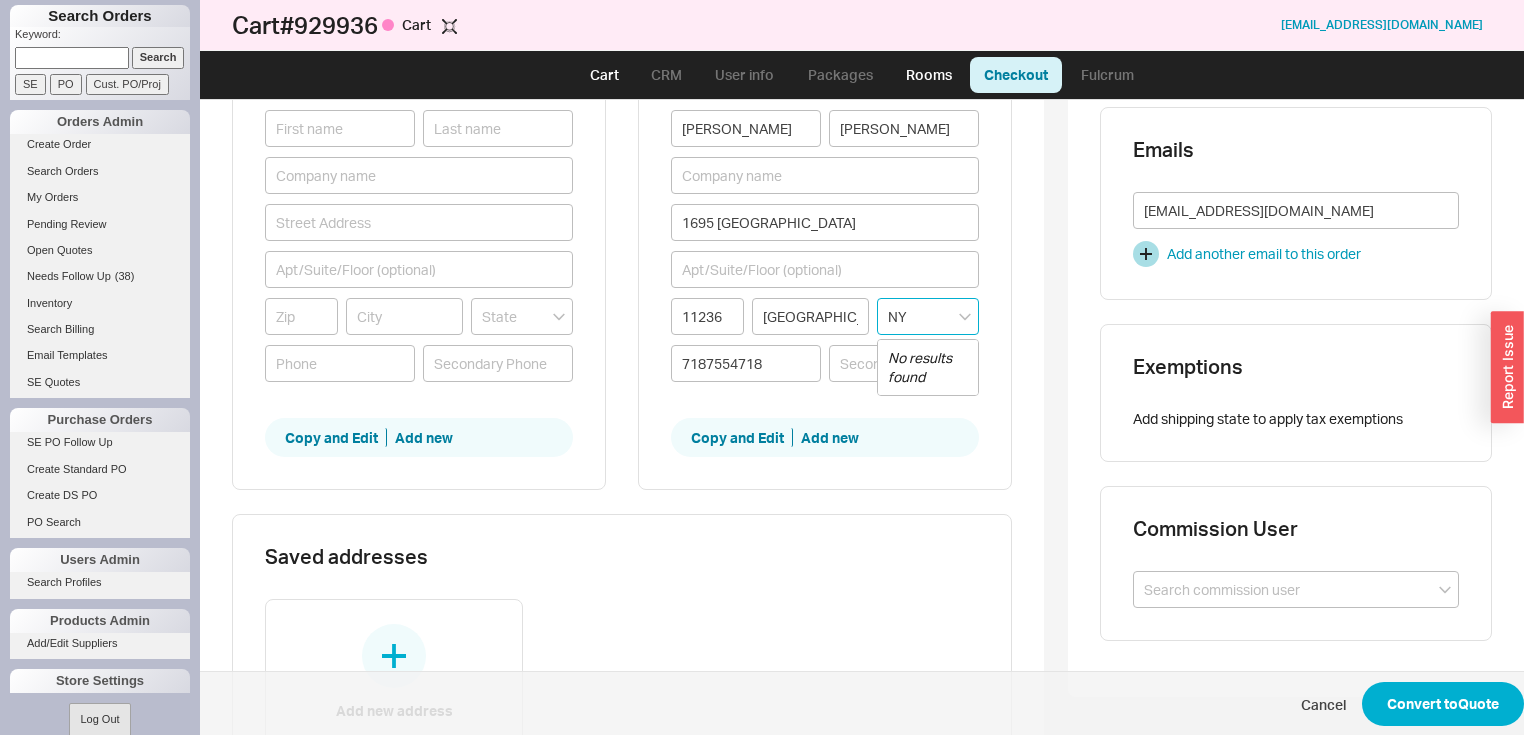 scroll, scrollTop: 320, scrollLeft: 0, axis: vertical 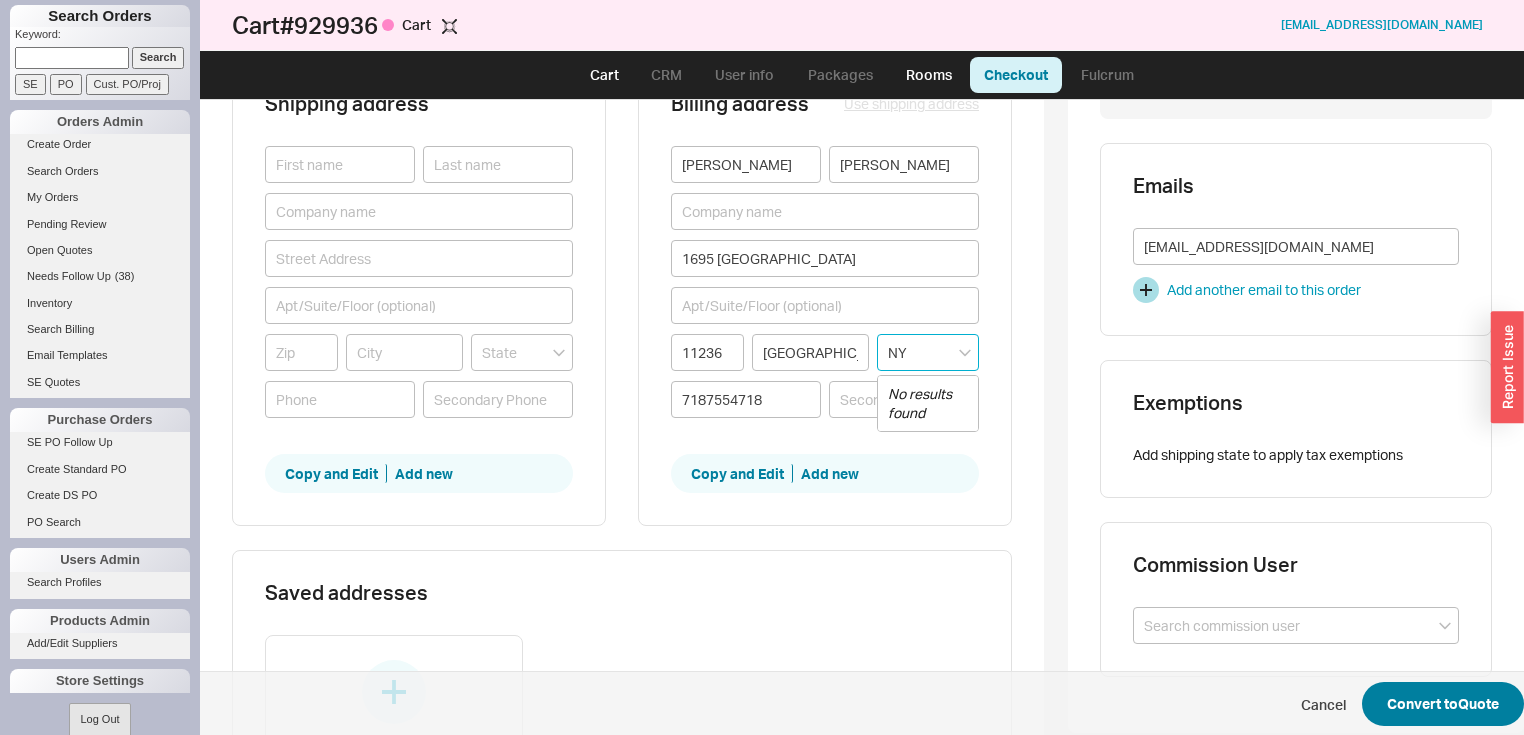type on "NY" 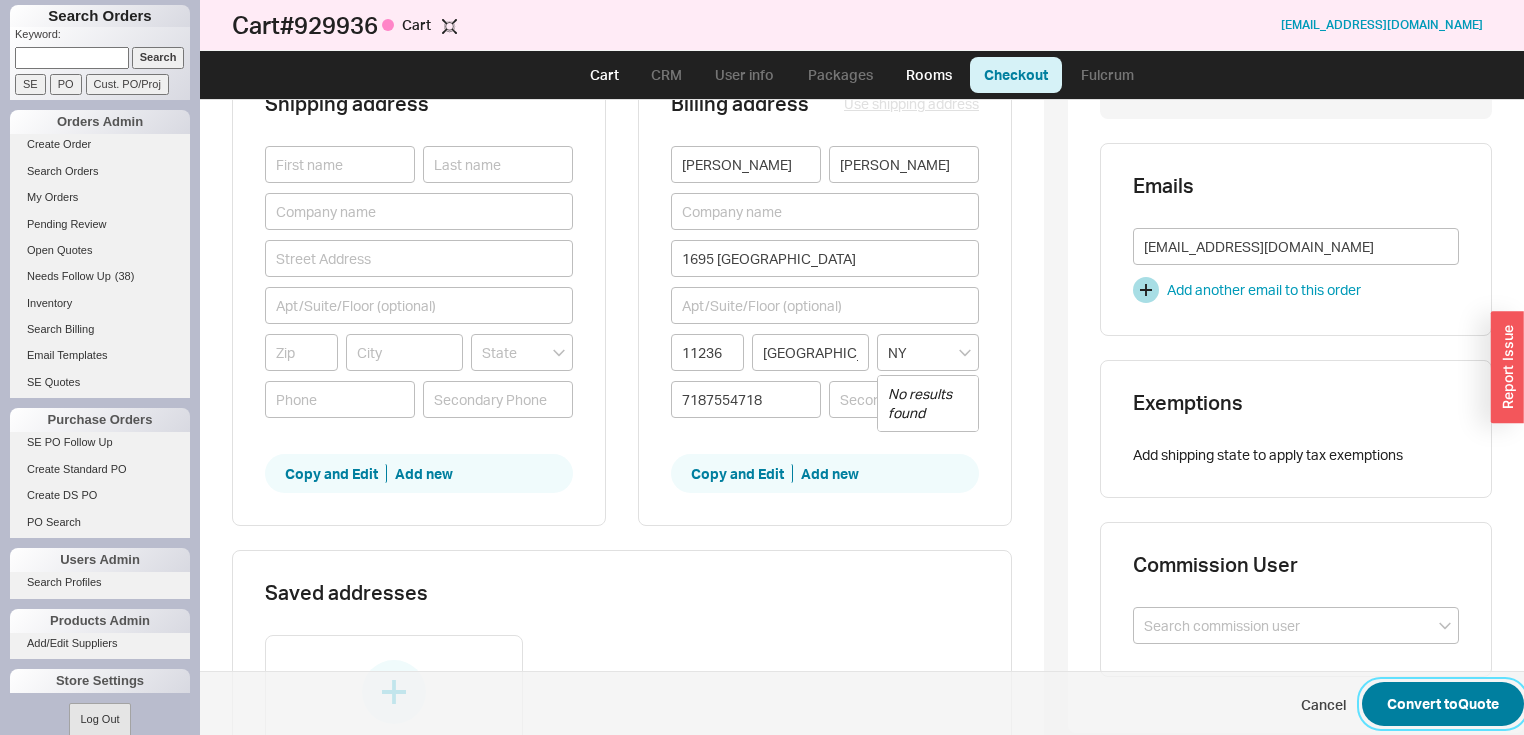 click on "Convert to  Quote" at bounding box center (1443, 704) 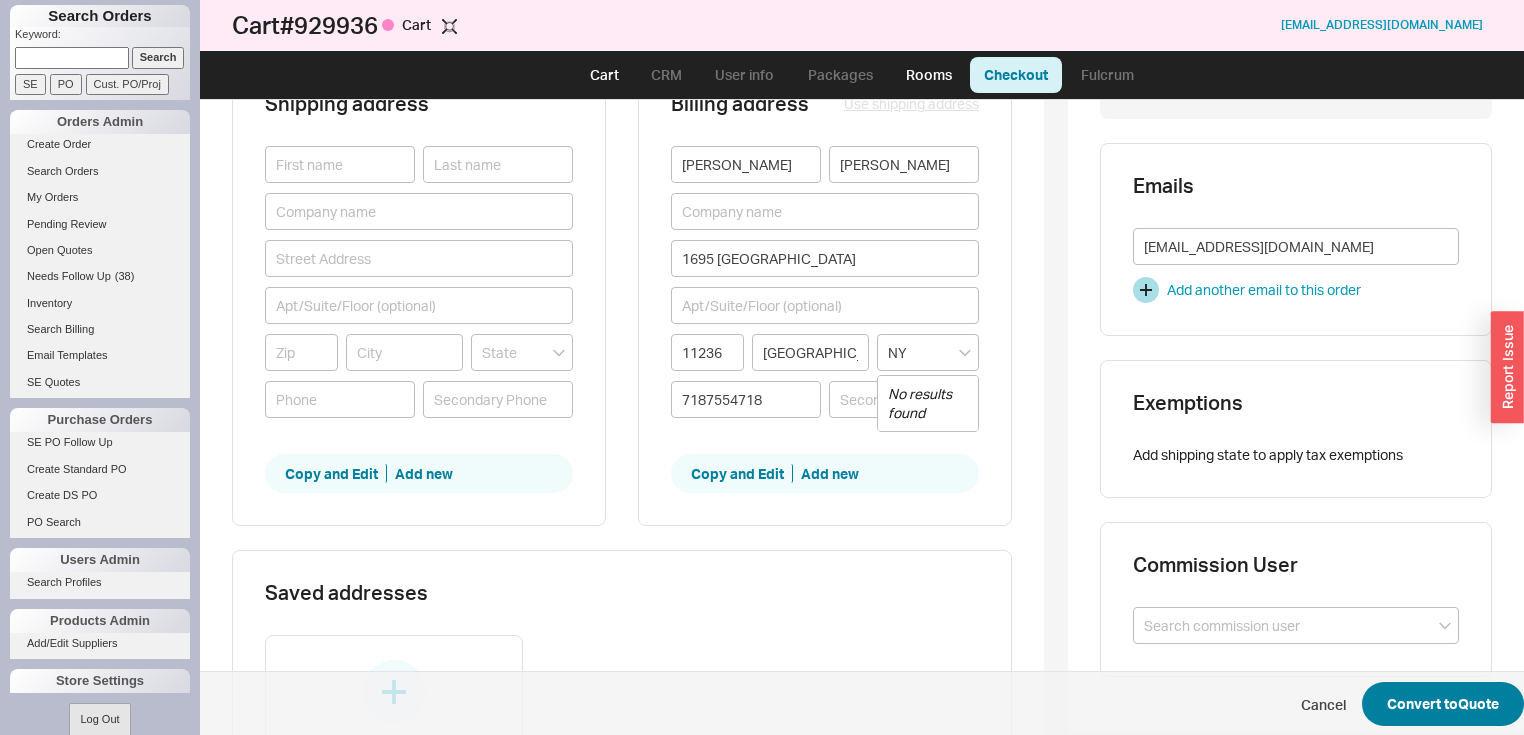 type 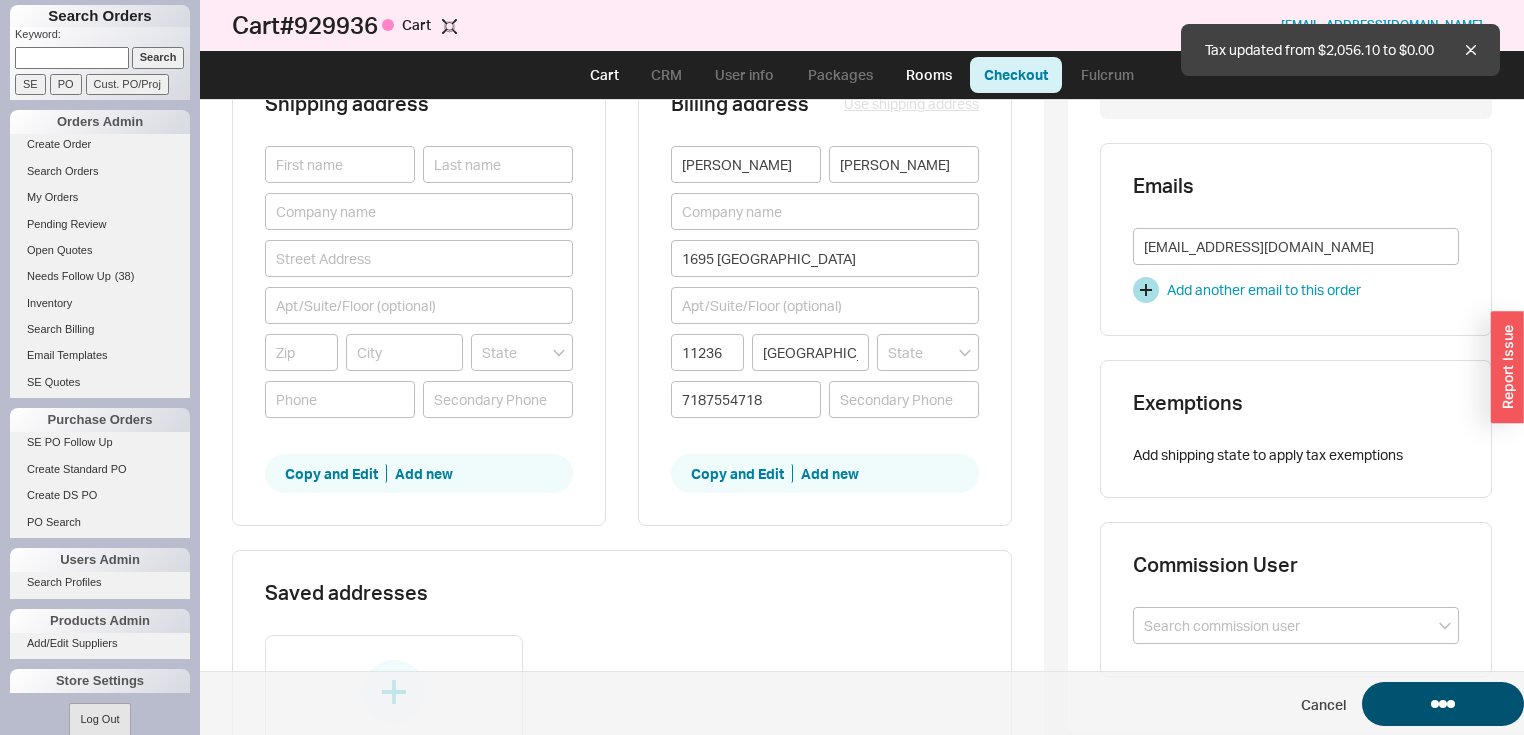 select on "LOW" 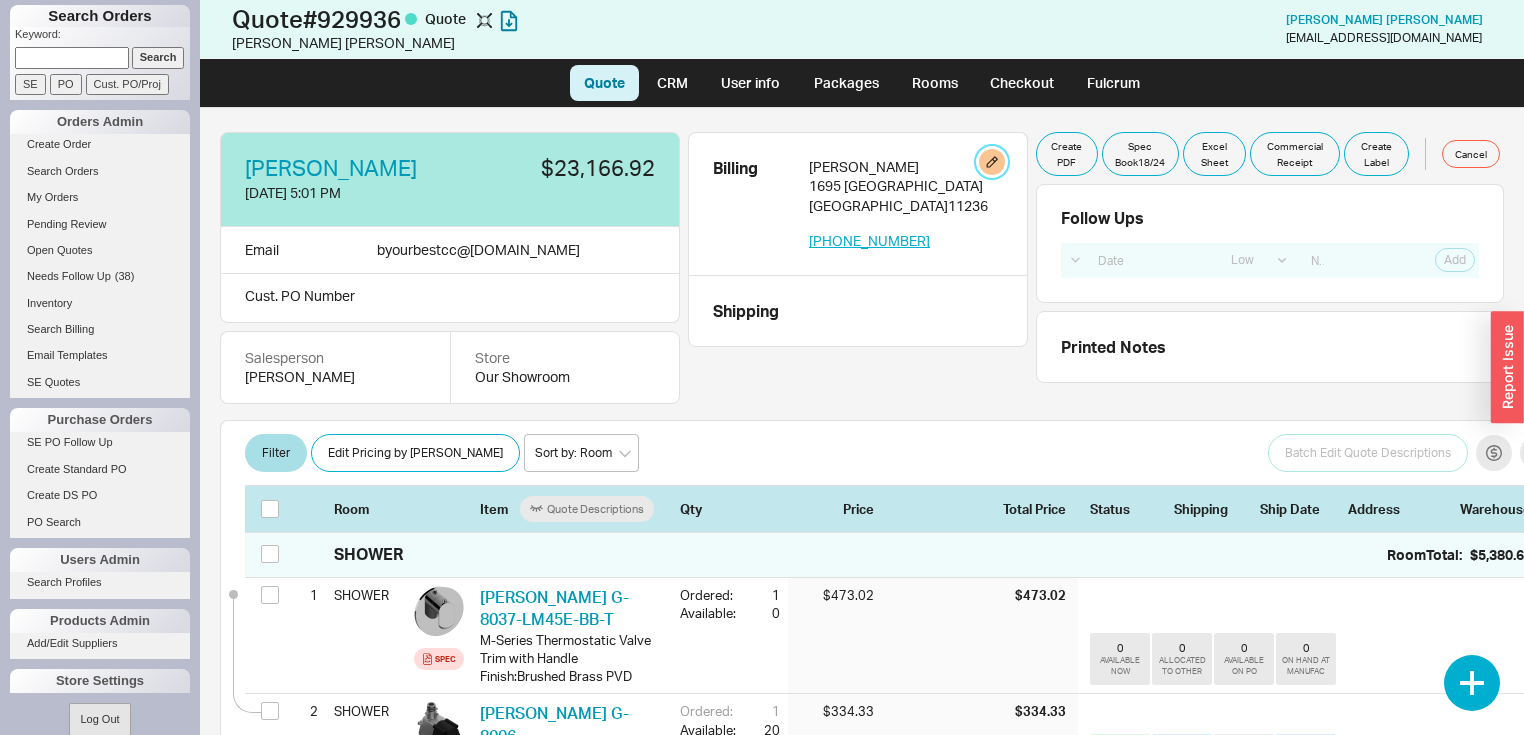 click at bounding box center (992, 162) 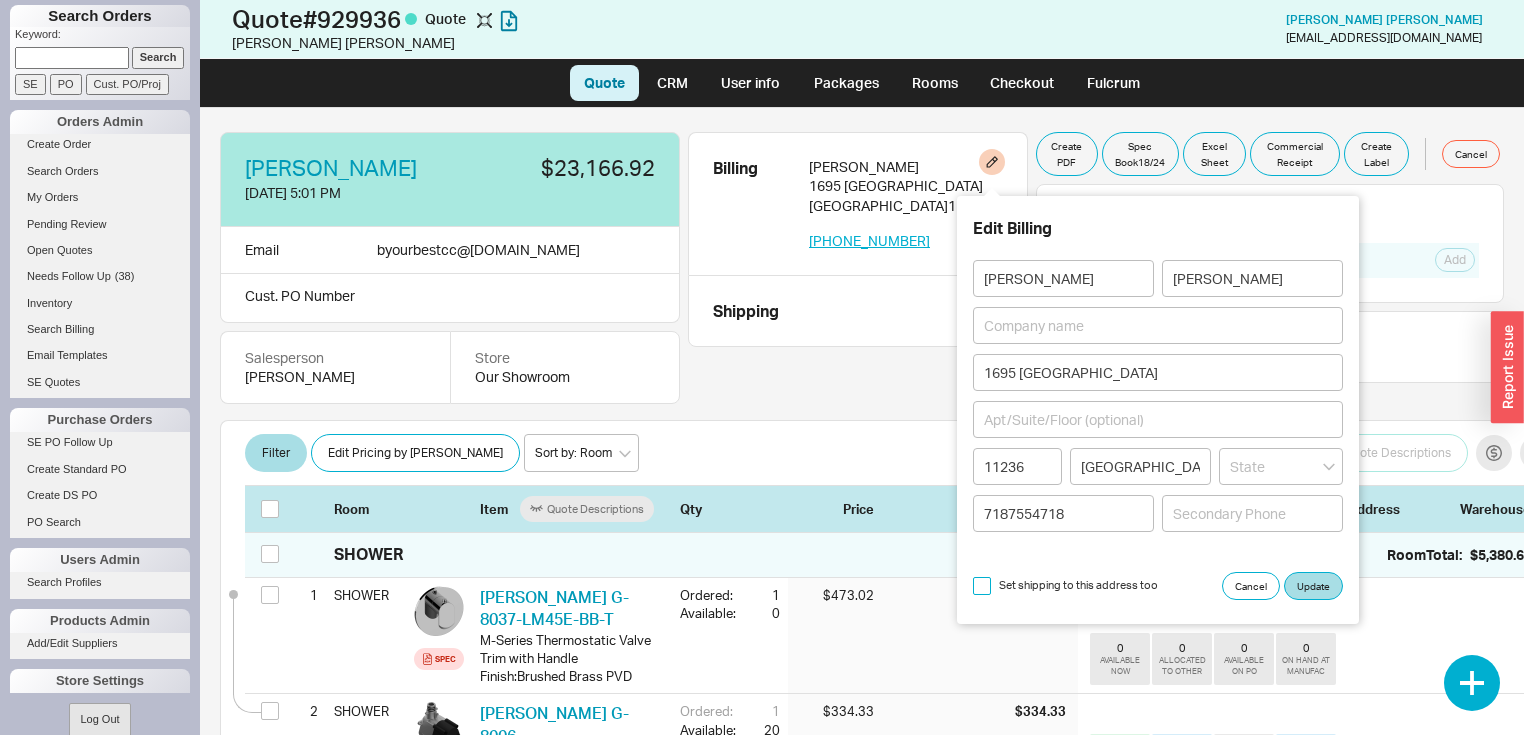 click on "Set shipping to this address too" at bounding box center (982, 586) 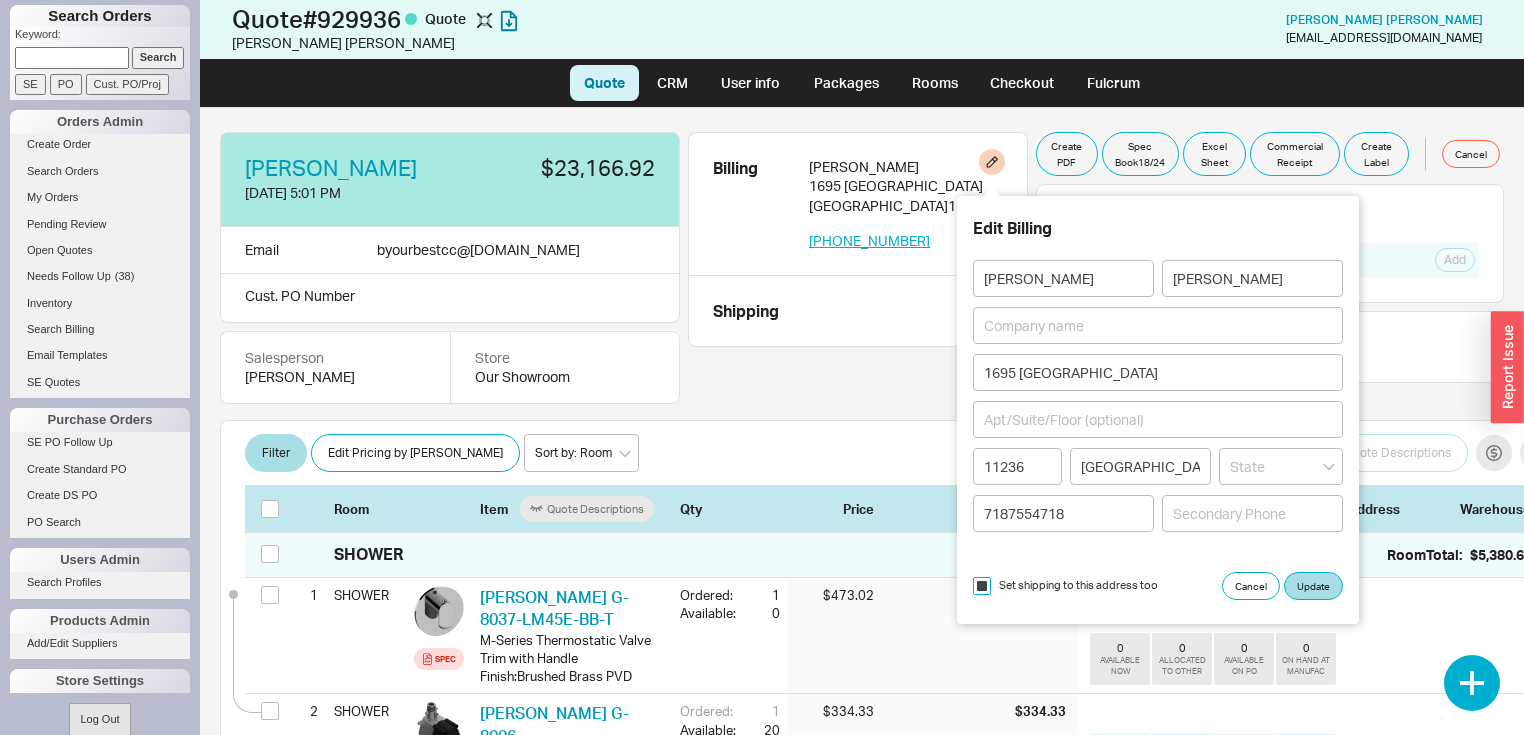 checkbox on "true" 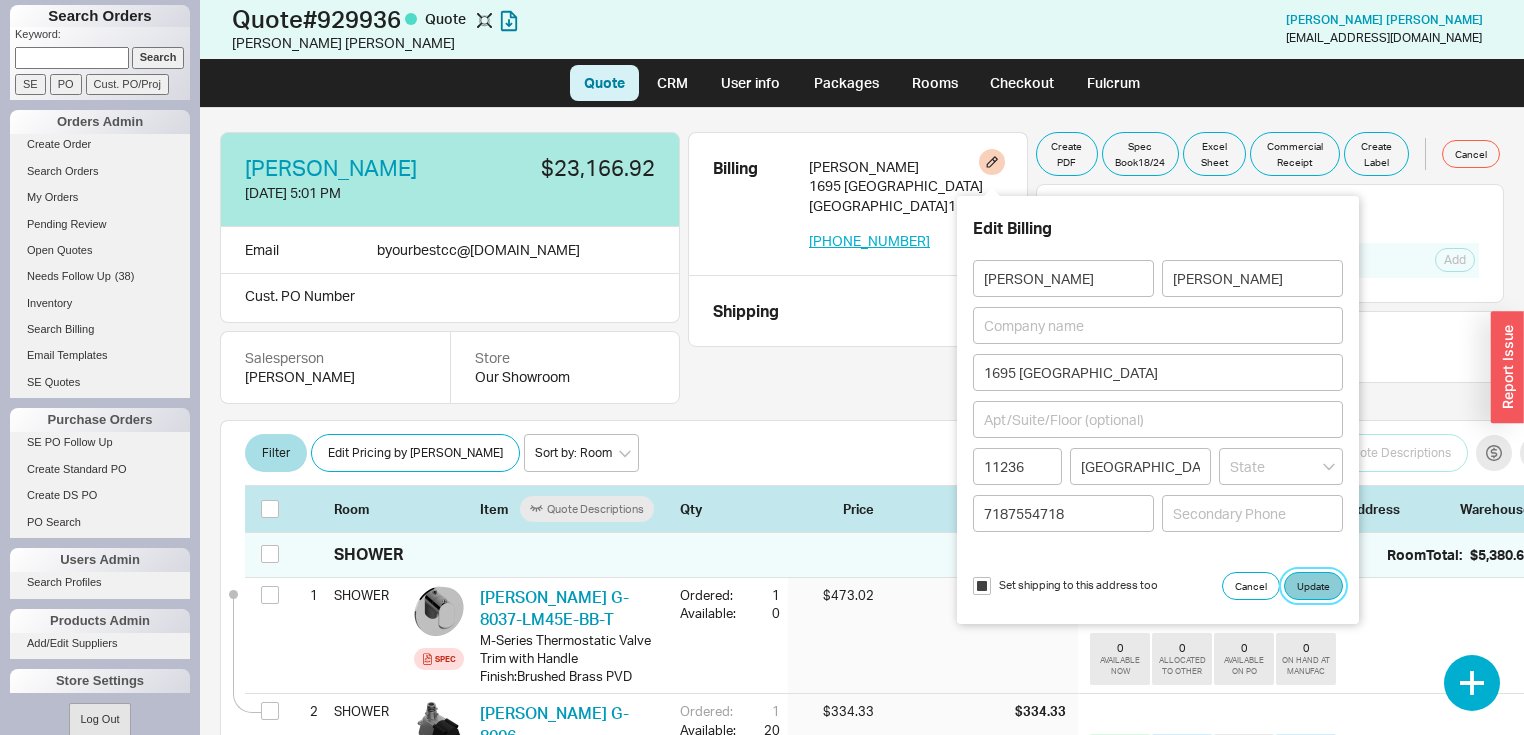 click on "Update" at bounding box center (1313, 586) 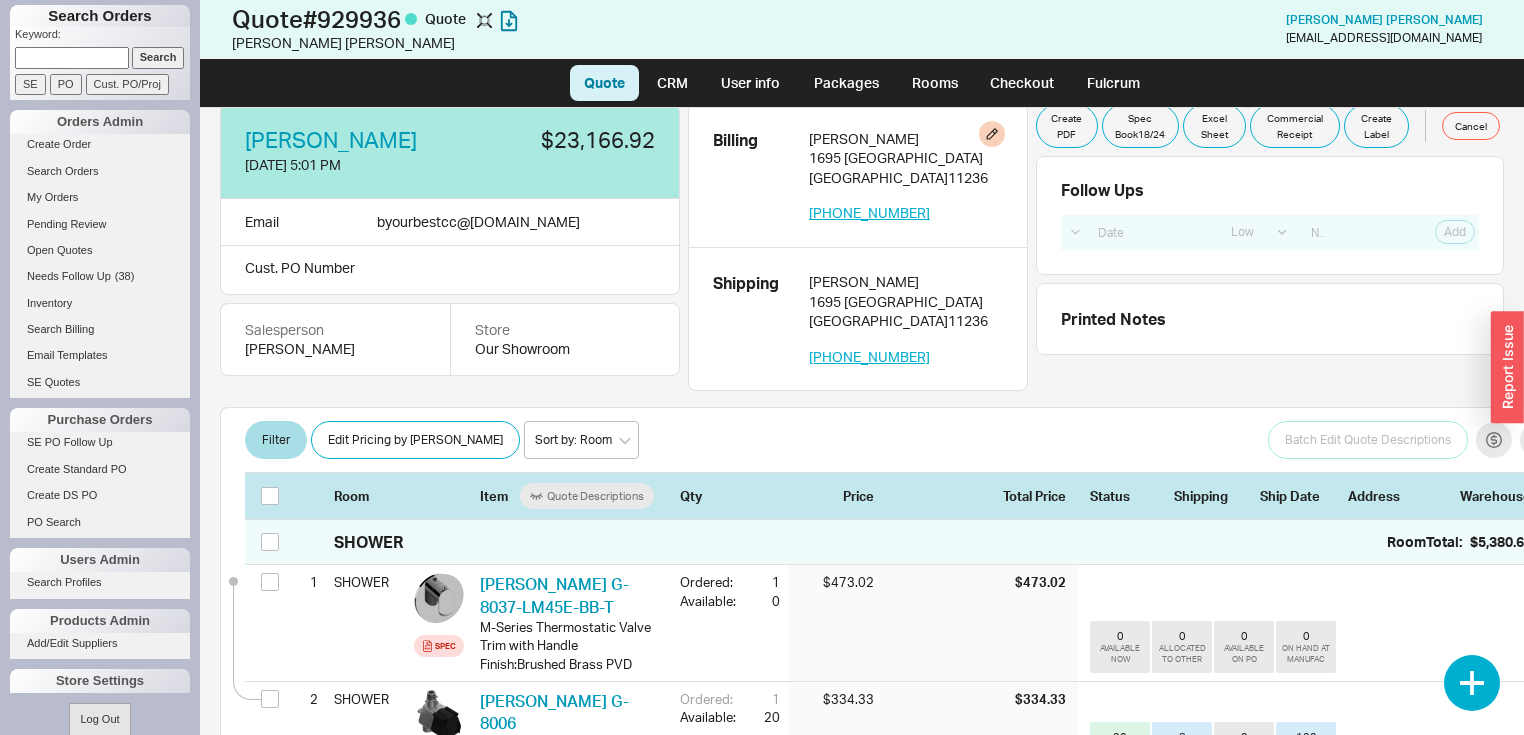 scroll, scrollTop: 0, scrollLeft: 0, axis: both 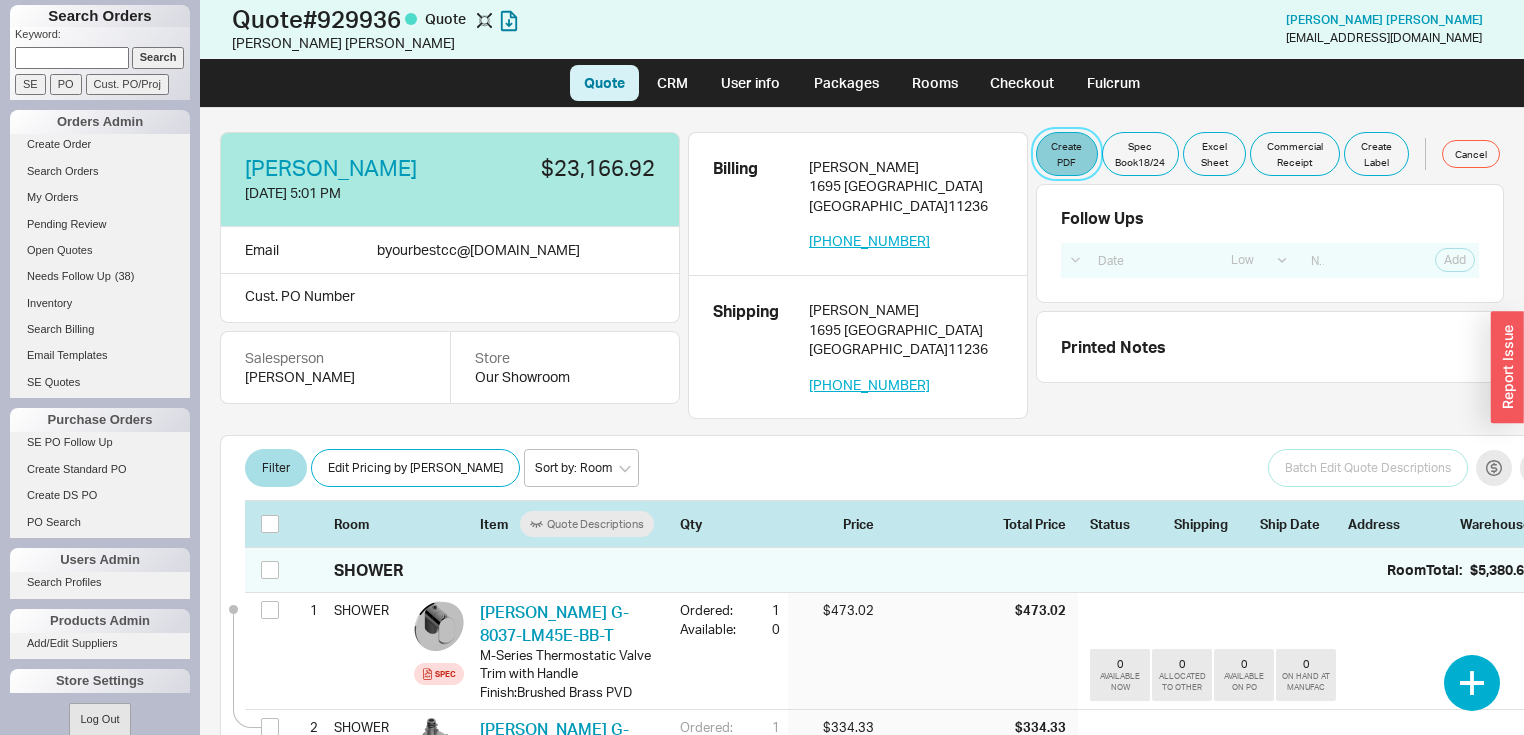 click on "Create PDF" at bounding box center [1067, 154] 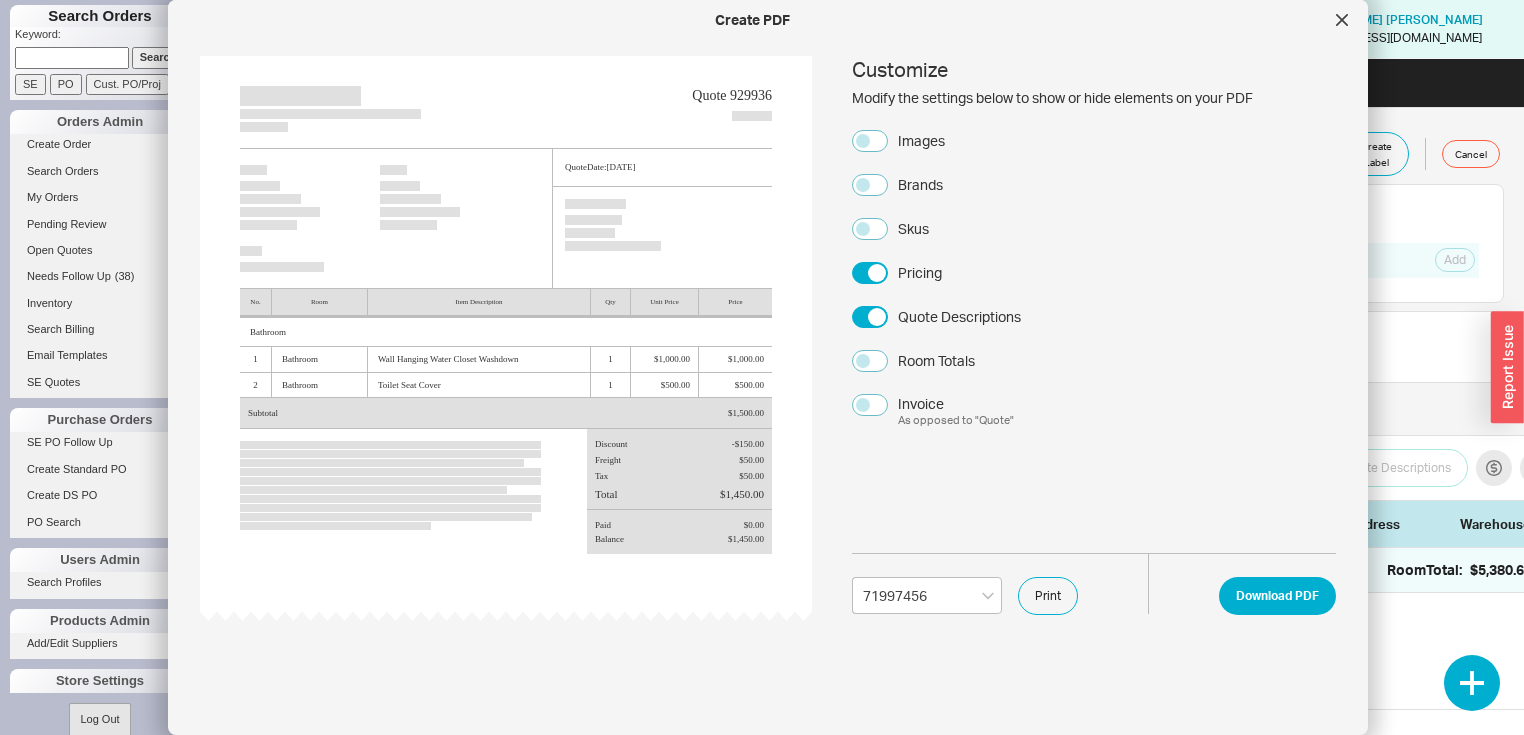 select on "71997456" 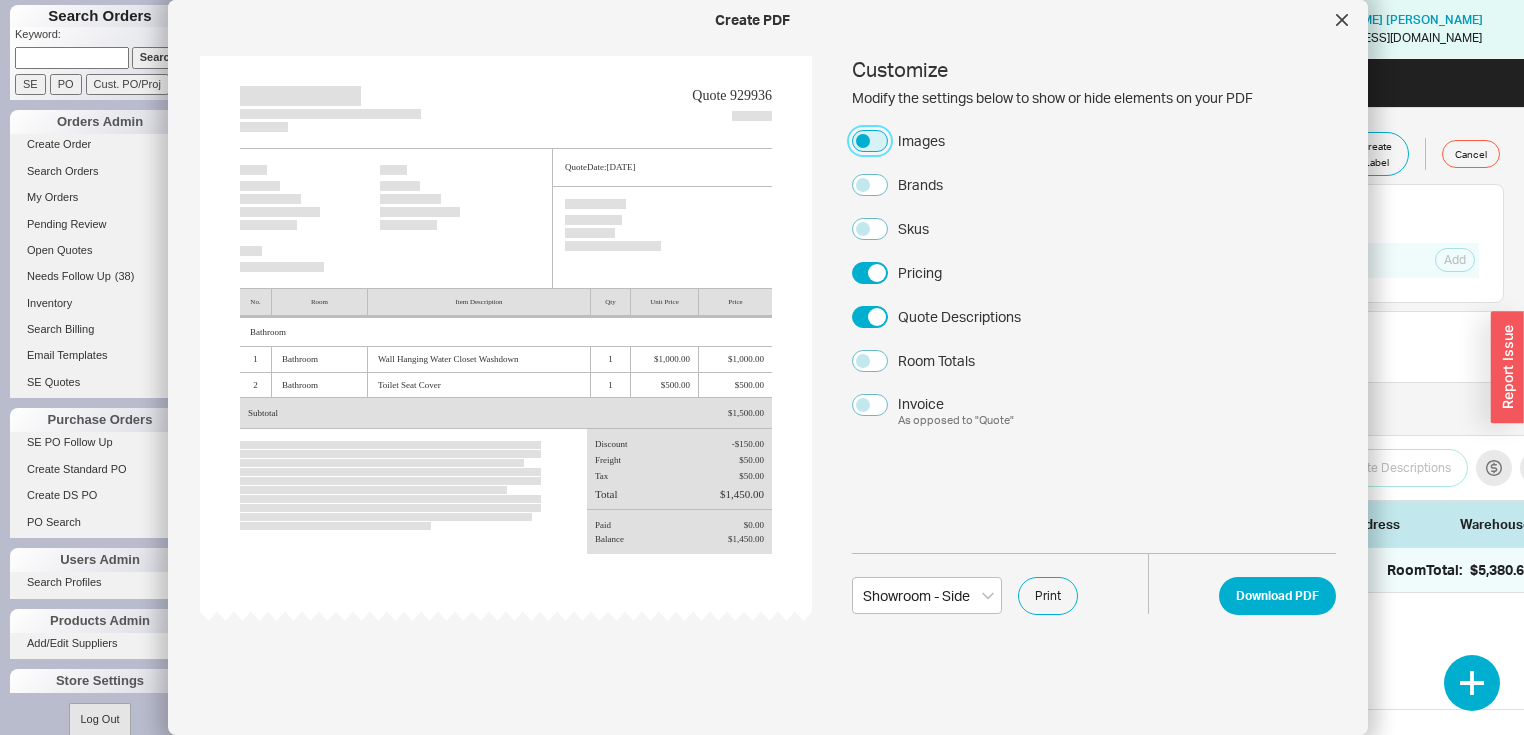 click on "Images" at bounding box center [870, 141] 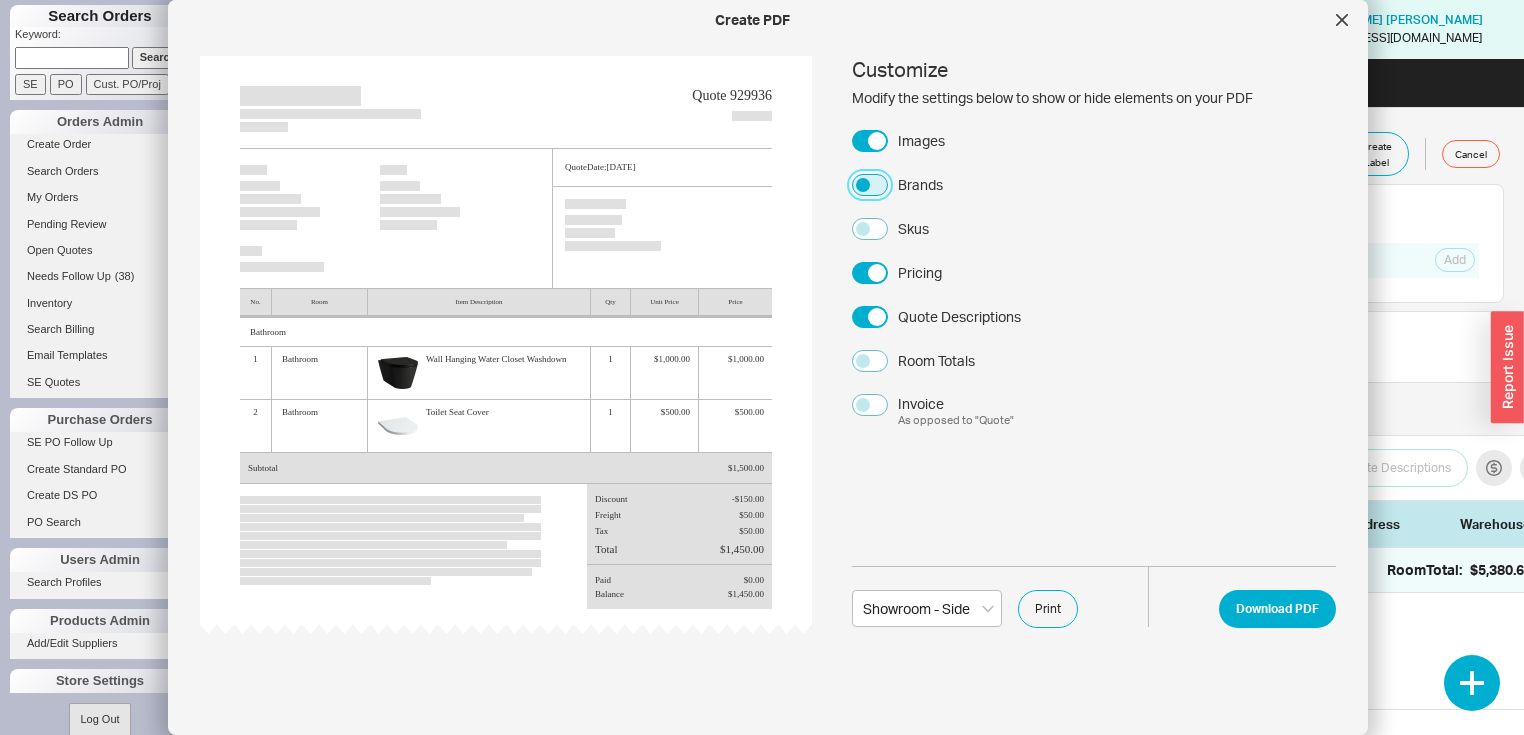 click on "Brands" at bounding box center (870, 185) 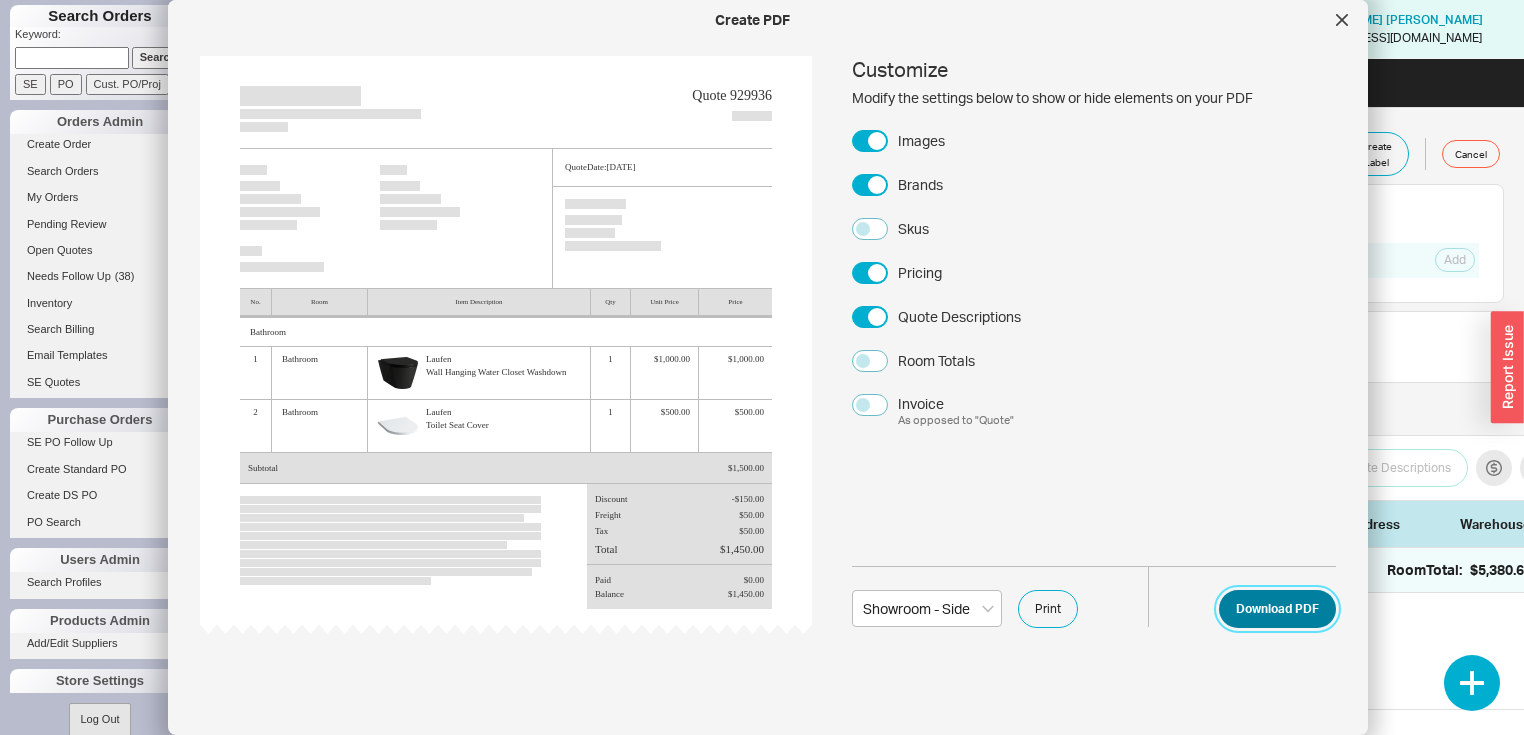 click on "Download PDF" at bounding box center [1277, 609] 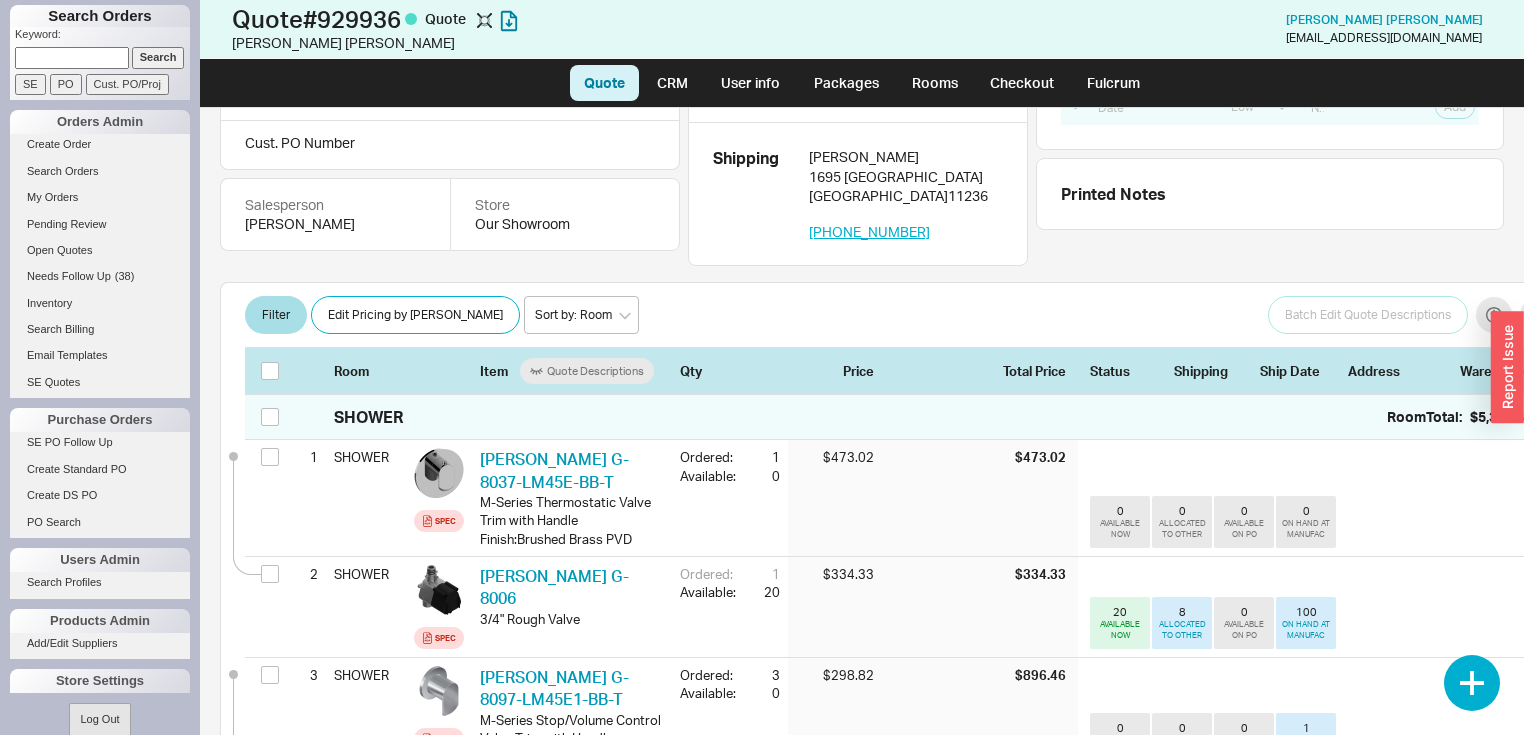 scroll, scrollTop: 0, scrollLeft: 0, axis: both 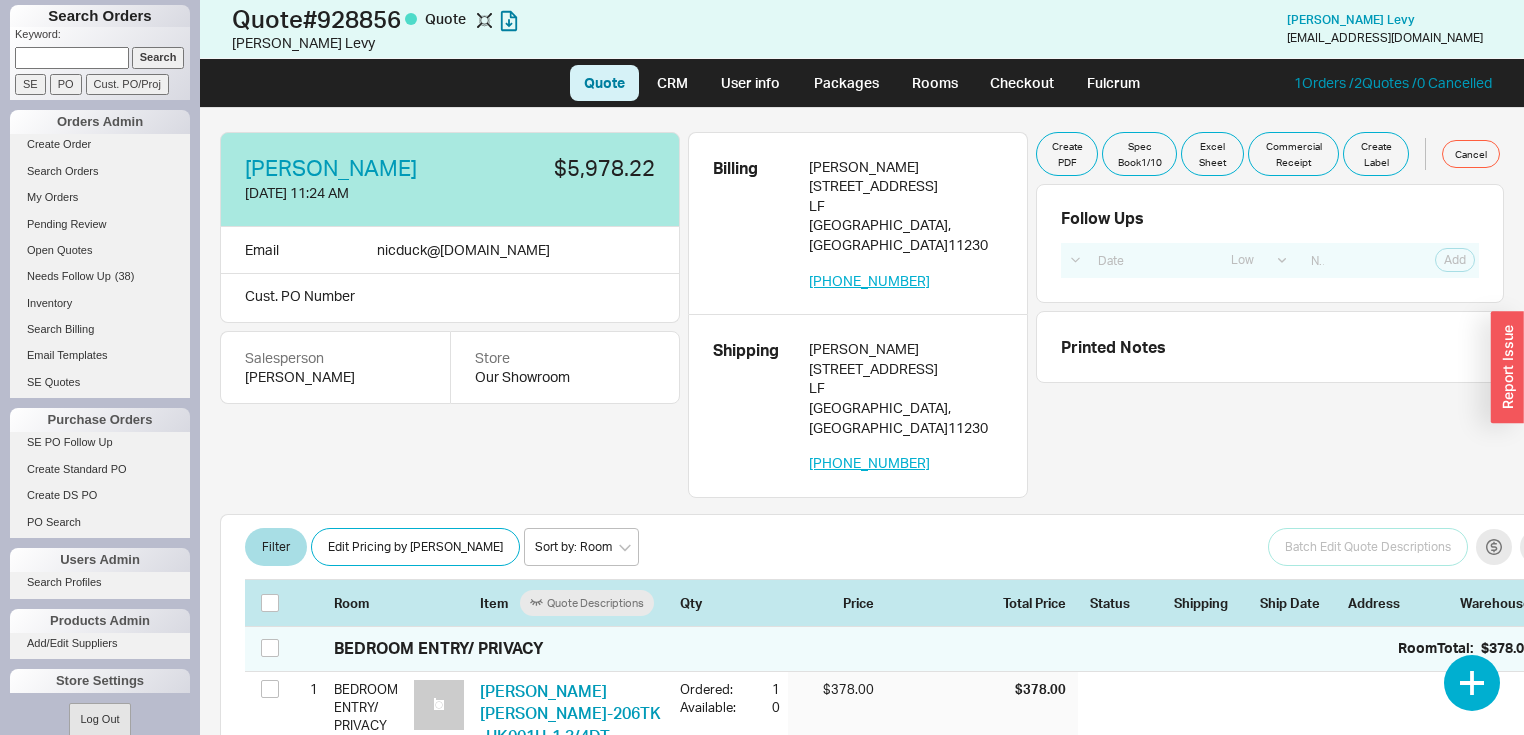 select on "LOW" 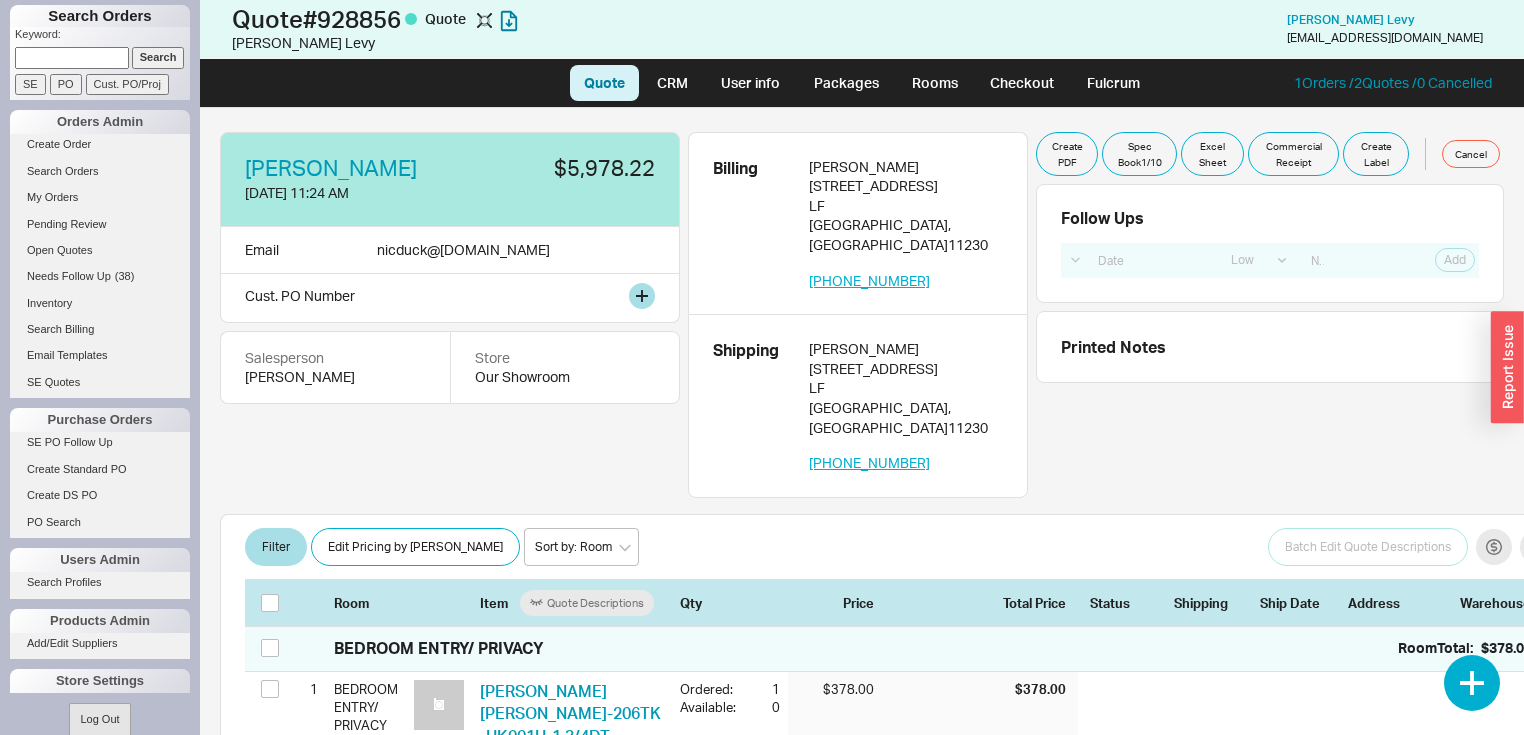 scroll, scrollTop: 0, scrollLeft: 0, axis: both 